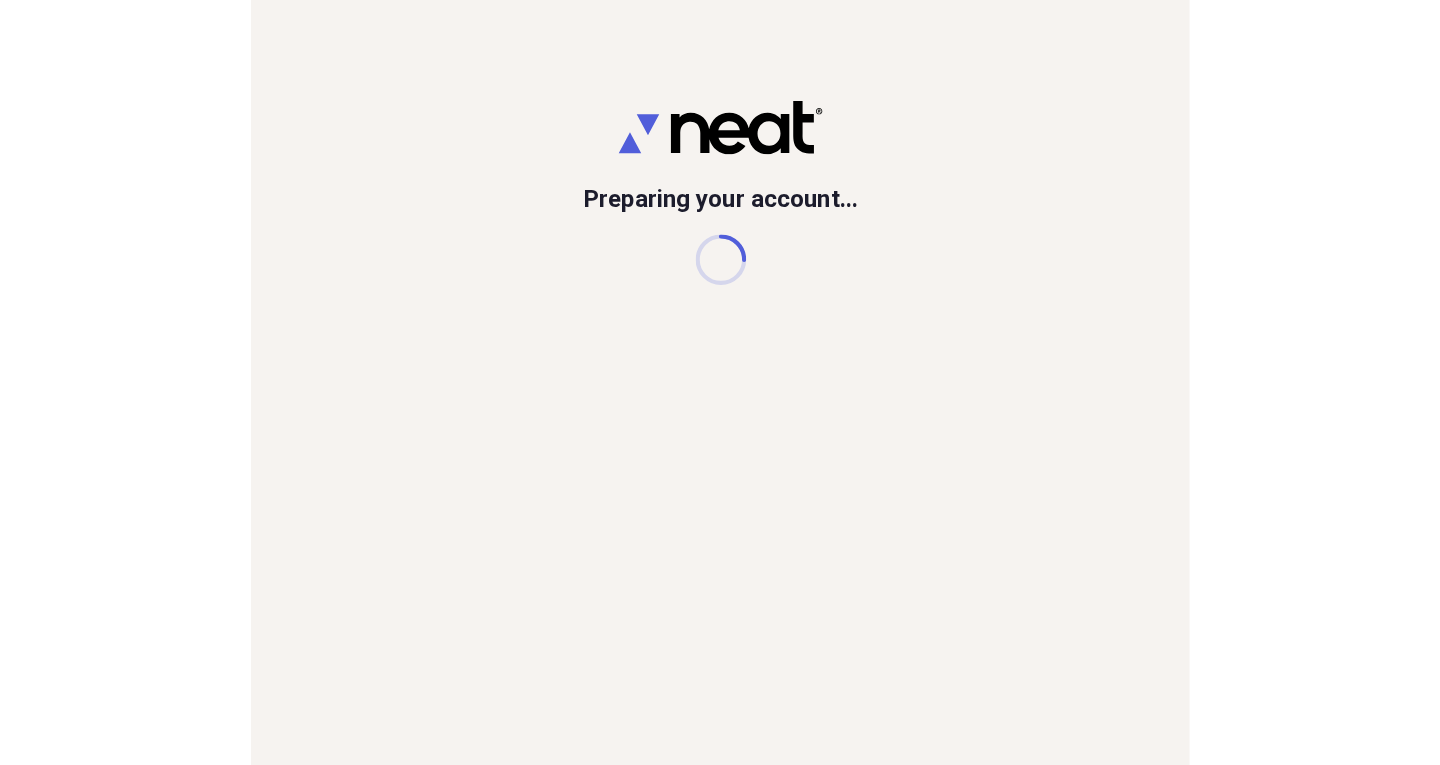 scroll, scrollTop: 0, scrollLeft: 0, axis: both 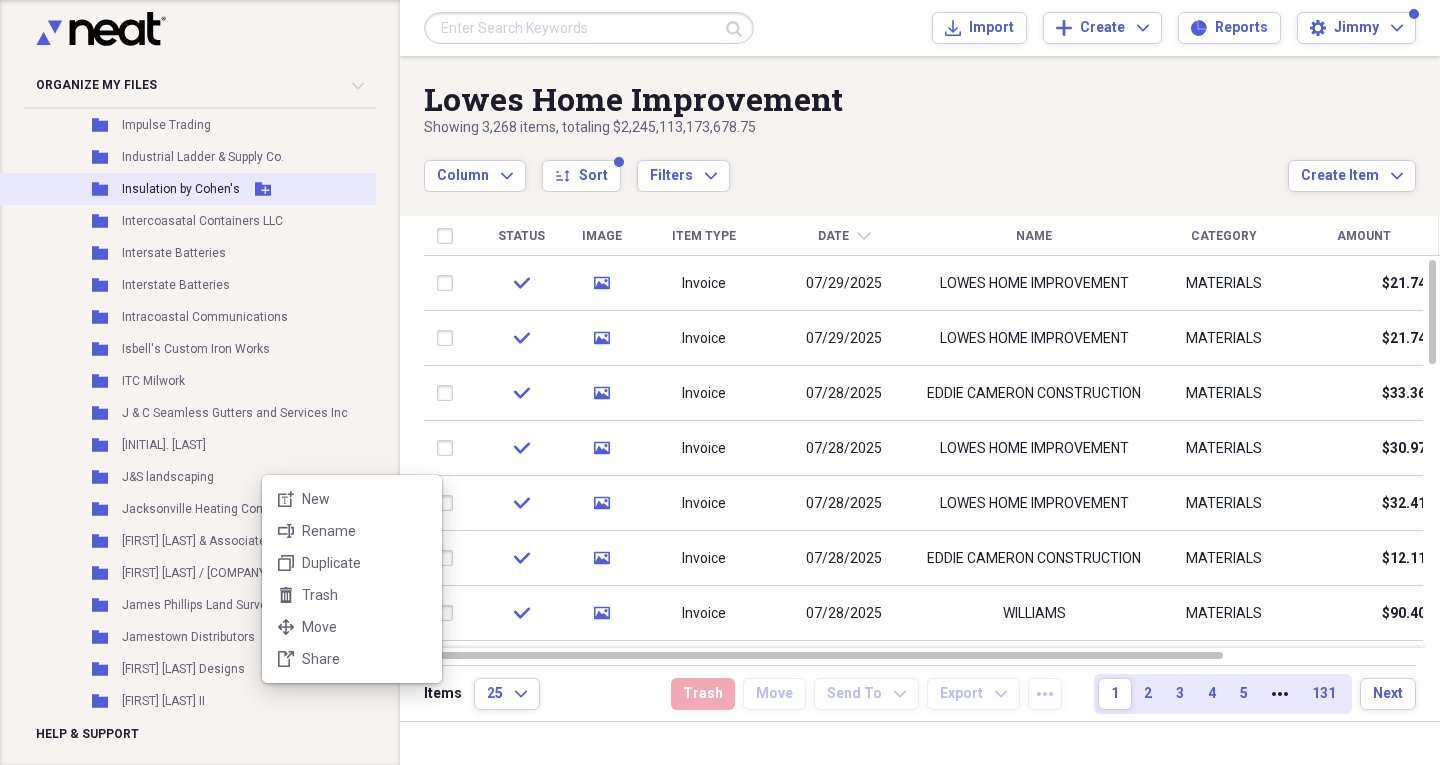 drag, startPoint x: 251, startPoint y: 170, endPoint x: 301, endPoint y: 174, distance: 50.159744 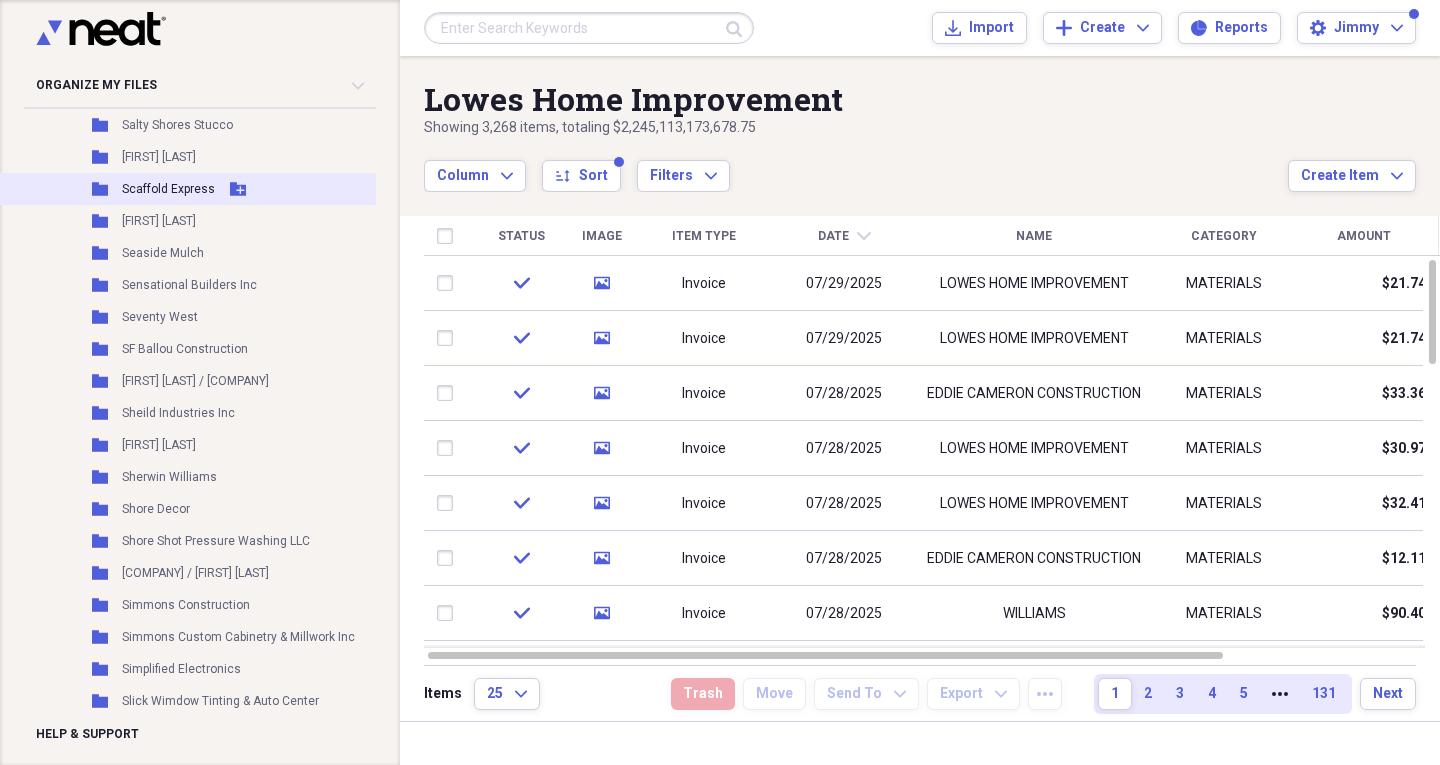scroll, scrollTop: 14500, scrollLeft: 0, axis: vertical 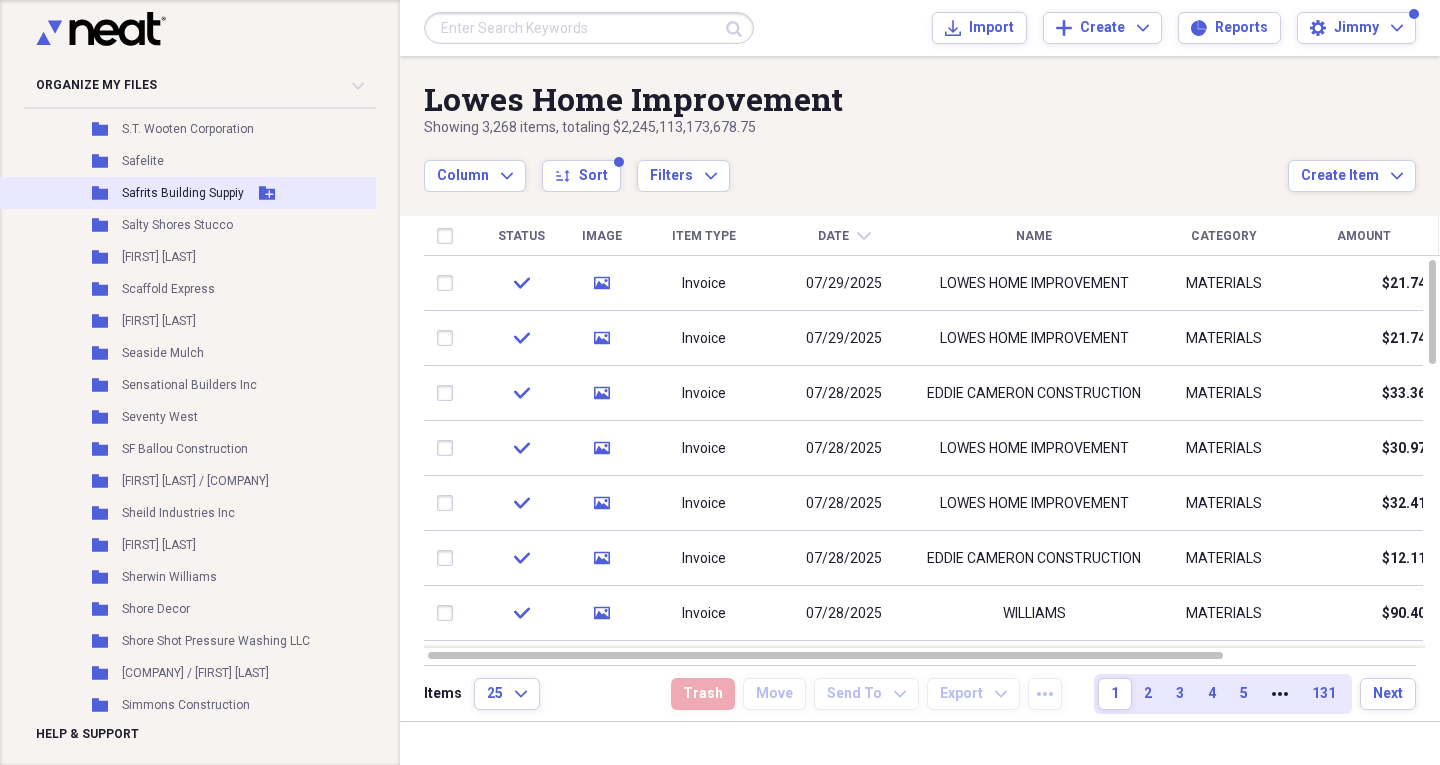 click on "Safrits Building Suppiy" at bounding box center [183, 193] 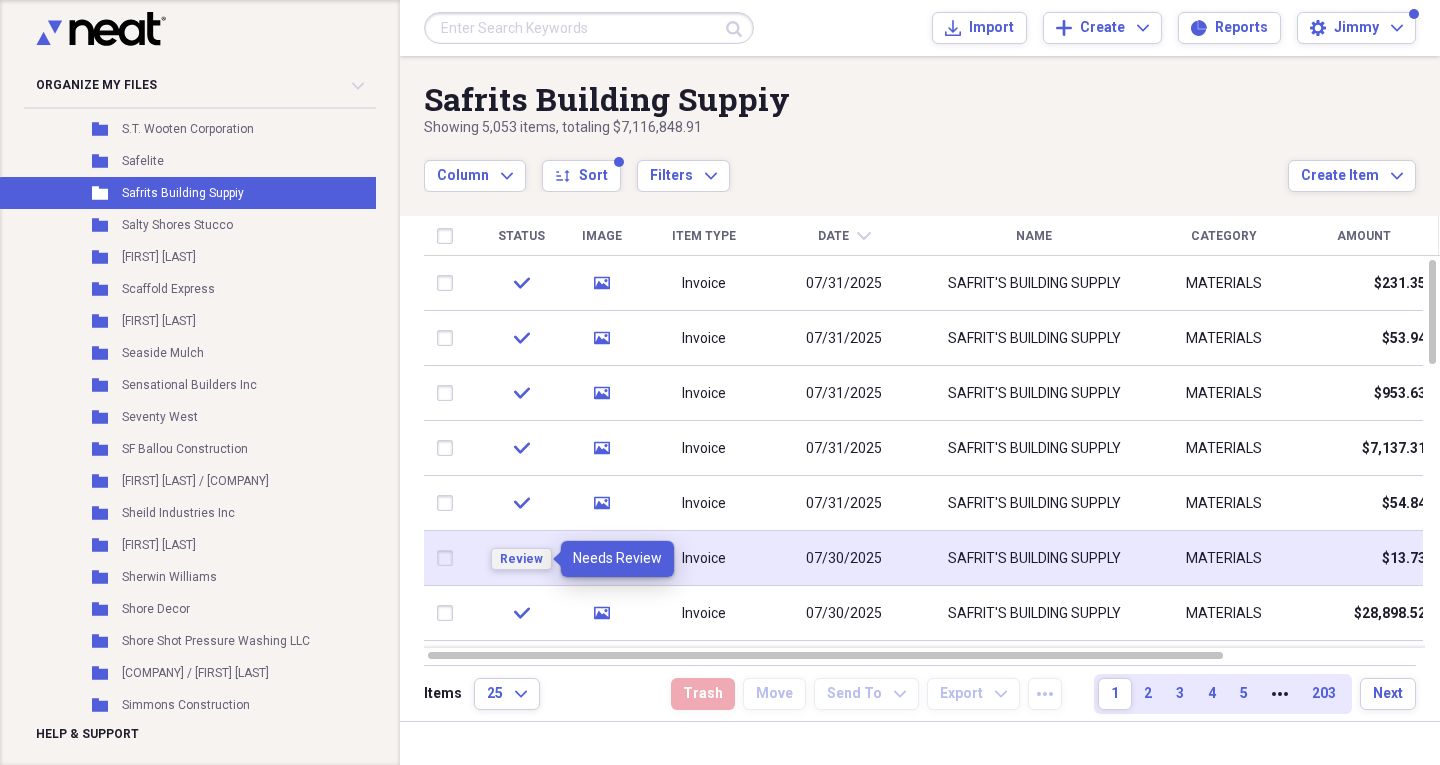 click on "Review" at bounding box center (521, 559) 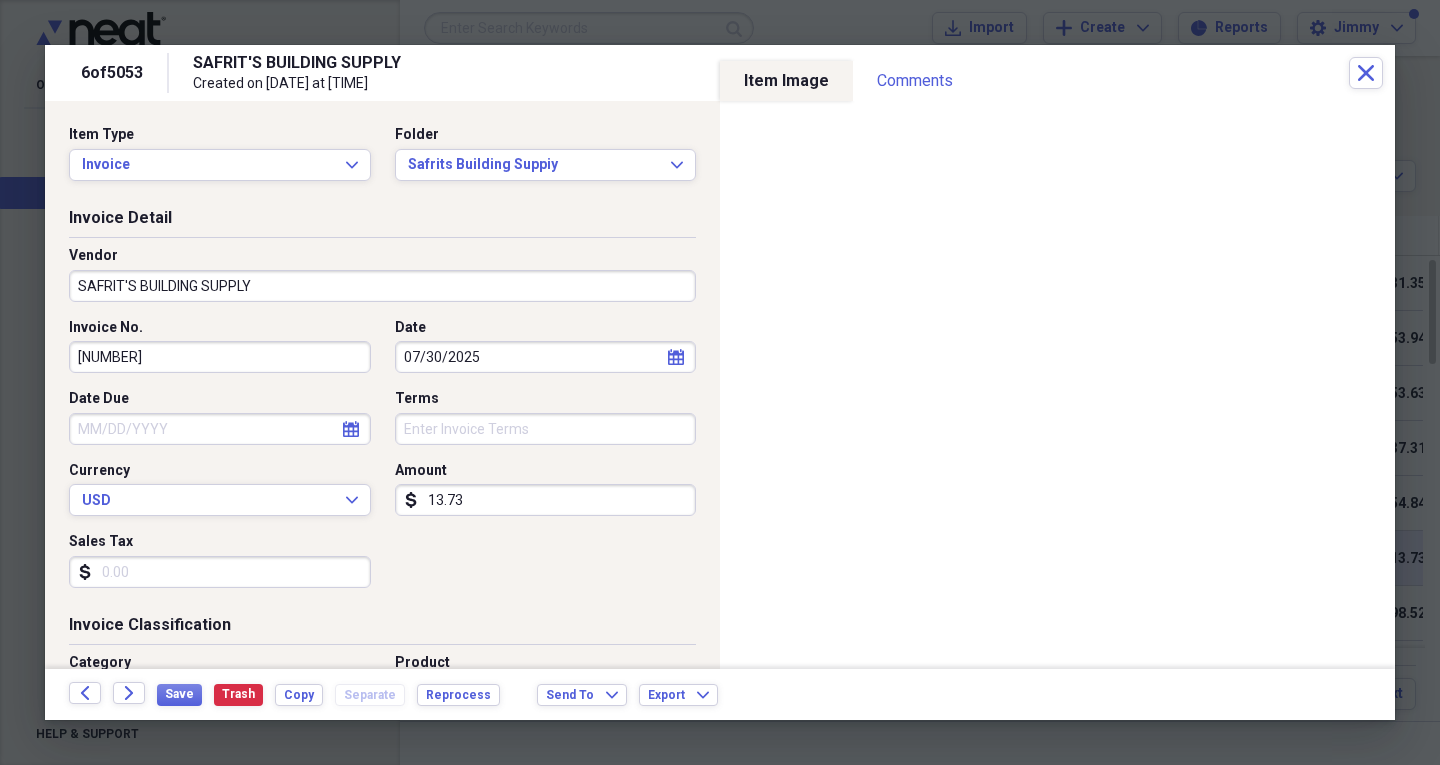 click on "Date Due" at bounding box center (220, 429) 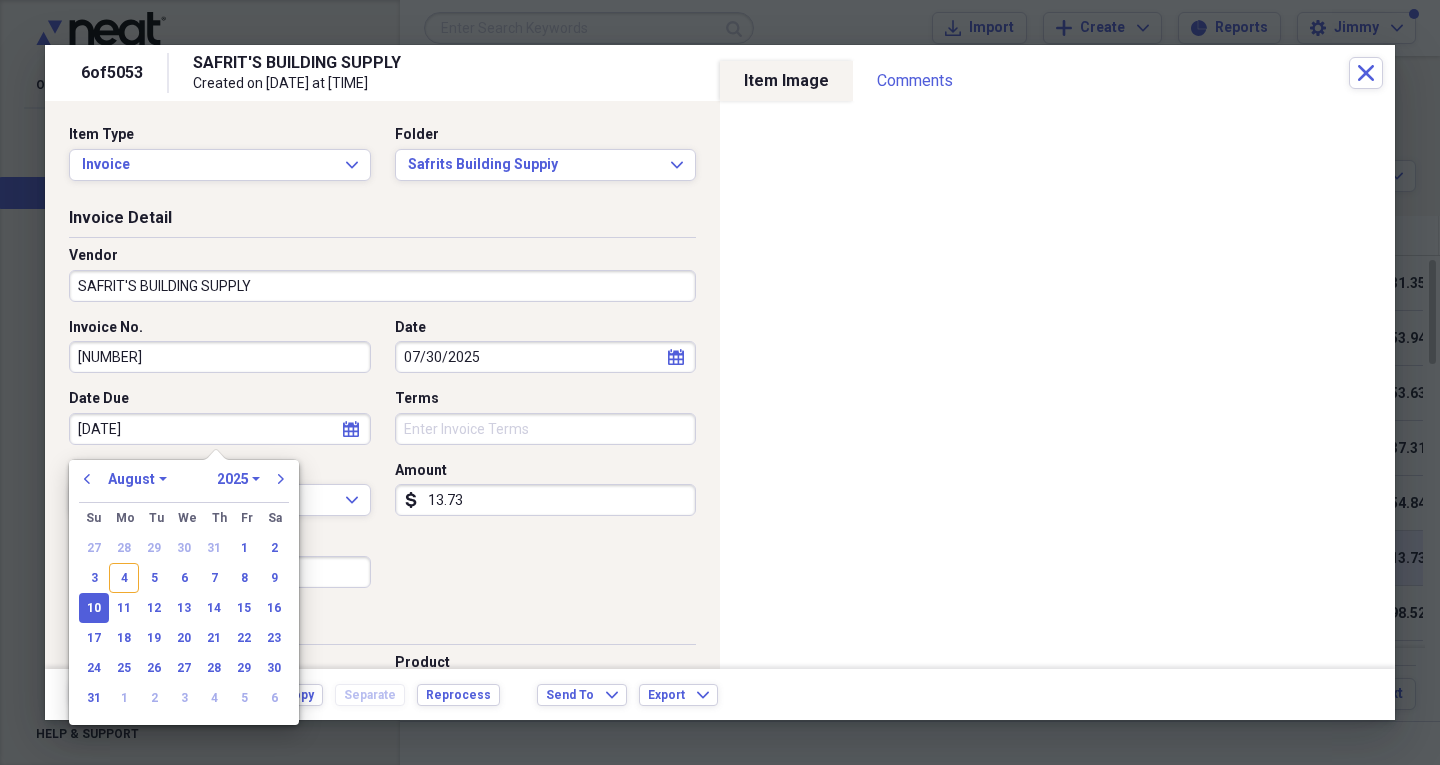 type on "08/10/2025" 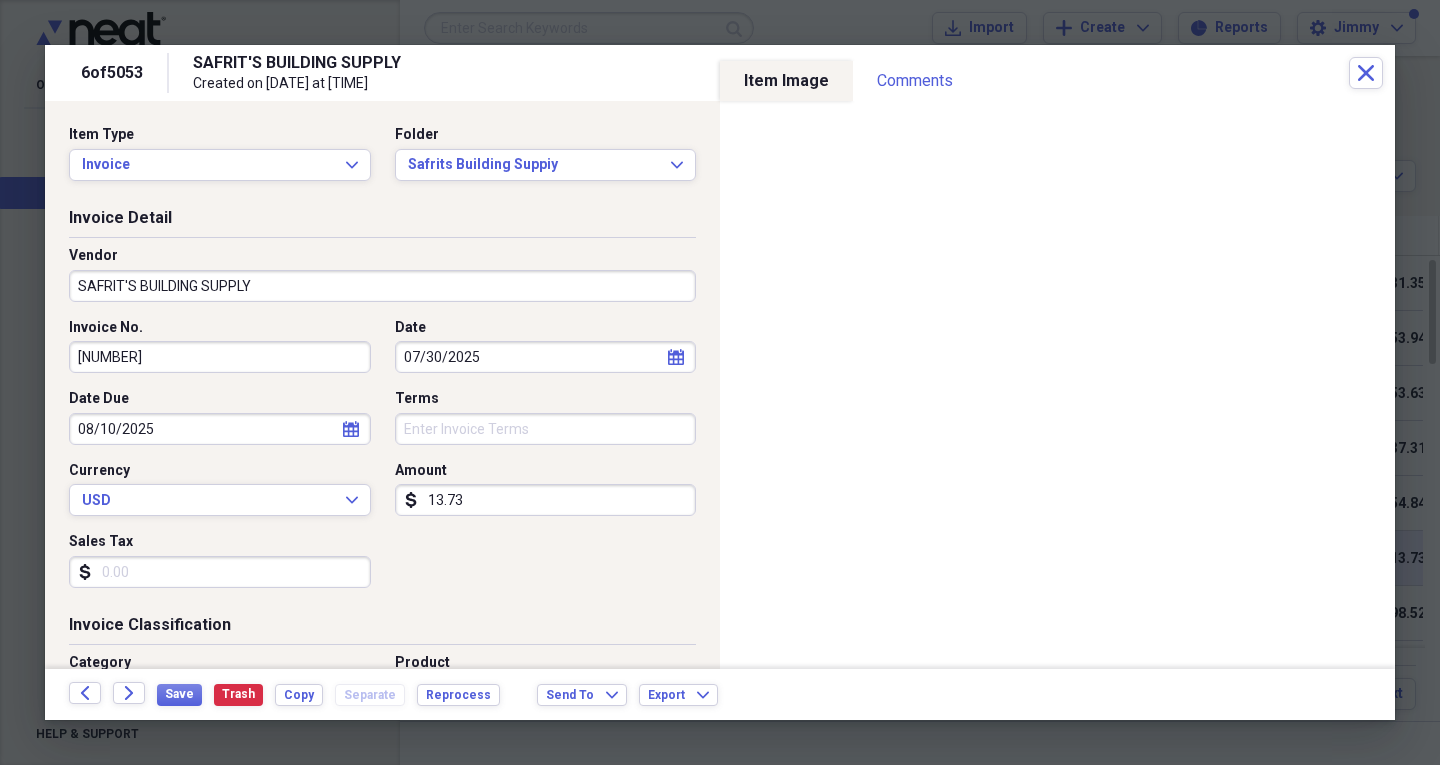 drag, startPoint x: 639, startPoint y: 634, endPoint x: 621, endPoint y: 608, distance: 31.622776 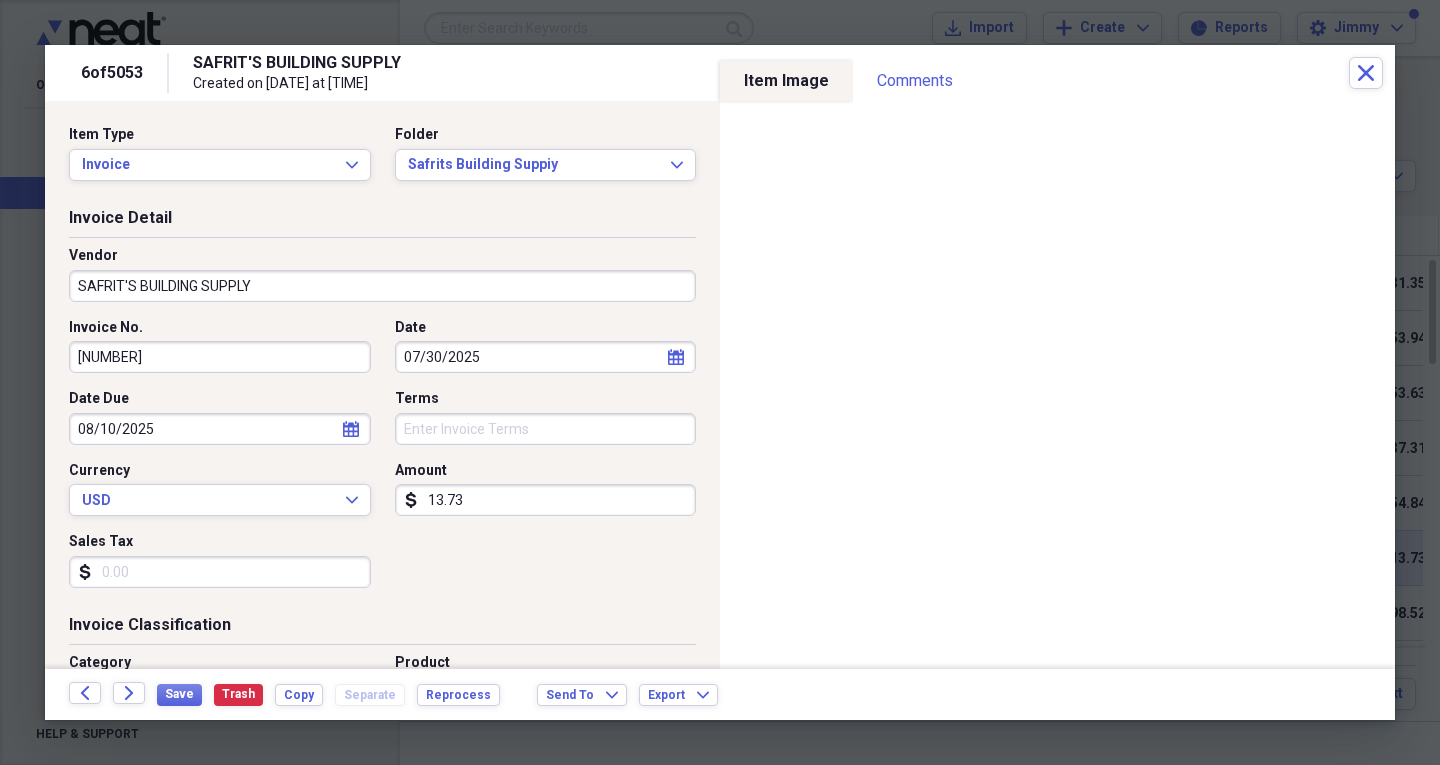 scroll, scrollTop: 300, scrollLeft: 0, axis: vertical 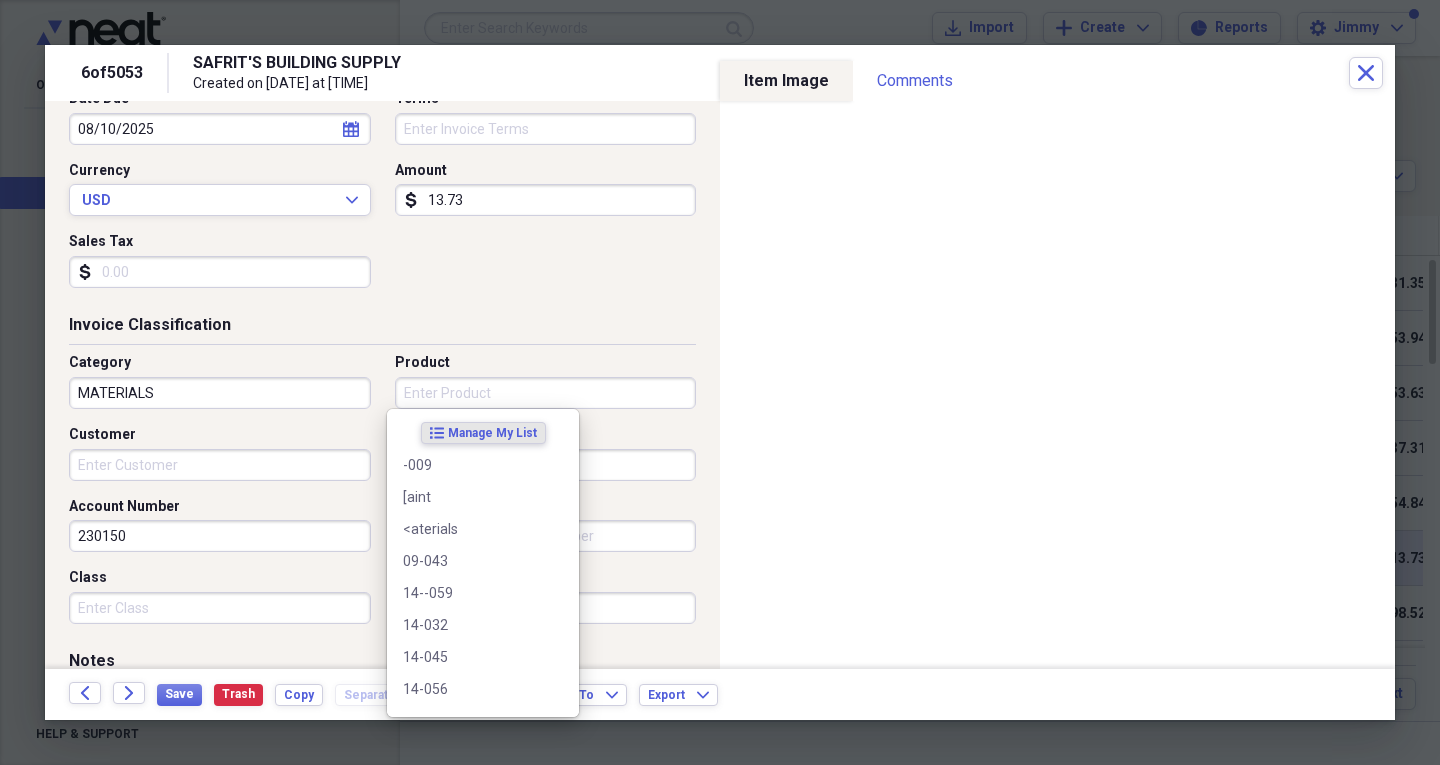 click on "Product" at bounding box center (546, 393) 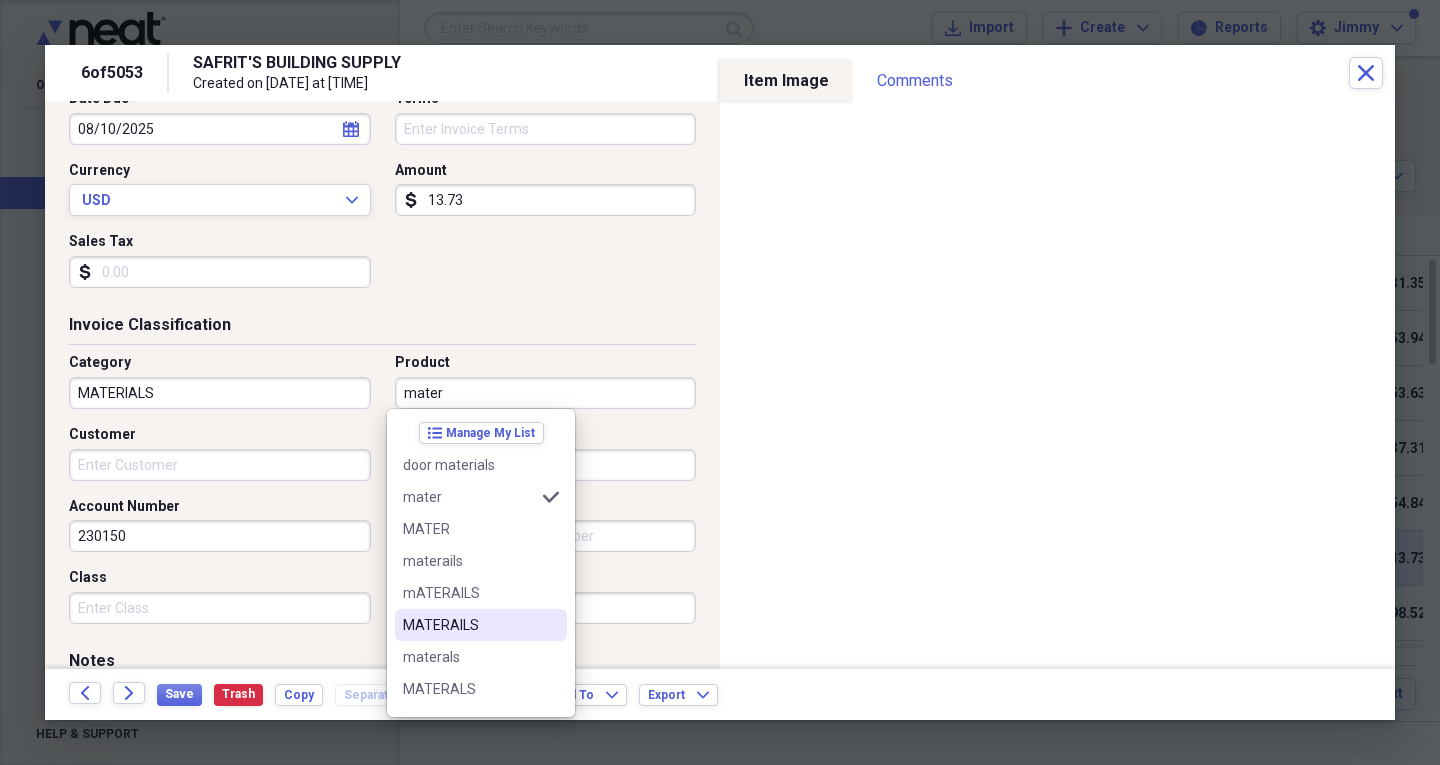 click on "MATERAILS" at bounding box center [469, 625] 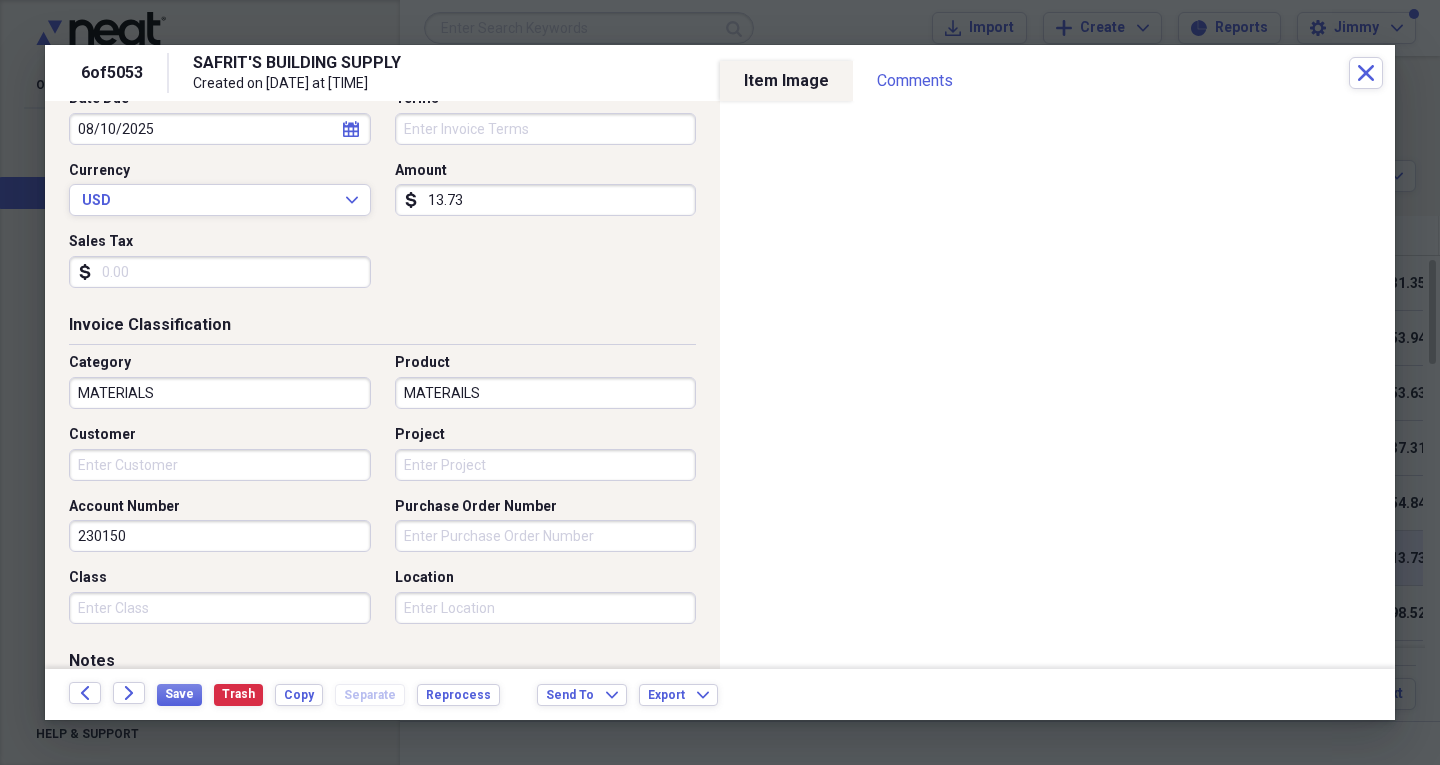 click on "Customer" at bounding box center [220, 465] 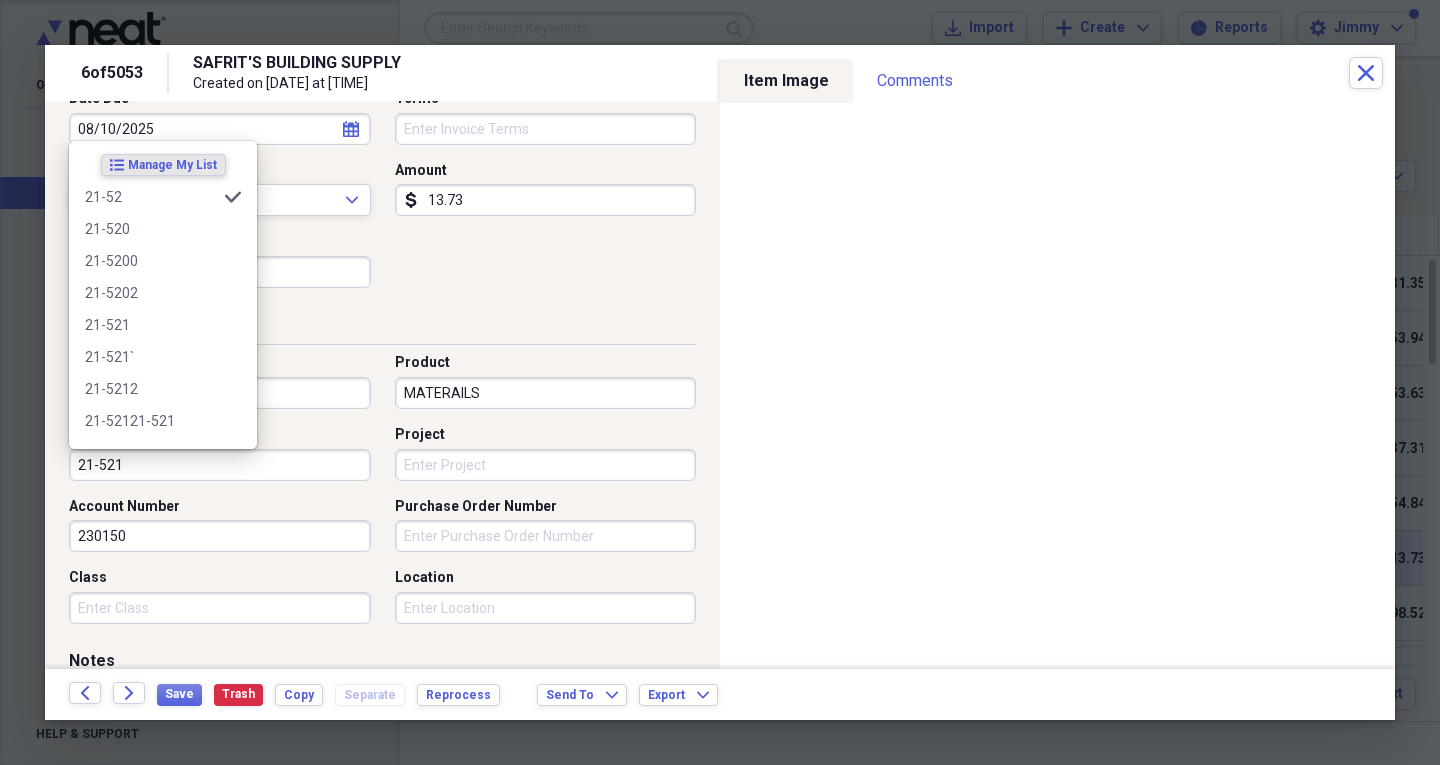 type on "21-521" 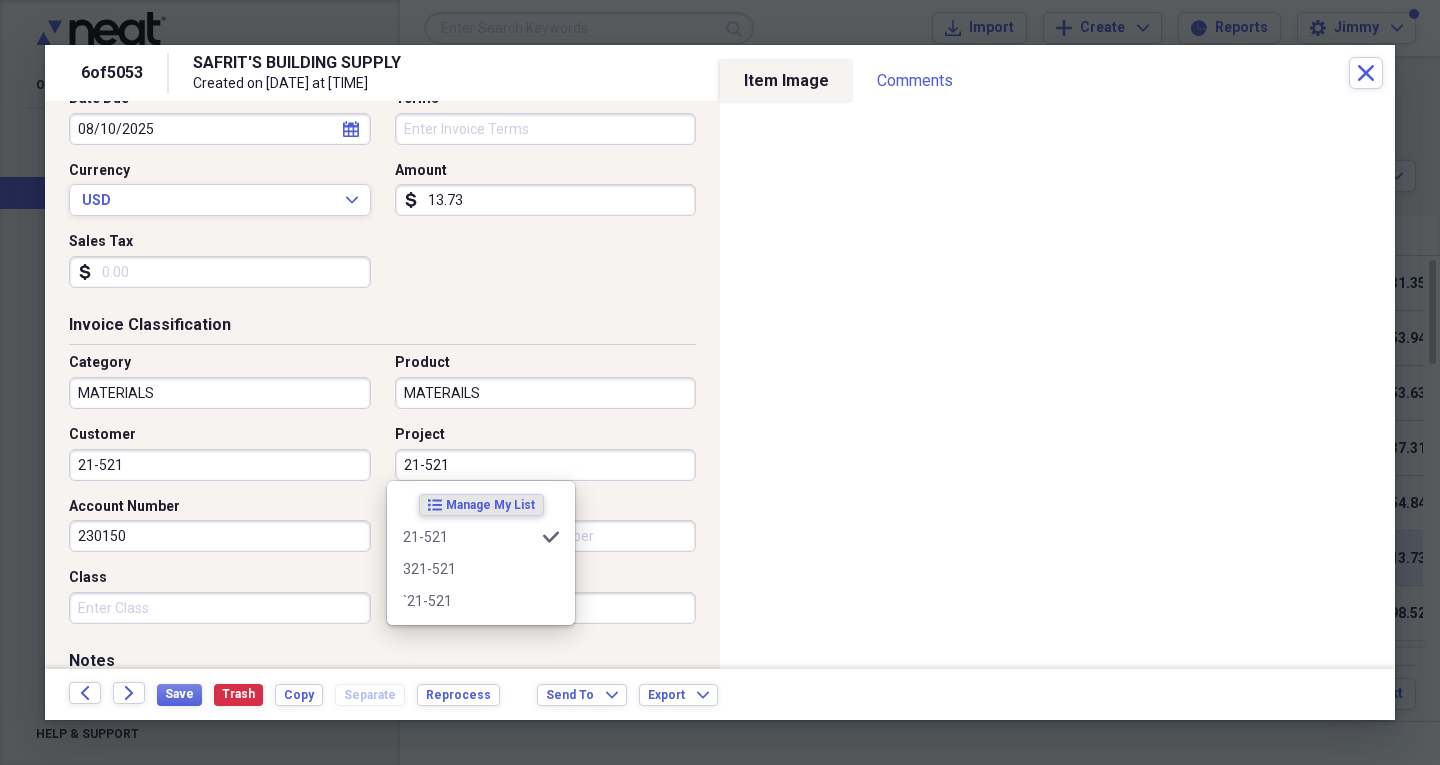 type on "21-521" 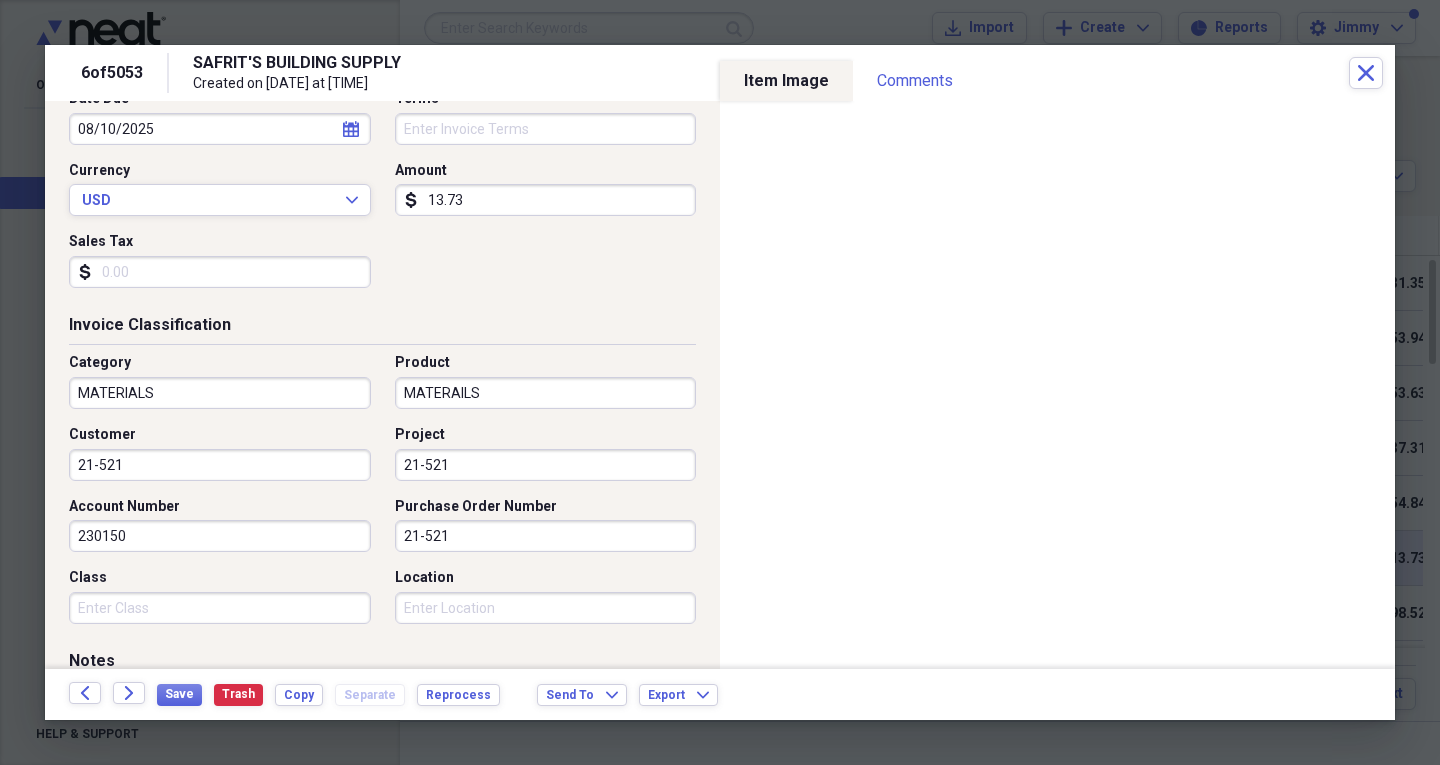 type on "21-521" 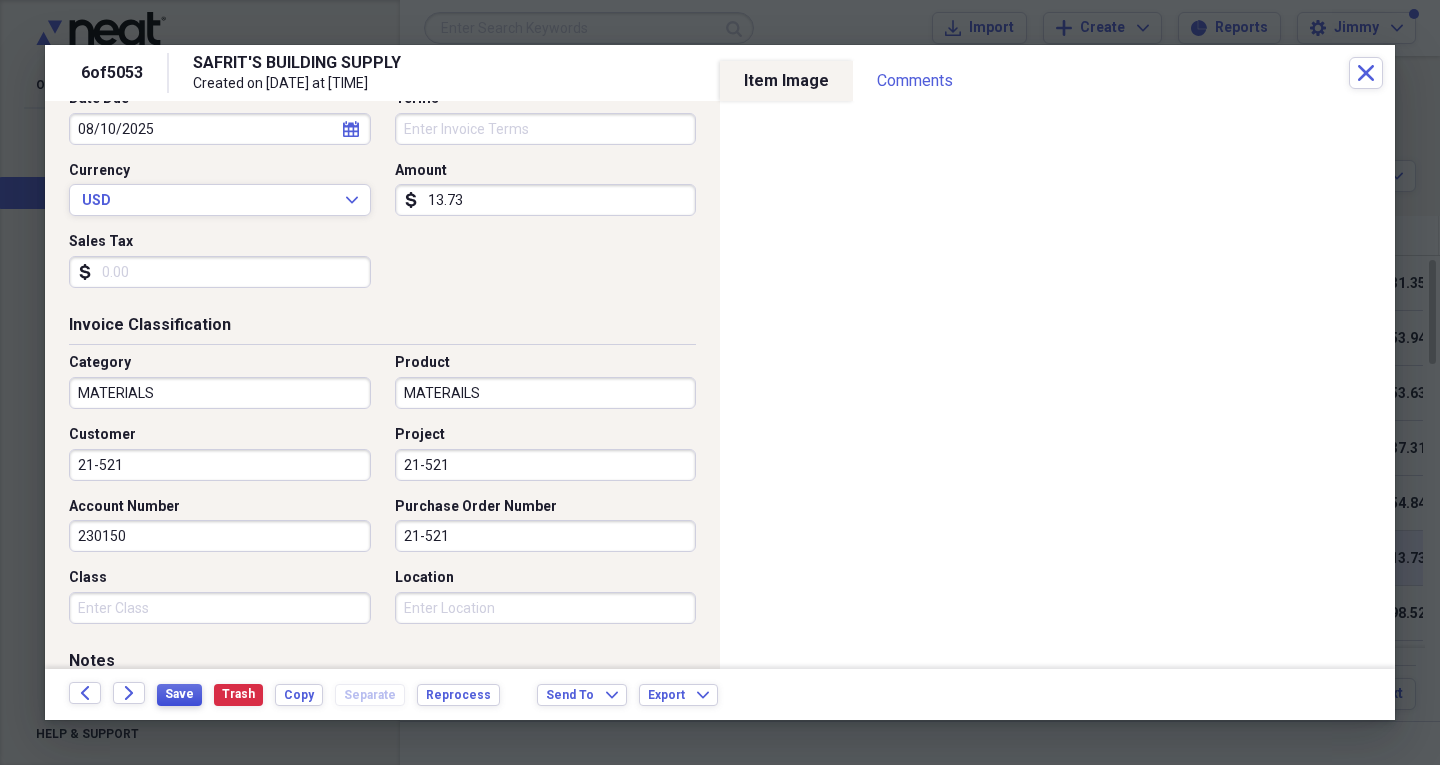 click on "Save" at bounding box center [179, 694] 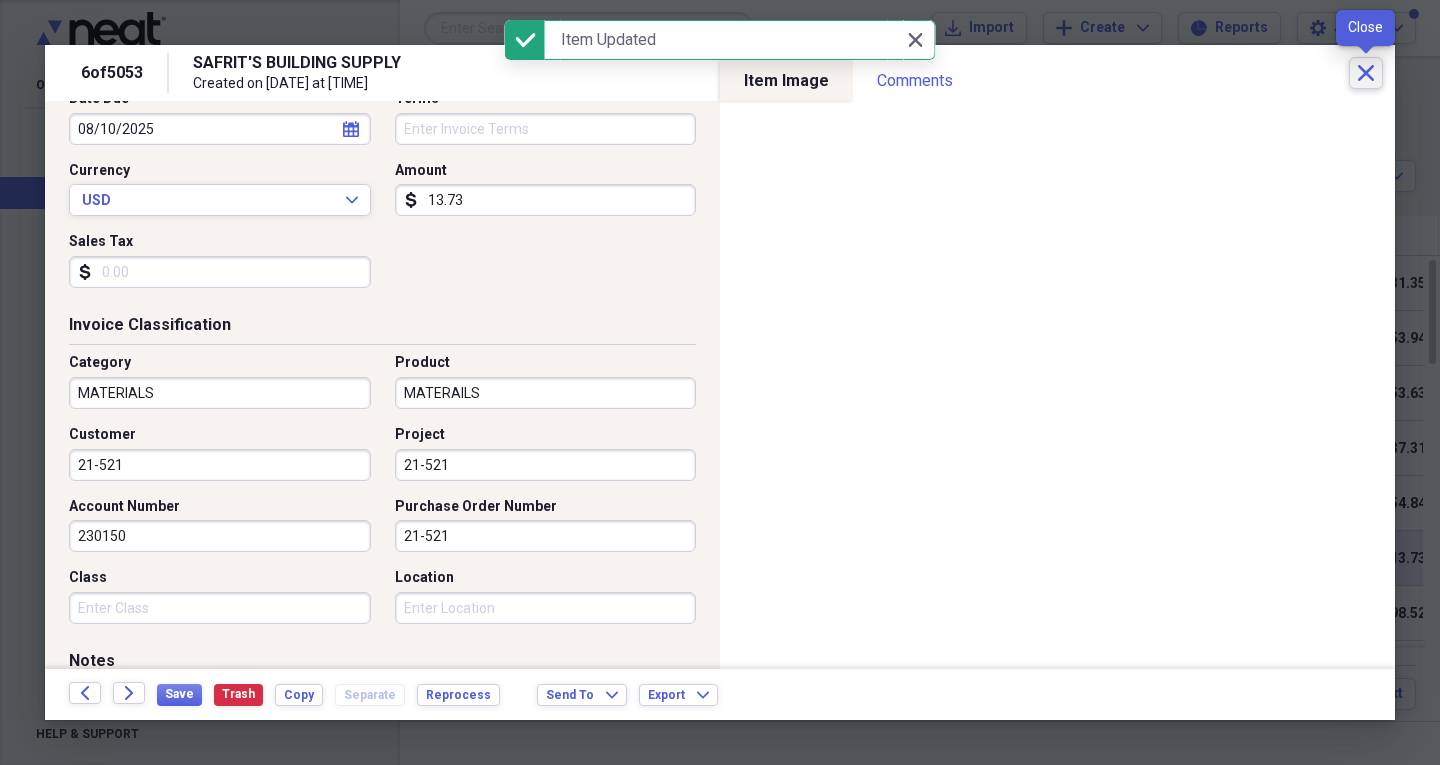 click on "Close" at bounding box center (1366, 73) 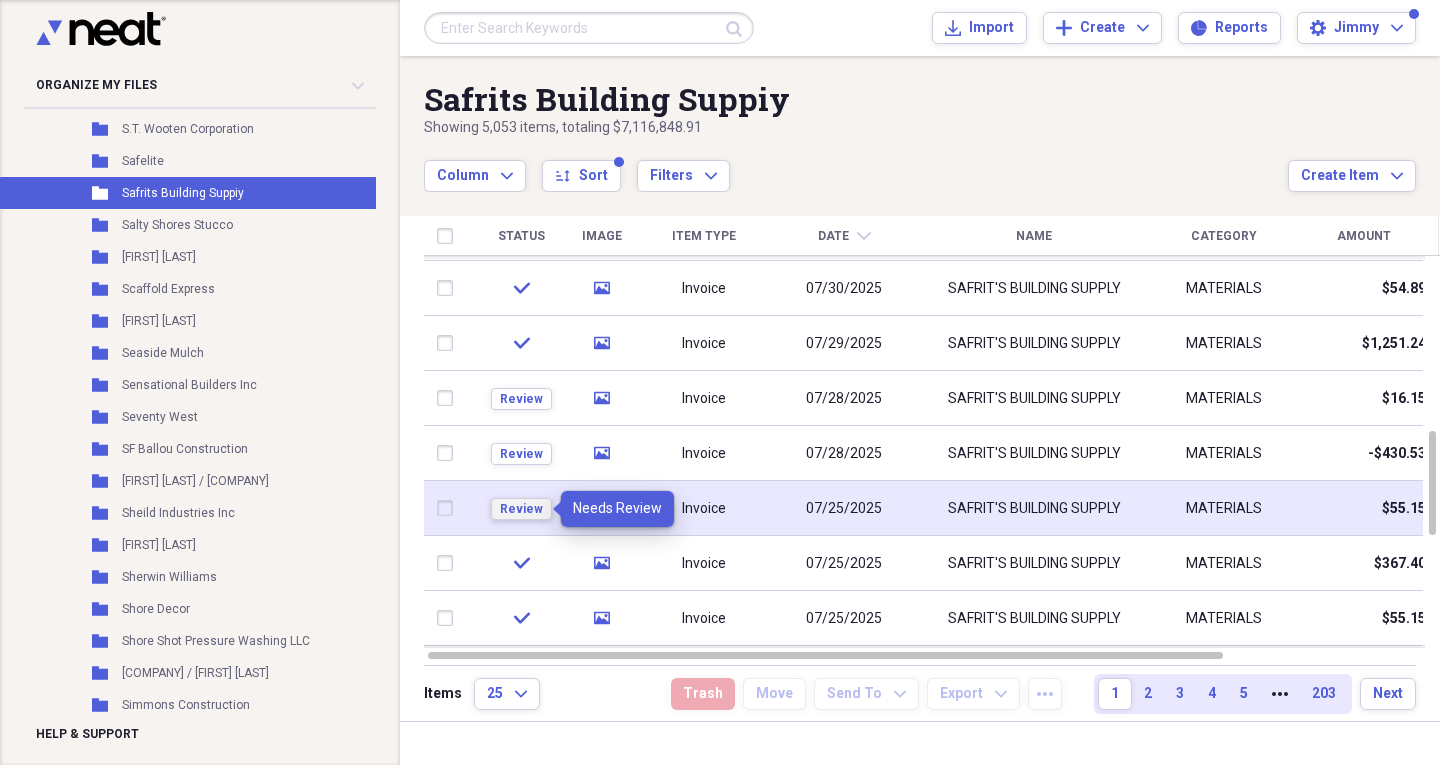 click on "Review" at bounding box center (521, 509) 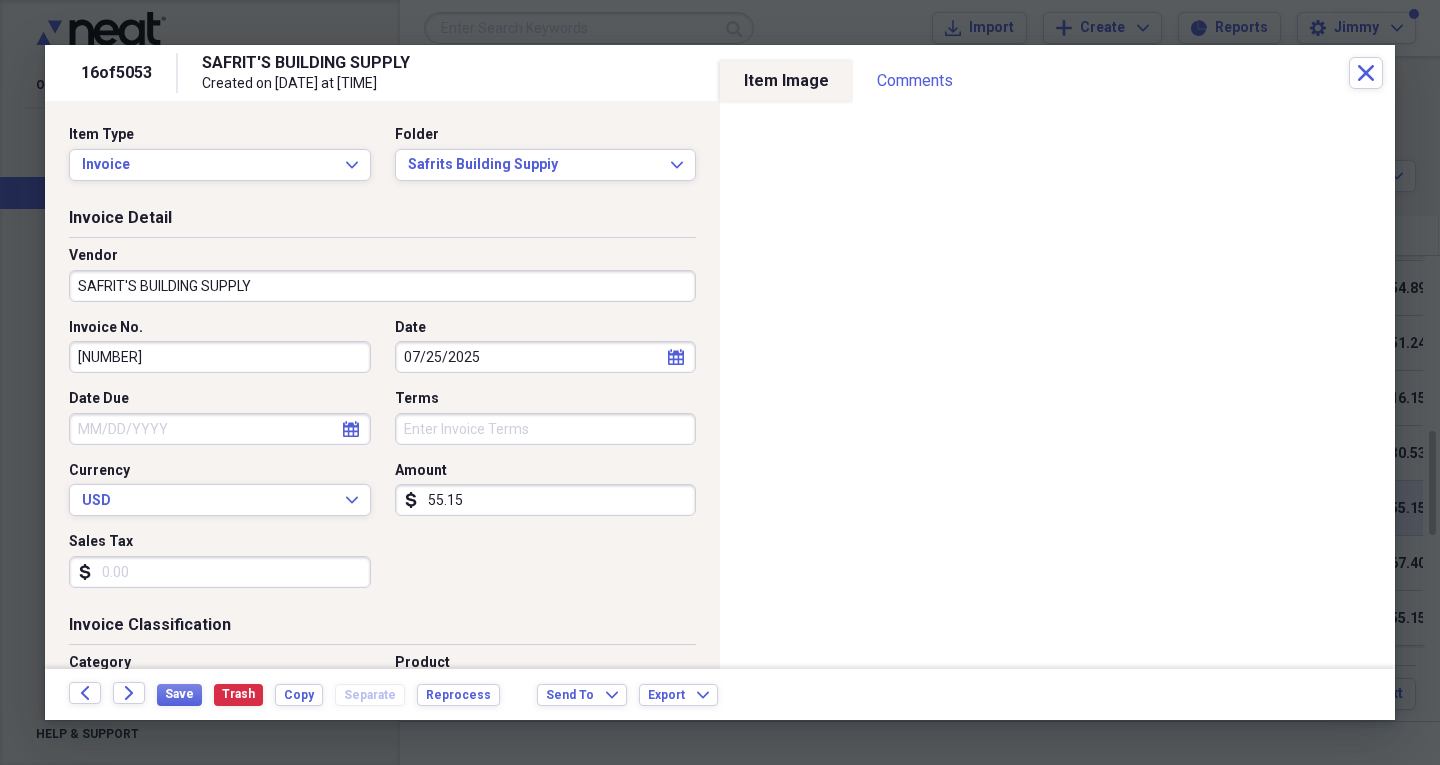 select on "7" 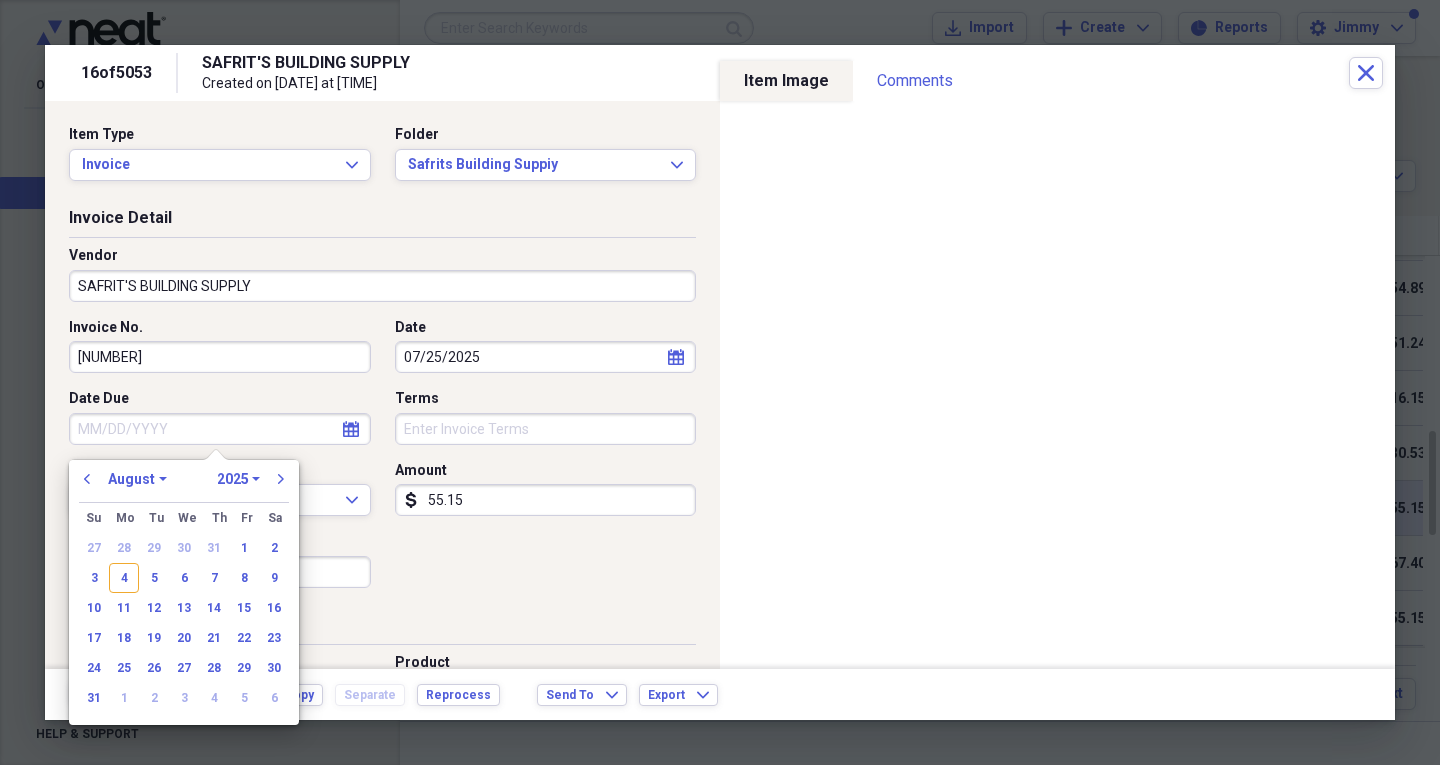 click on "Date Due" at bounding box center (220, 429) 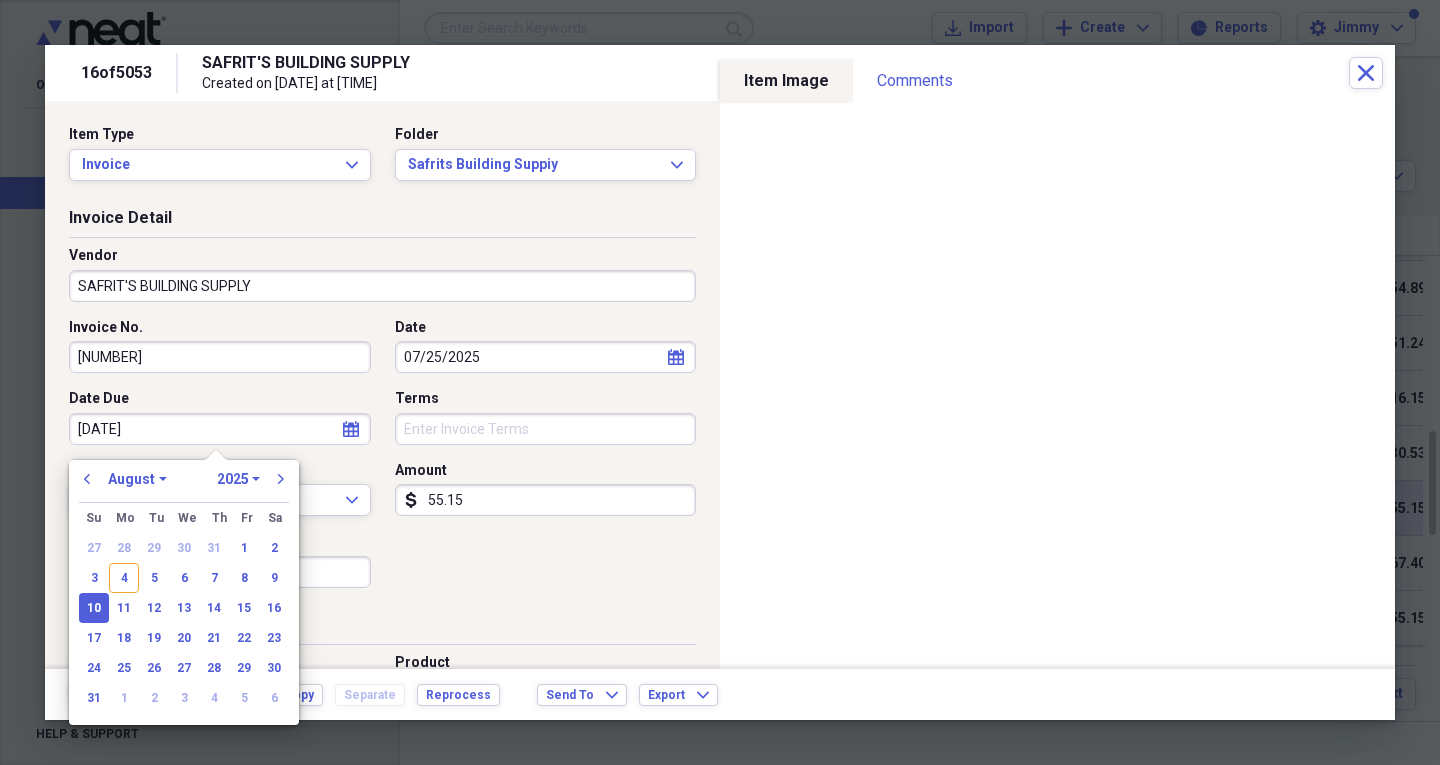 type on "08/10/2025" 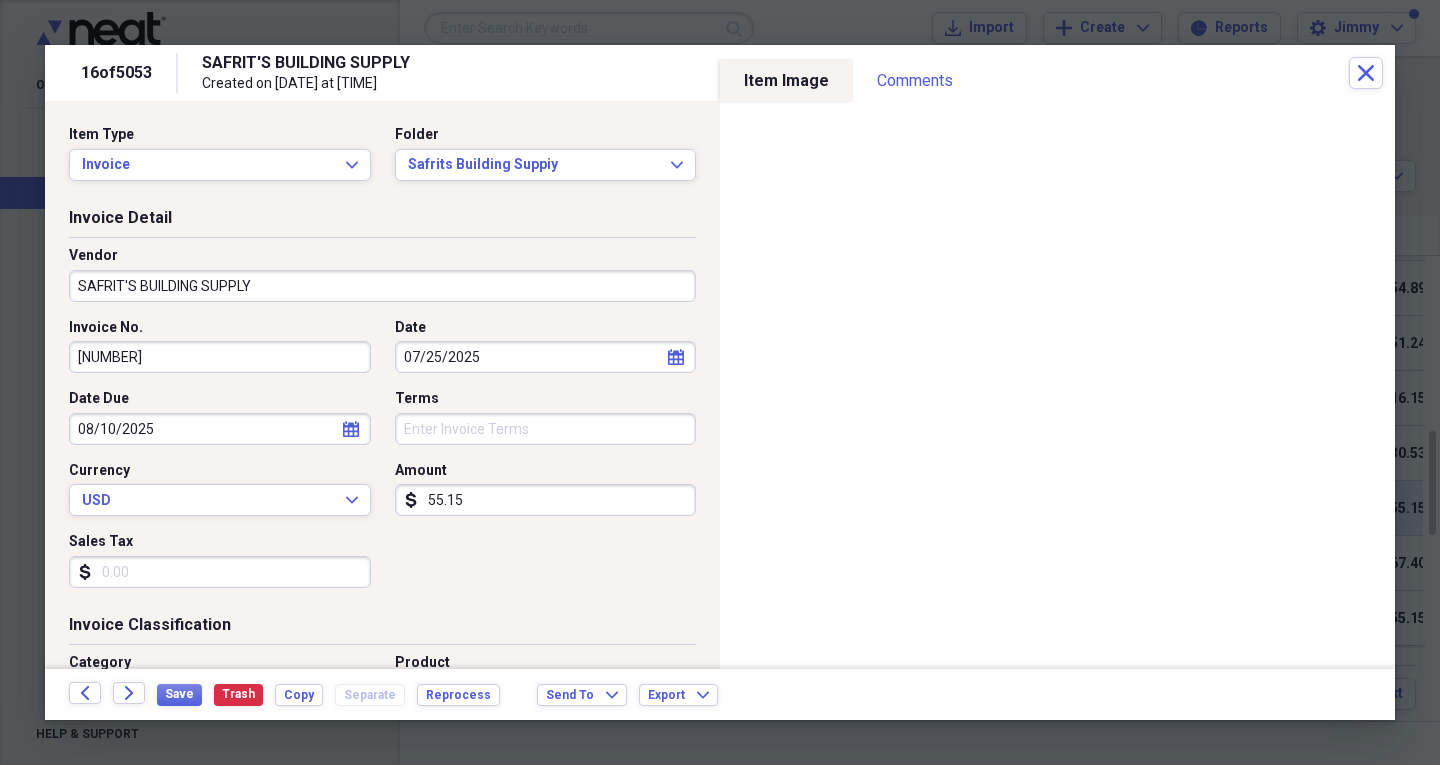 click on "Invoice Classification" at bounding box center (382, 629) 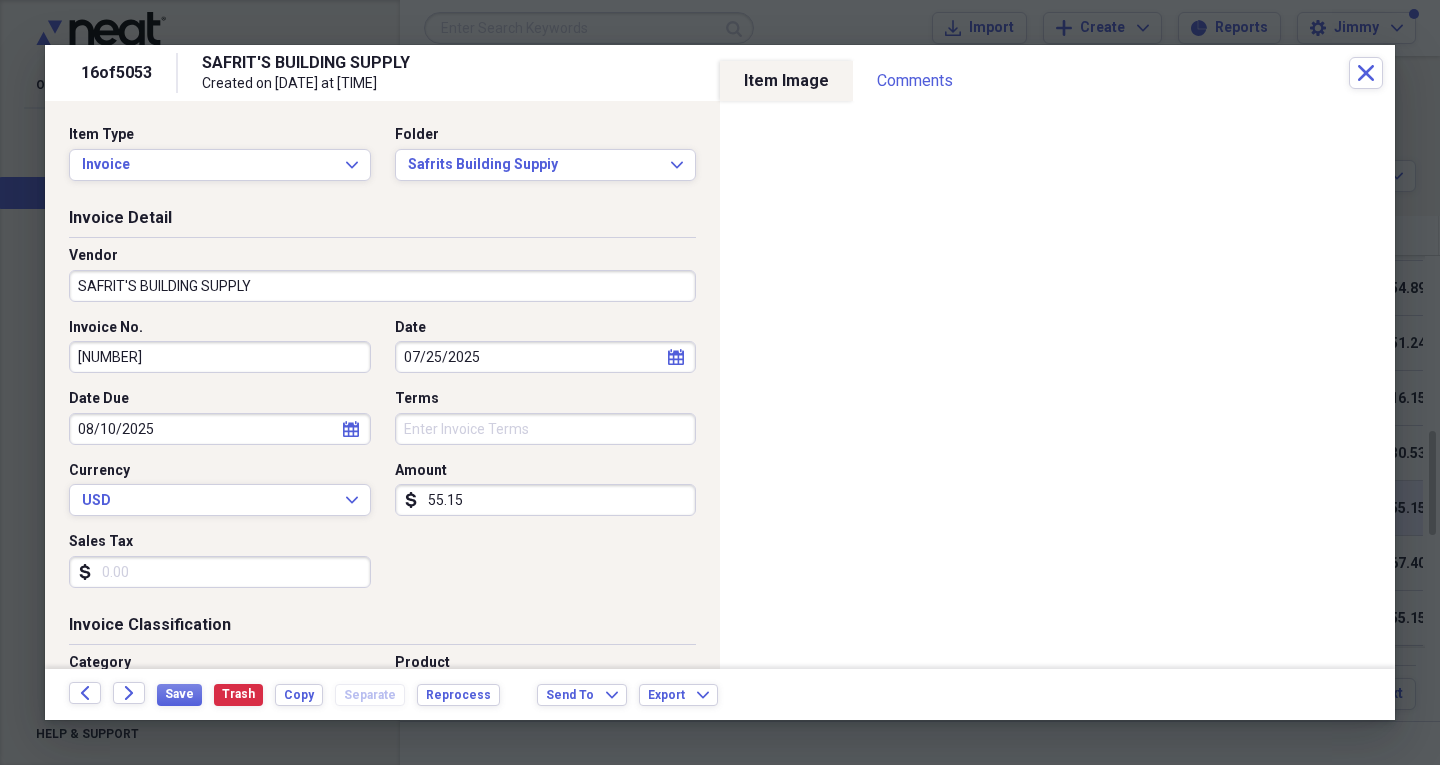 scroll, scrollTop: 200, scrollLeft: 0, axis: vertical 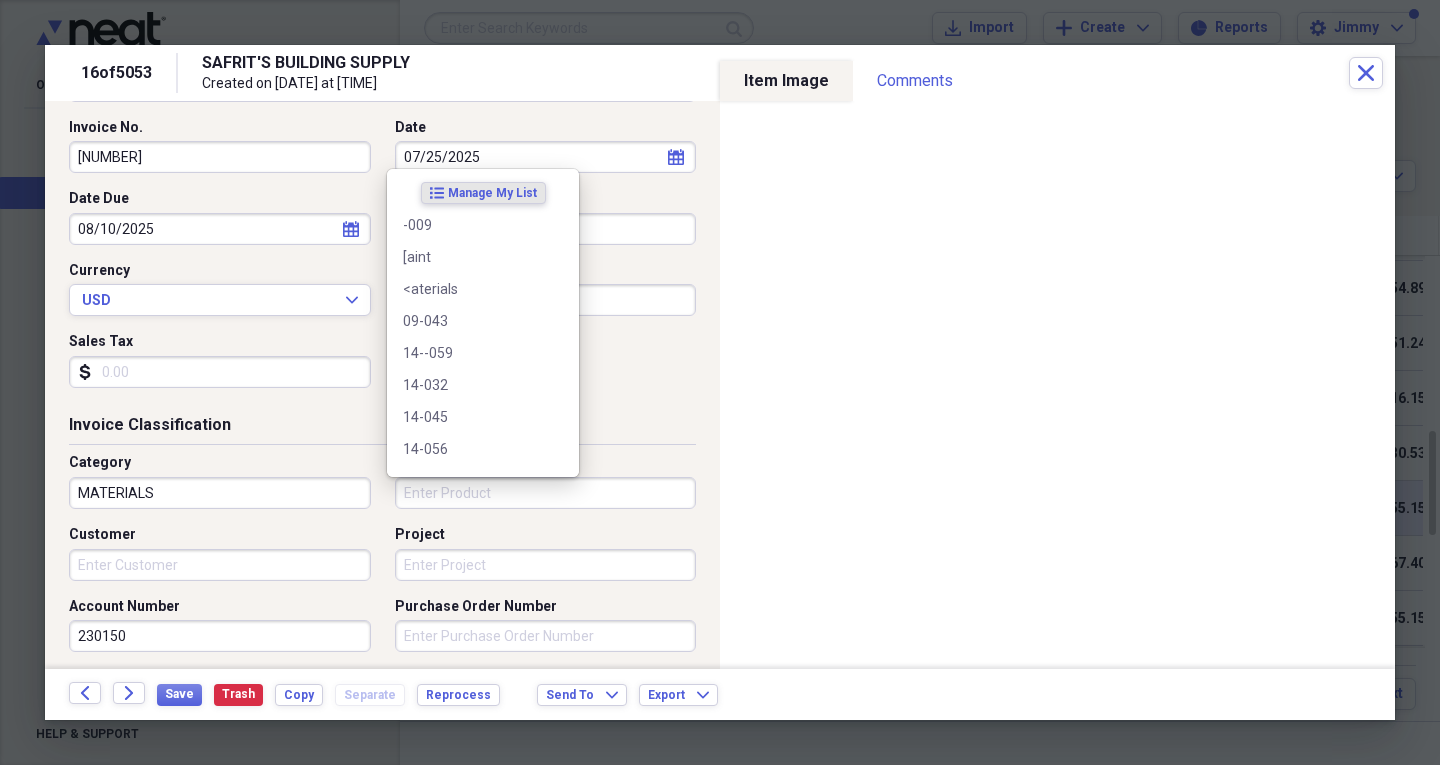 click on "Product" at bounding box center (546, 493) 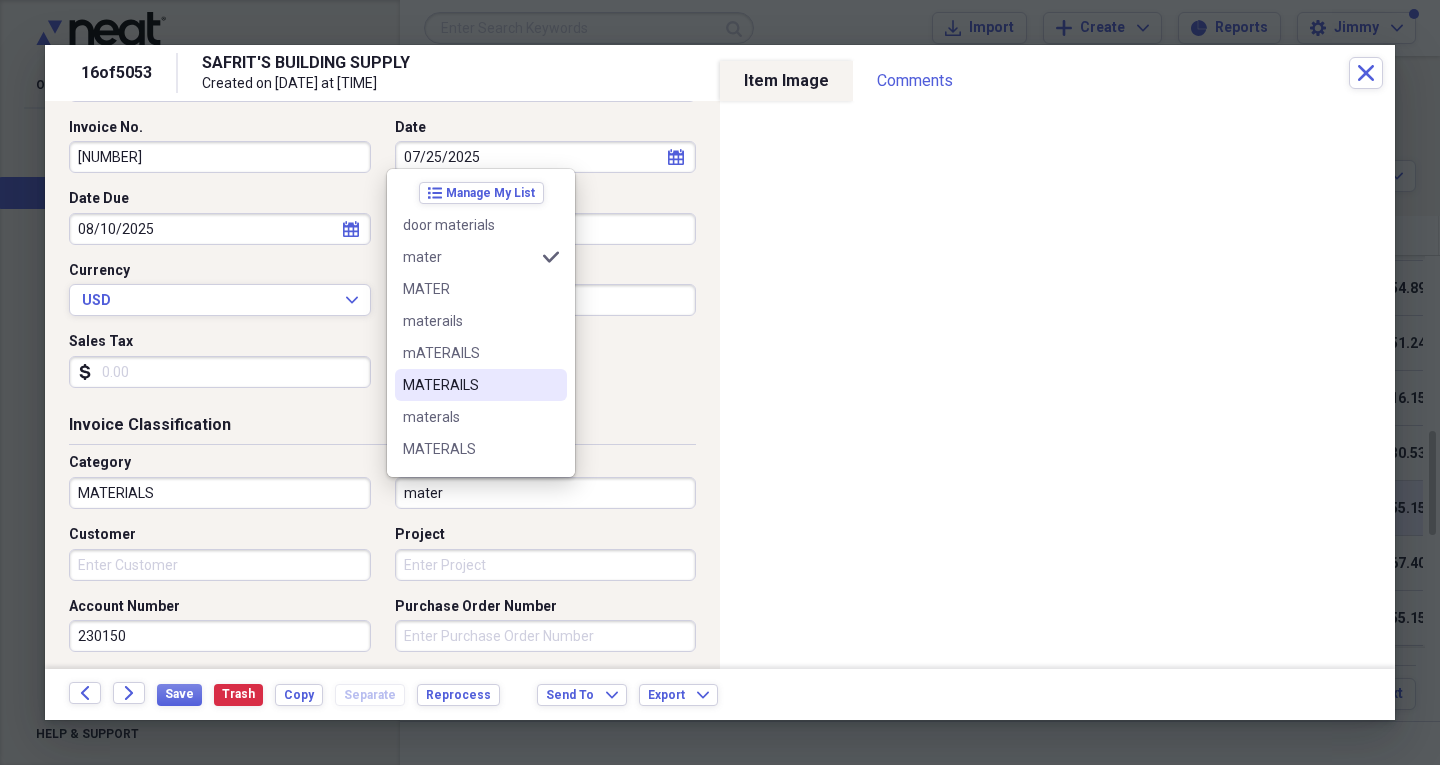 click on "MATERAILS" at bounding box center [469, 385] 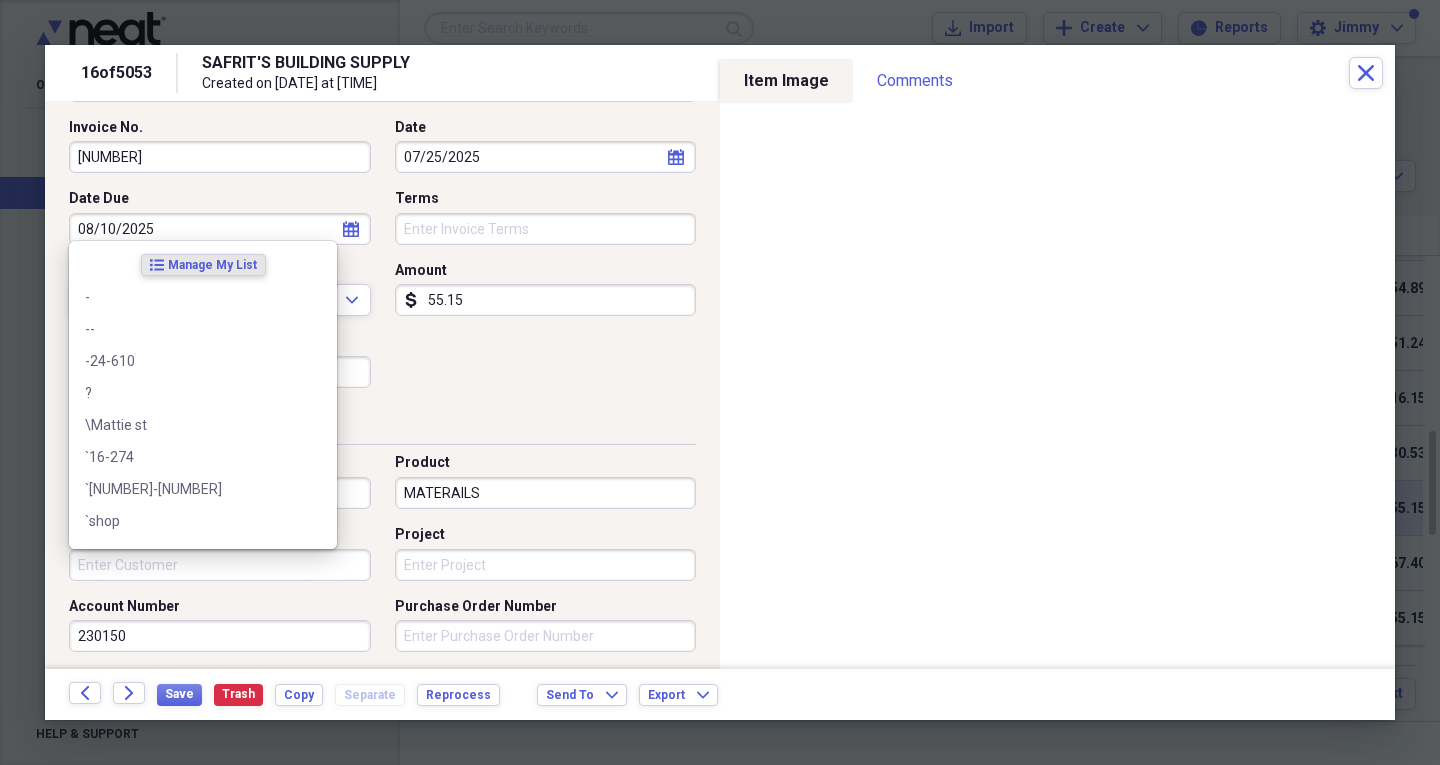 click on "Customer" at bounding box center (220, 565) 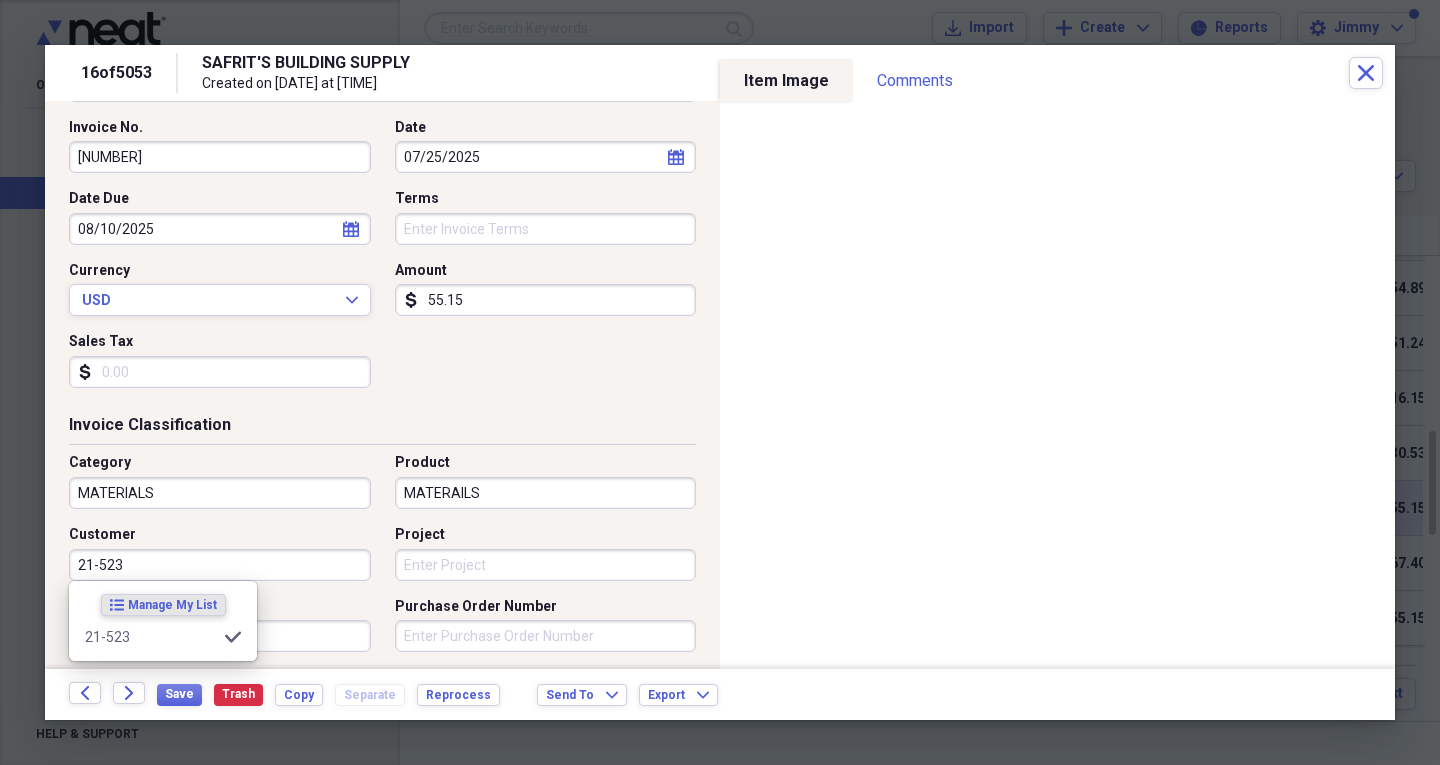 type on "21-523" 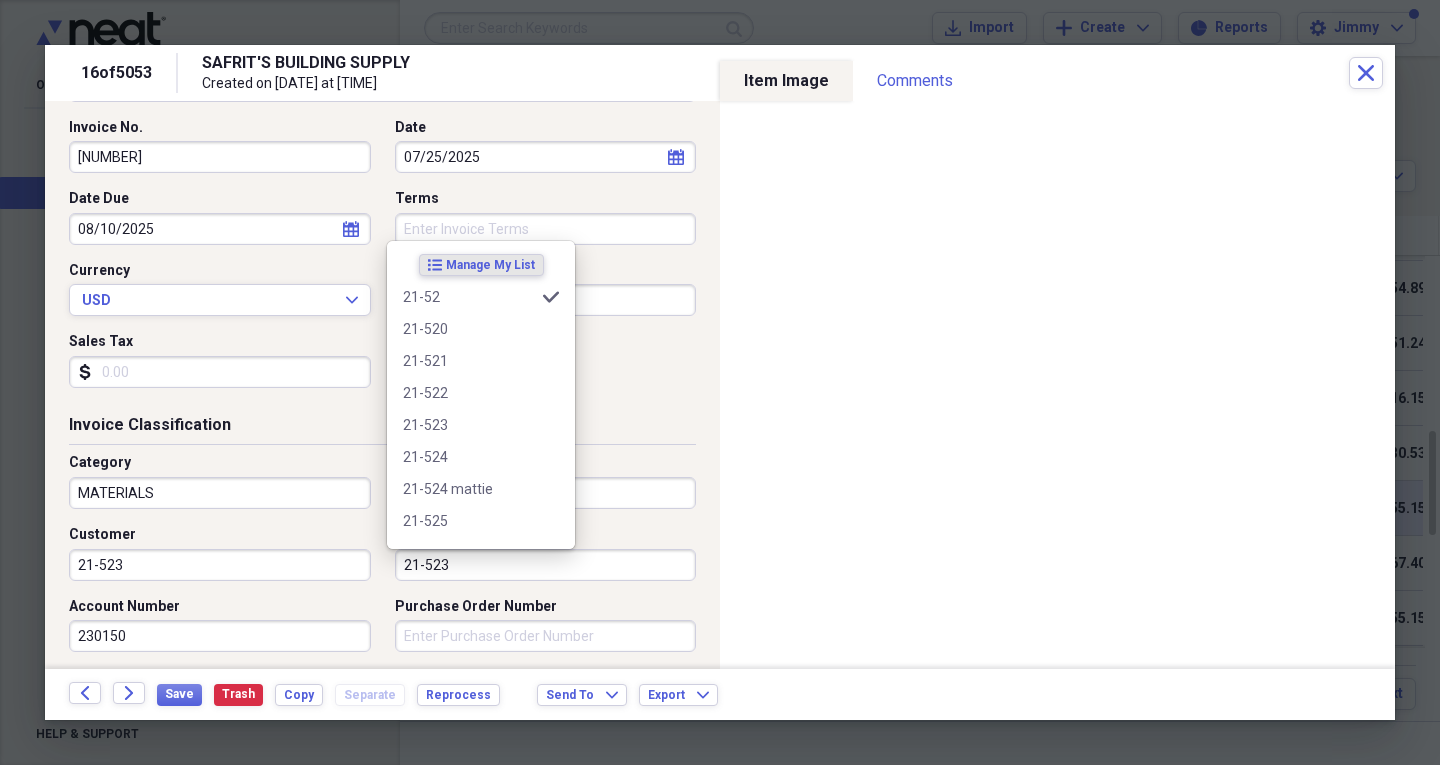 type on "21-523" 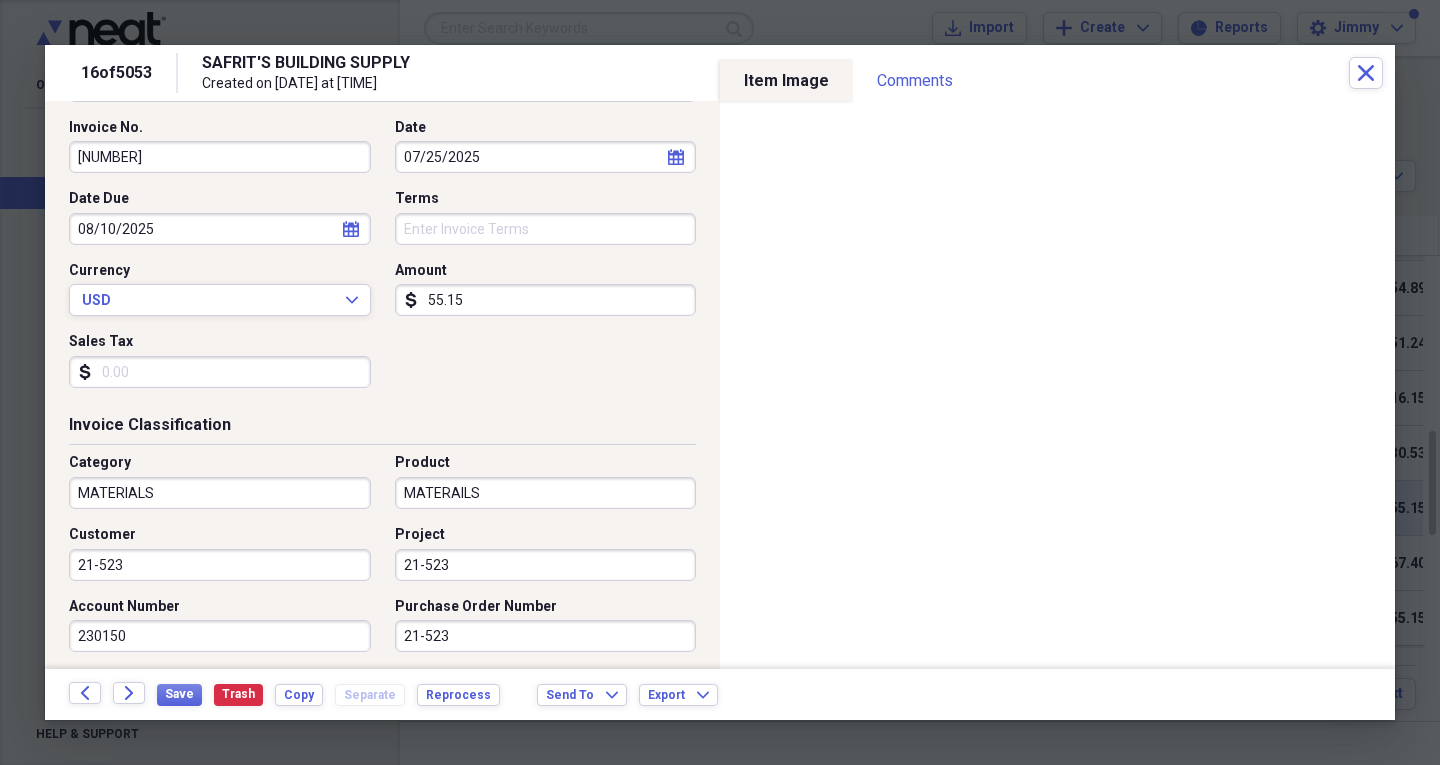 type on "21-523" 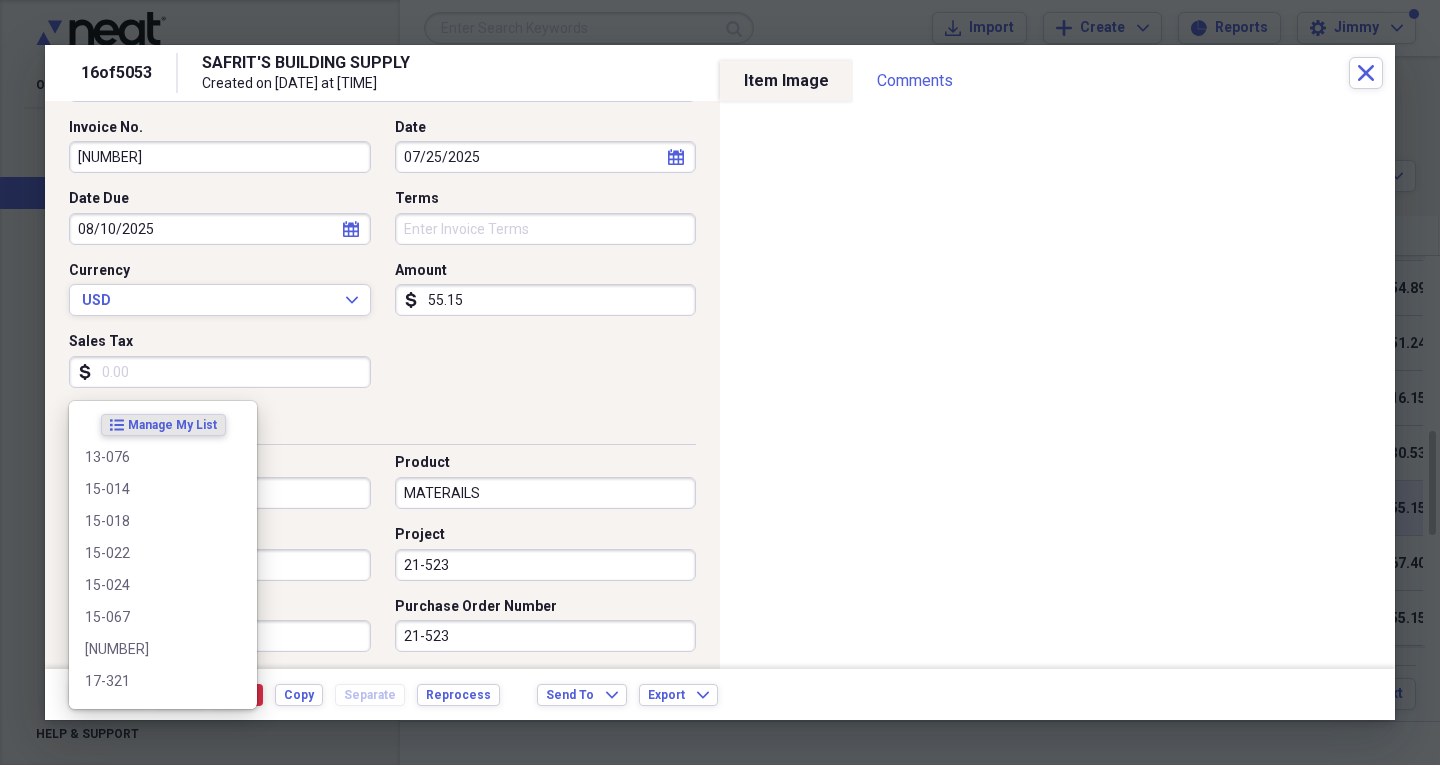 scroll, scrollTop: 523, scrollLeft: 0, axis: vertical 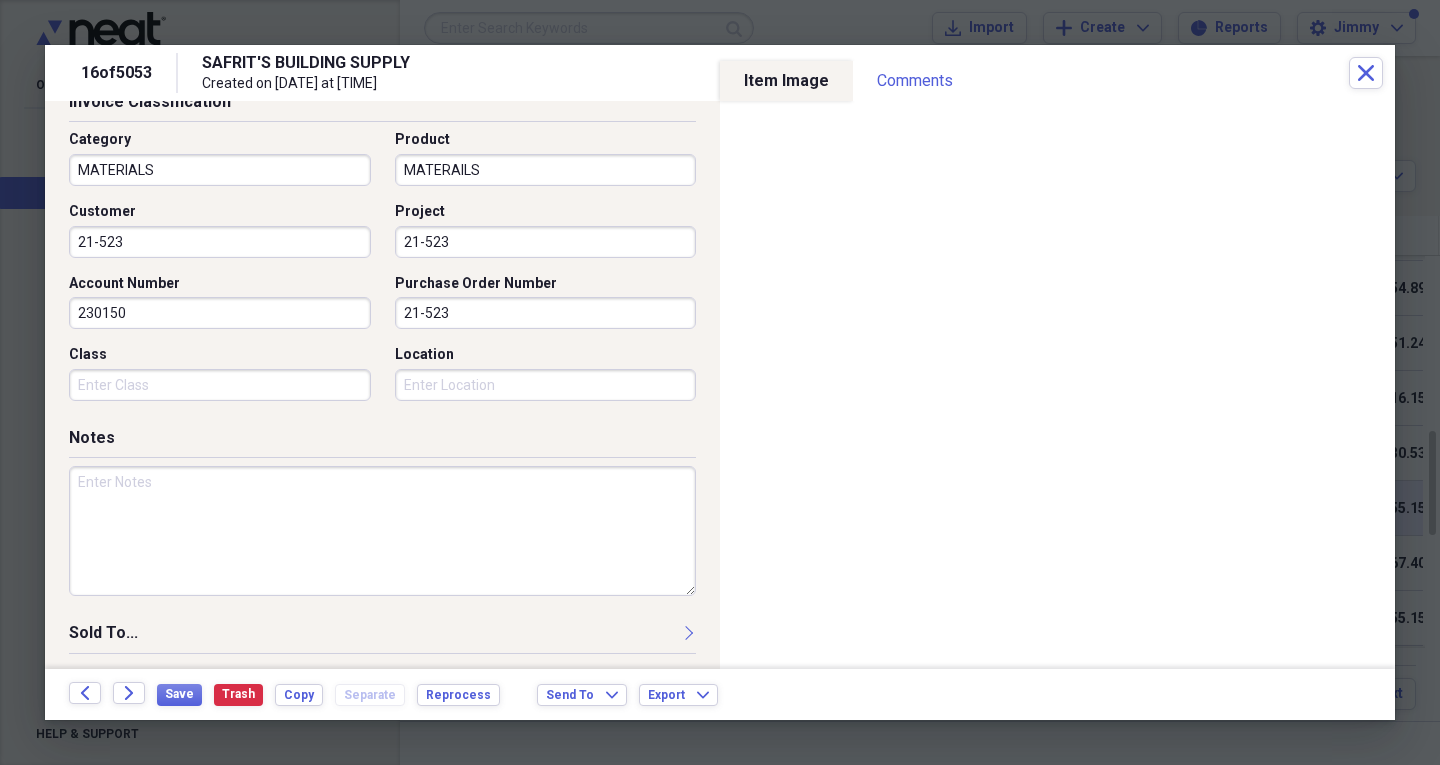 drag, startPoint x: 553, startPoint y: 420, endPoint x: 321, endPoint y: 571, distance: 276.81223 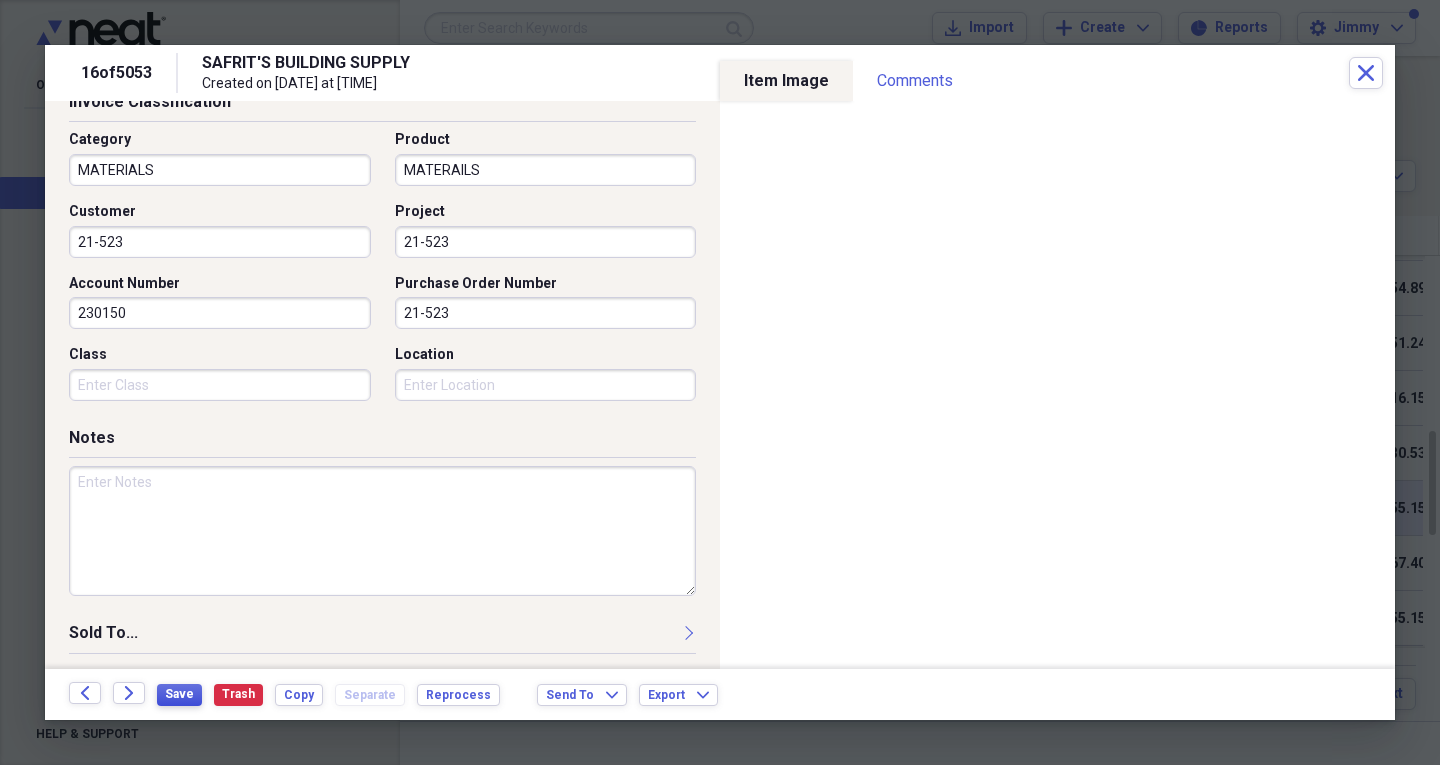 click on "Save" at bounding box center [179, 694] 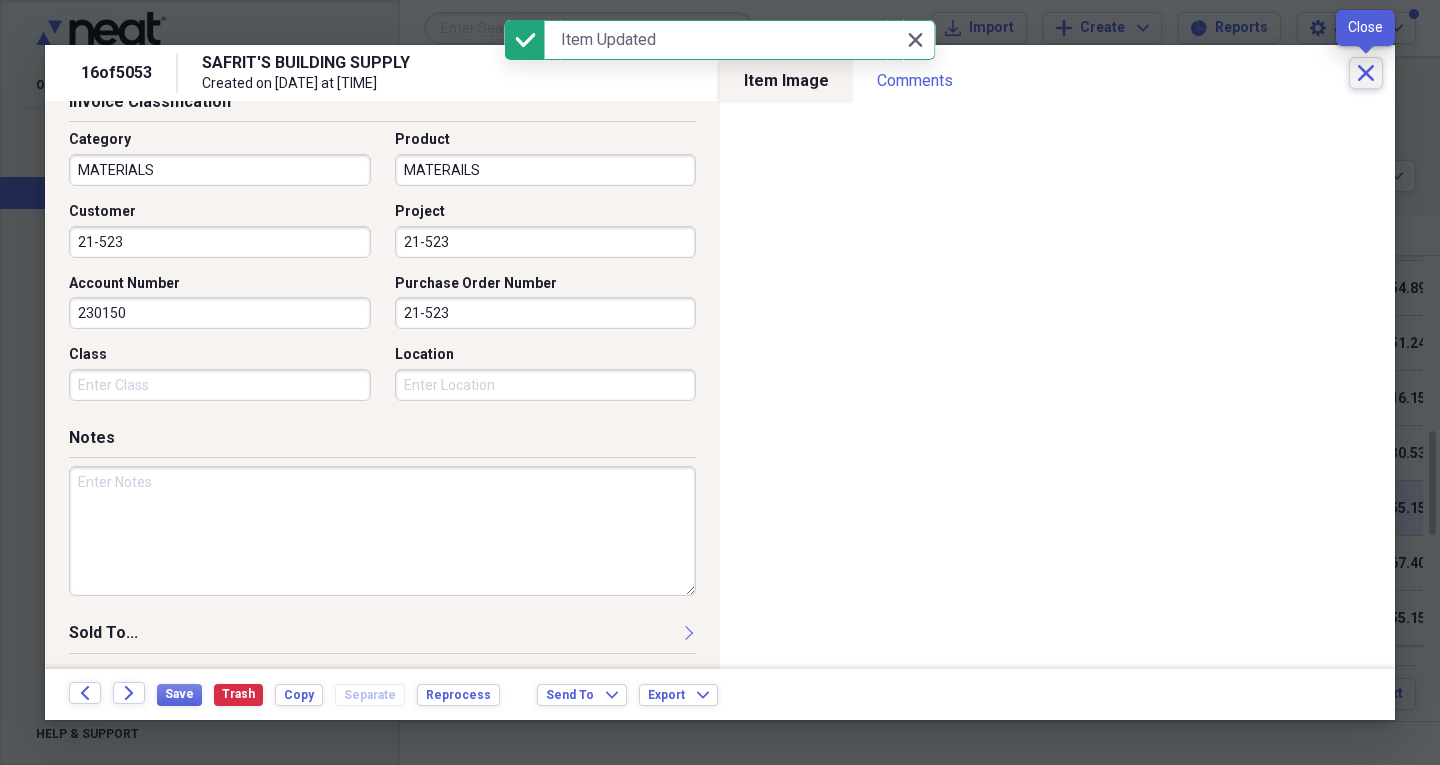 click 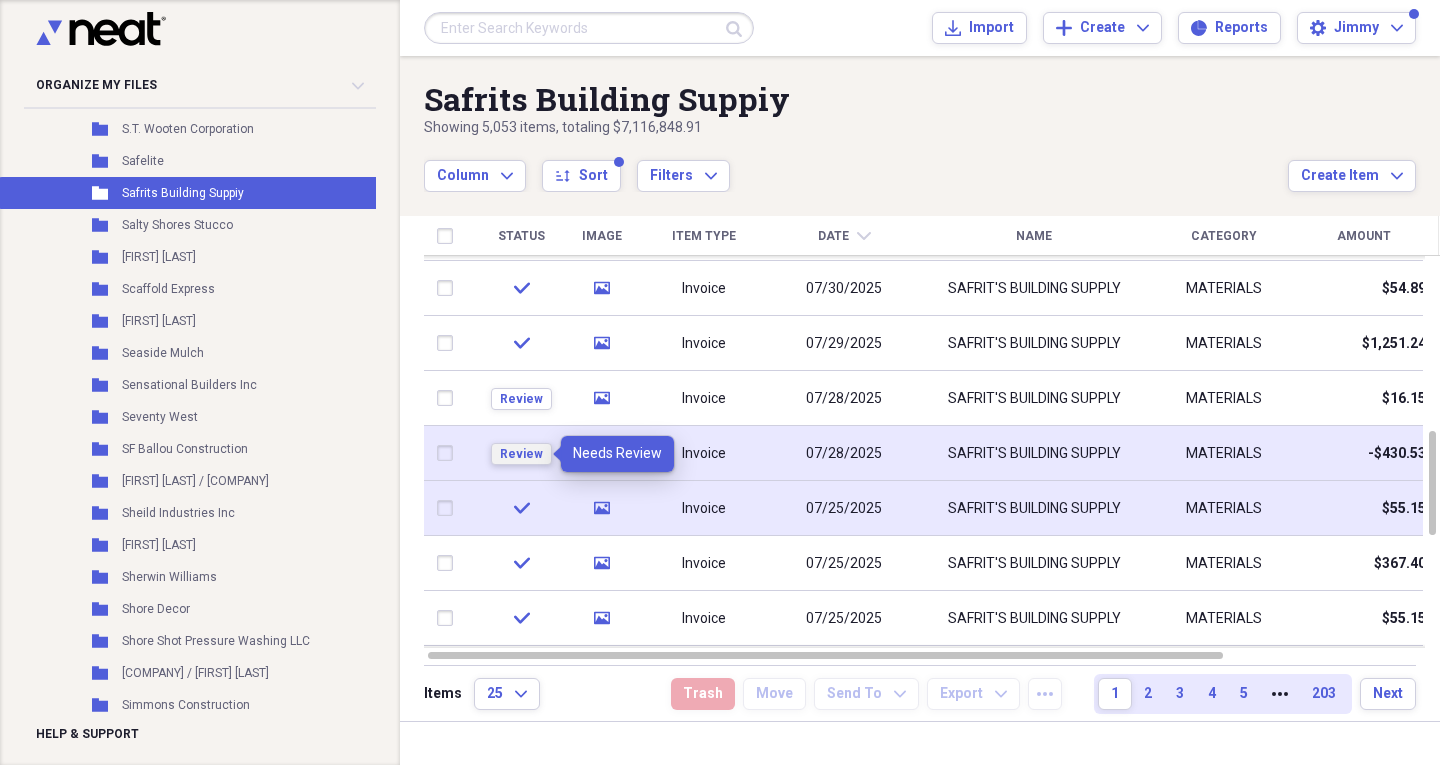 click on "Review" at bounding box center [521, 454] 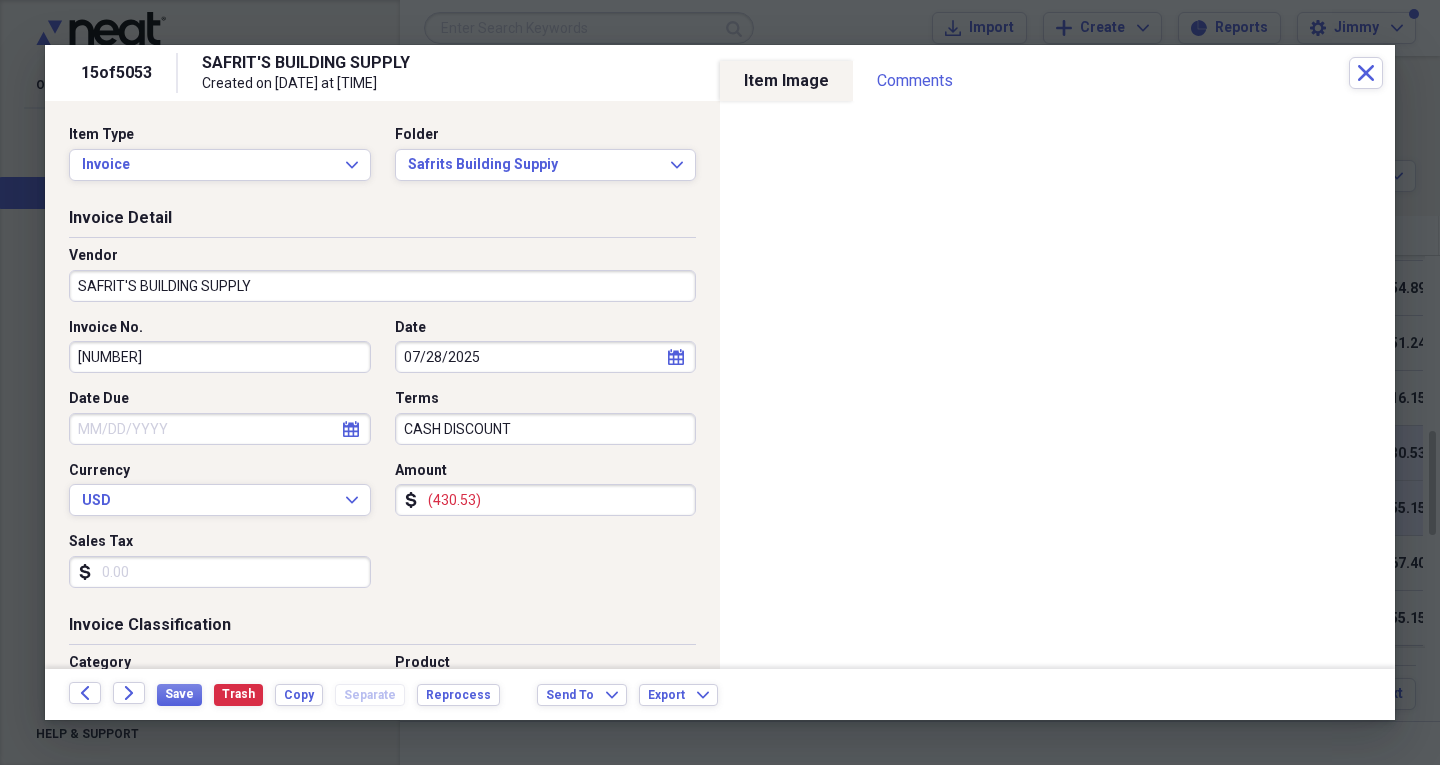 click on "Date Due" at bounding box center [220, 429] 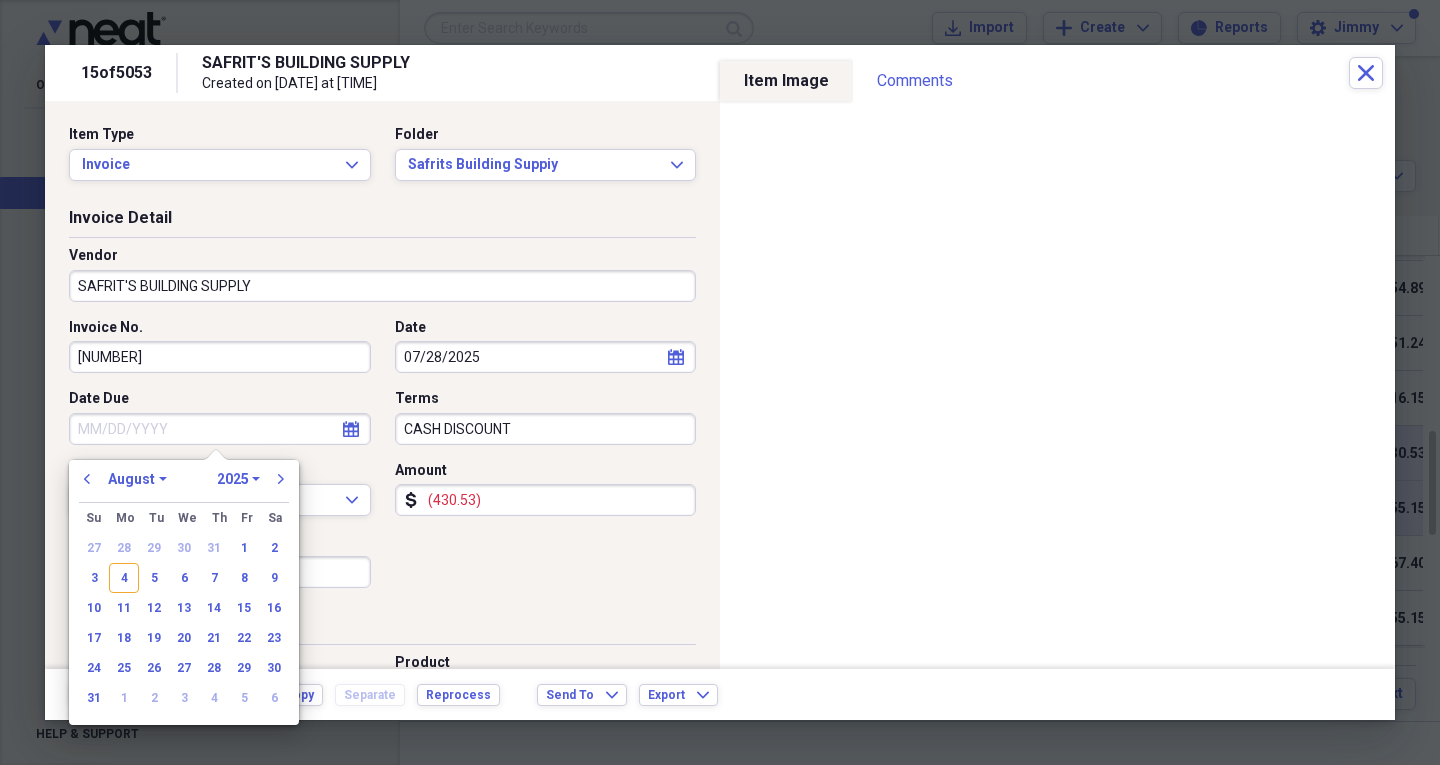 click on "Date Due" at bounding box center [220, 429] 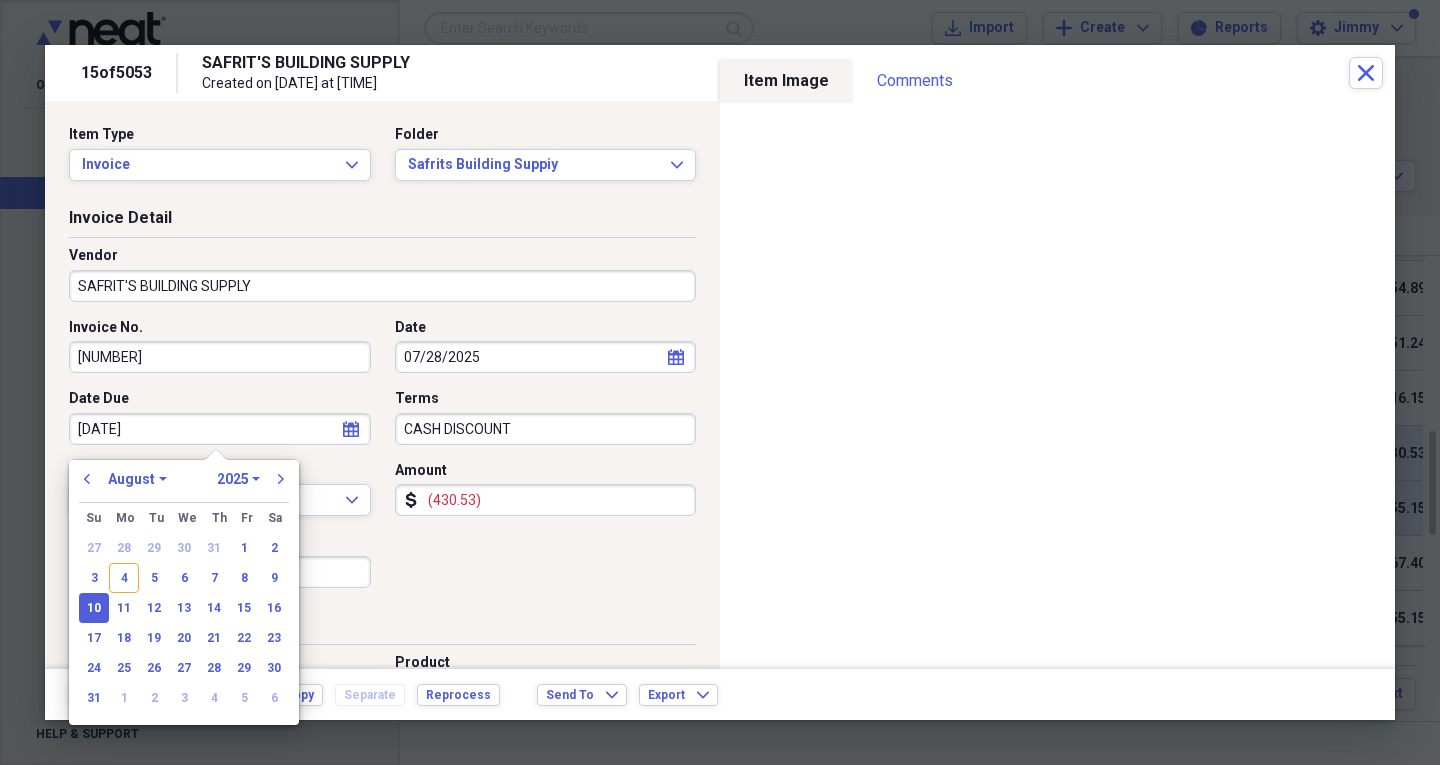 type on "08/10/2025" 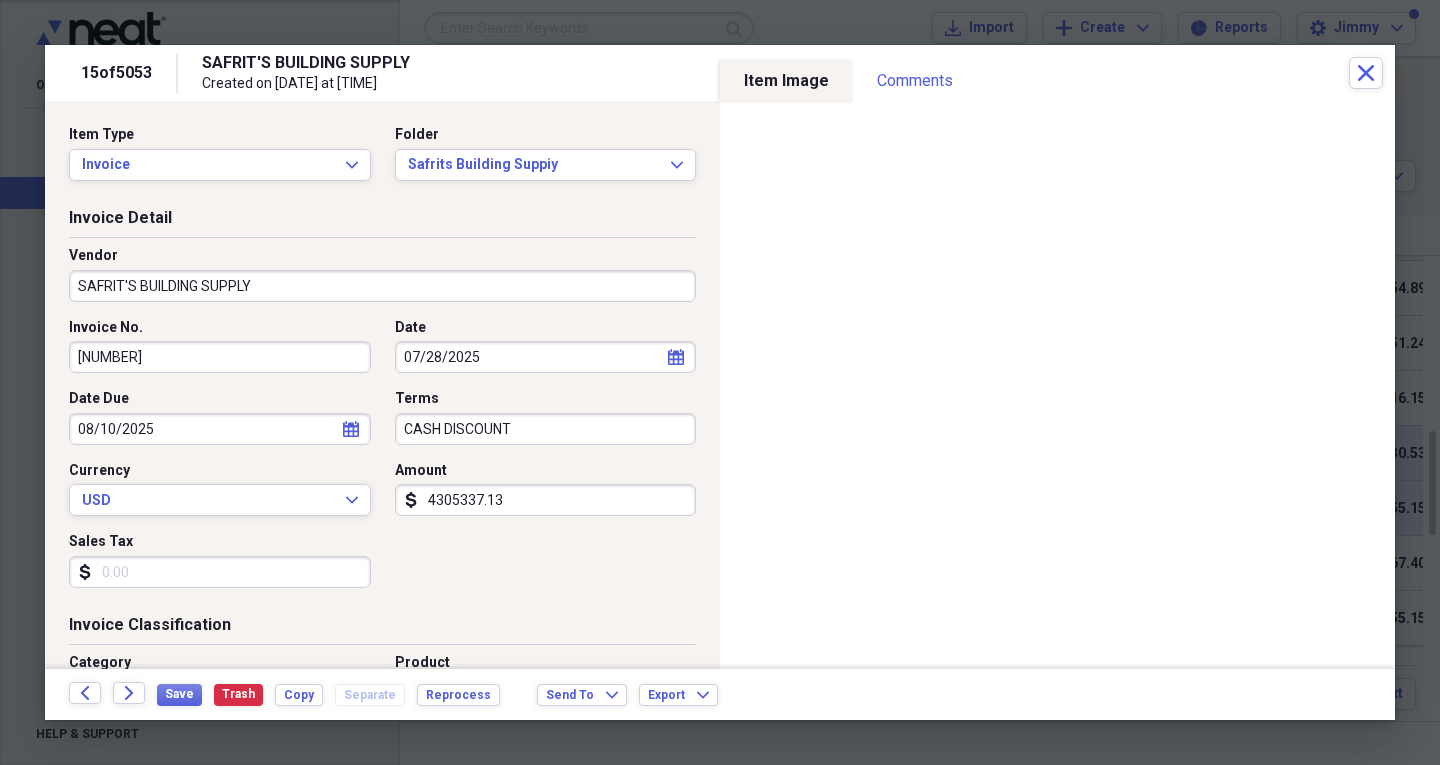 type on "[NUMBER]" 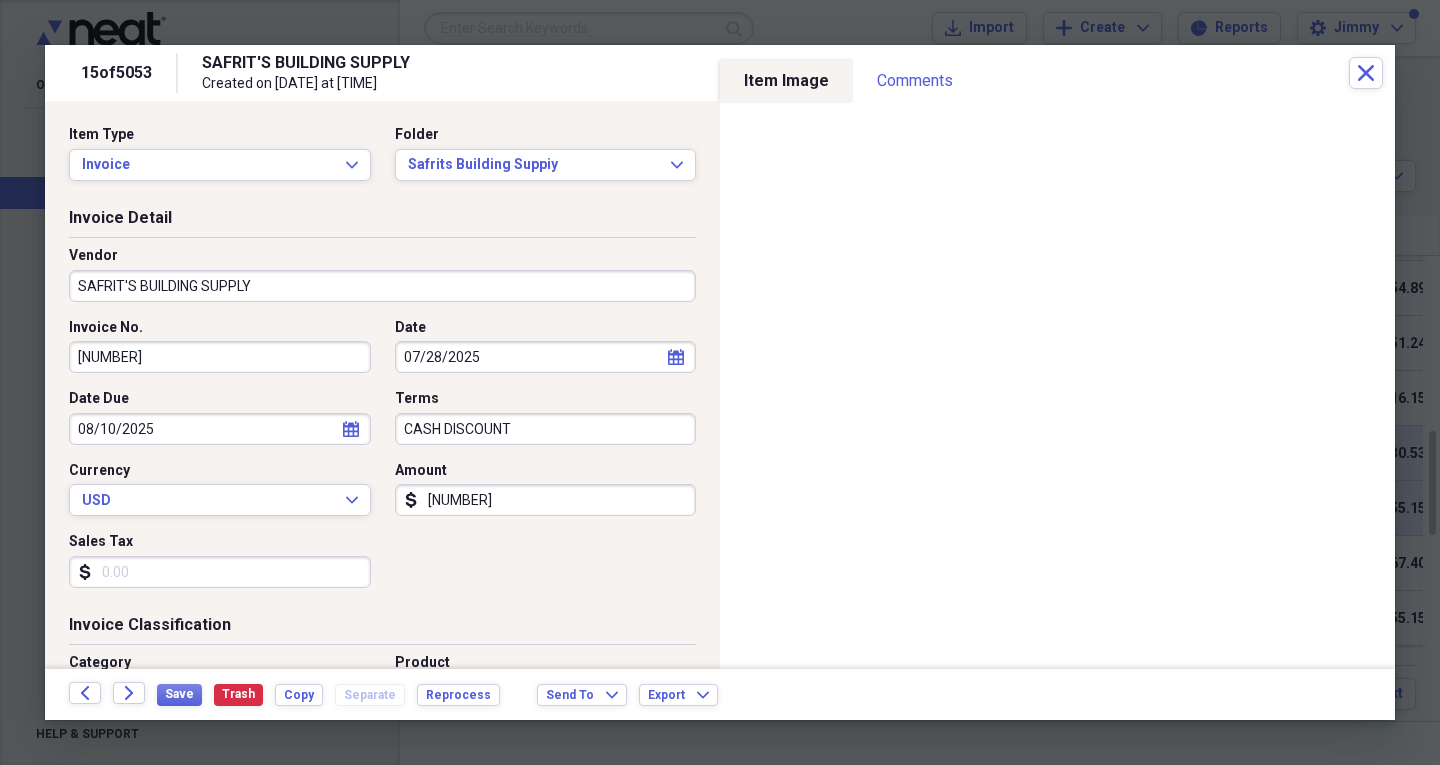 click on "[NUMBER]" at bounding box center [546, 500] 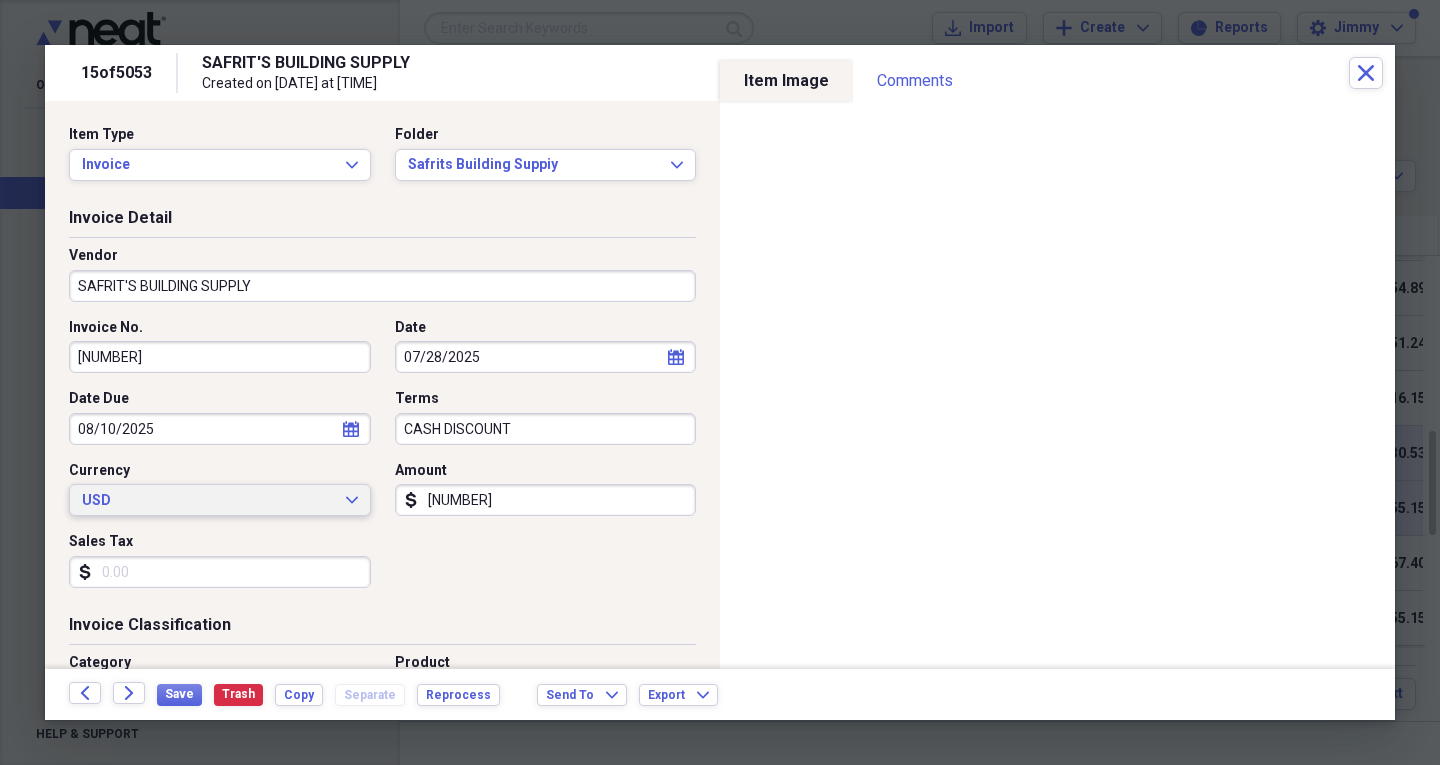 drag, startPoint x: 546, startPoint y: 490, endPoint x: 296, endPoint y: 512, distance: 250.96614 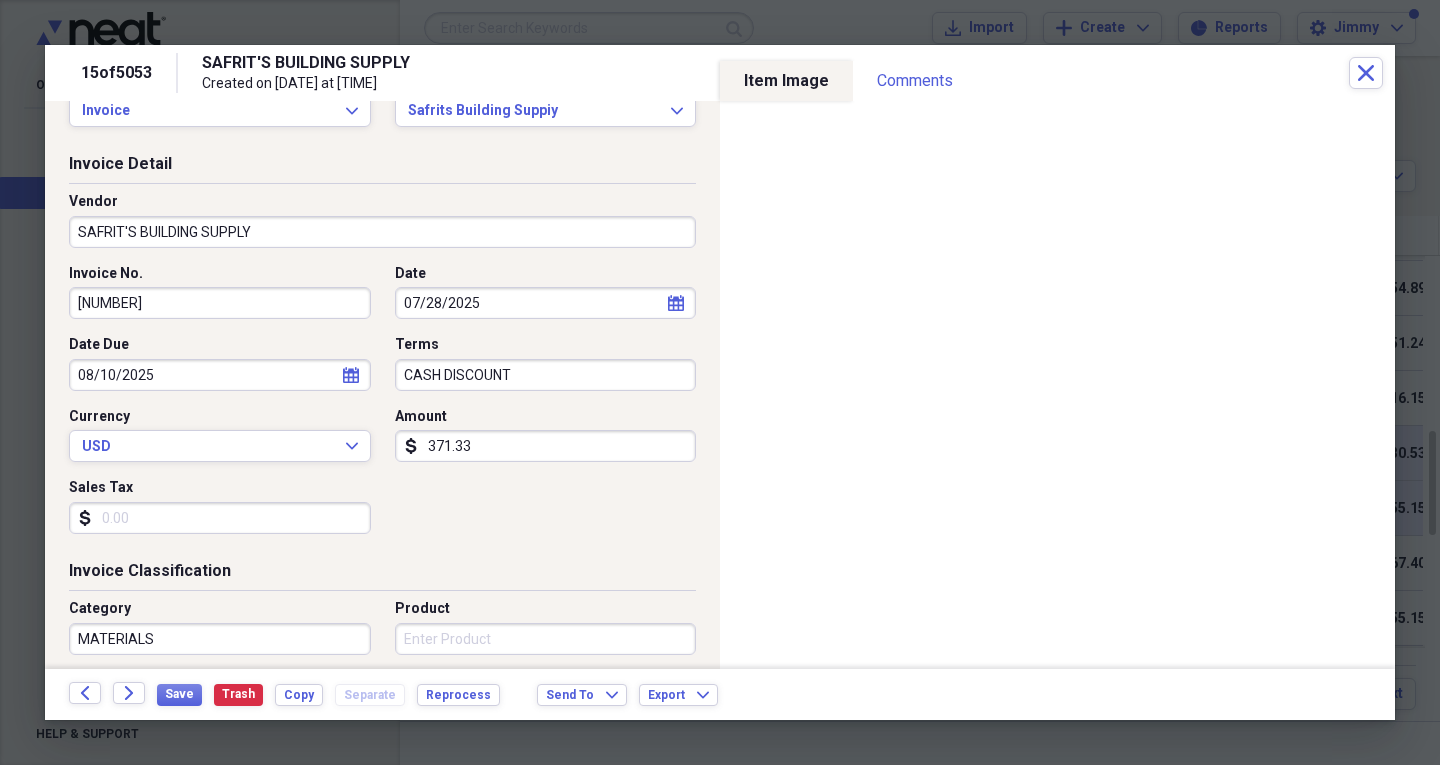 scroll, scrollTop: 100, scrollLeft: 0, axis: vertical 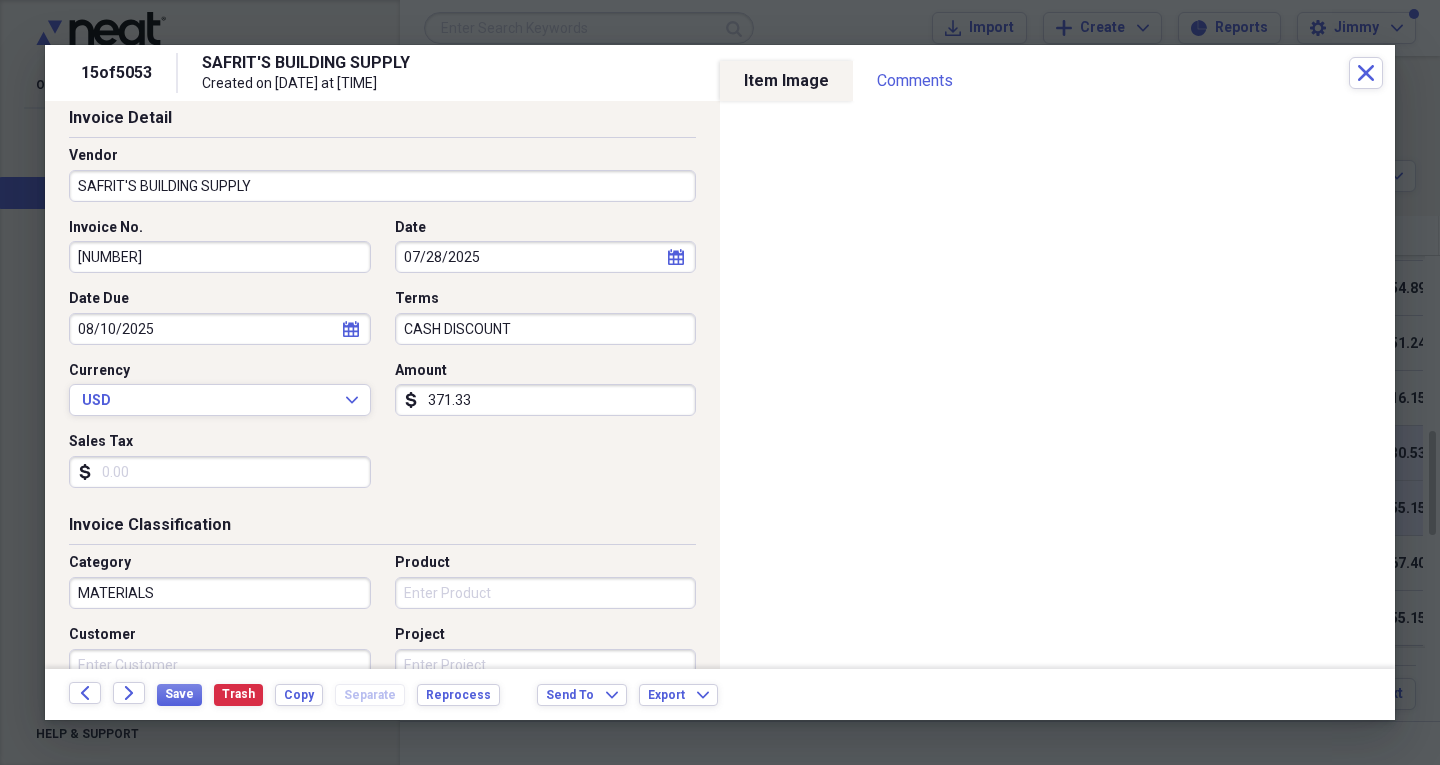 type on "371.33" 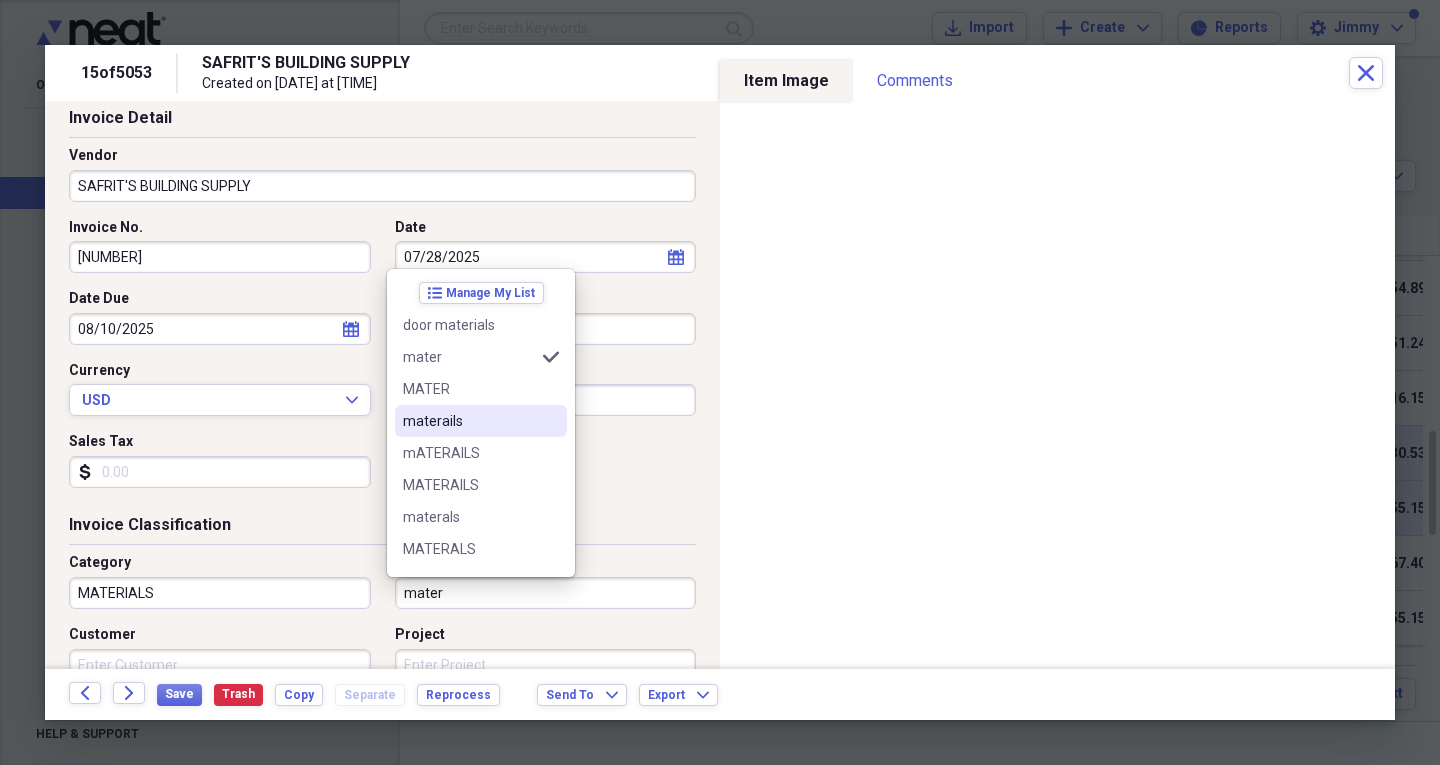 click on "materails" at bounding box center (469, 421) 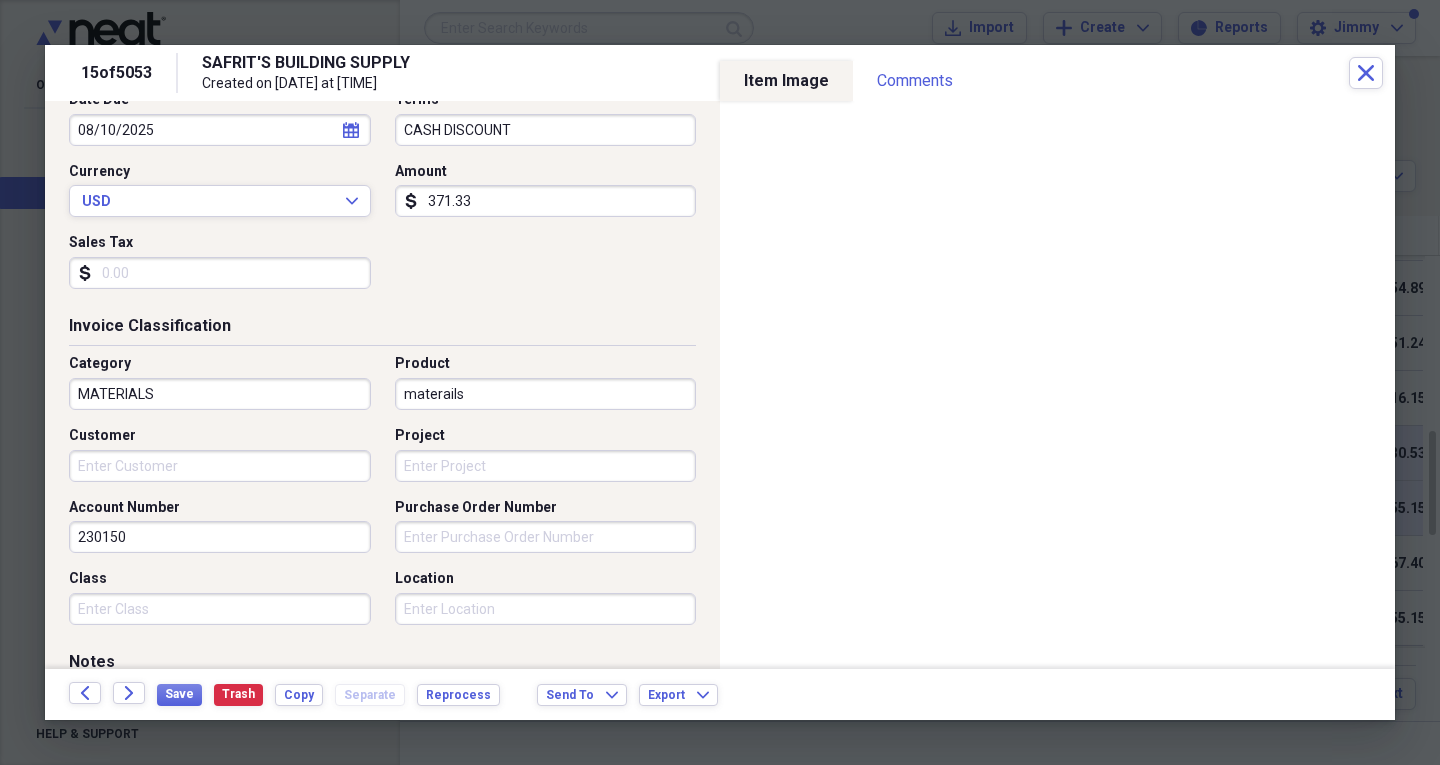 scroll, scrollTop: 300, scrollLeft: 0, axis: vertical 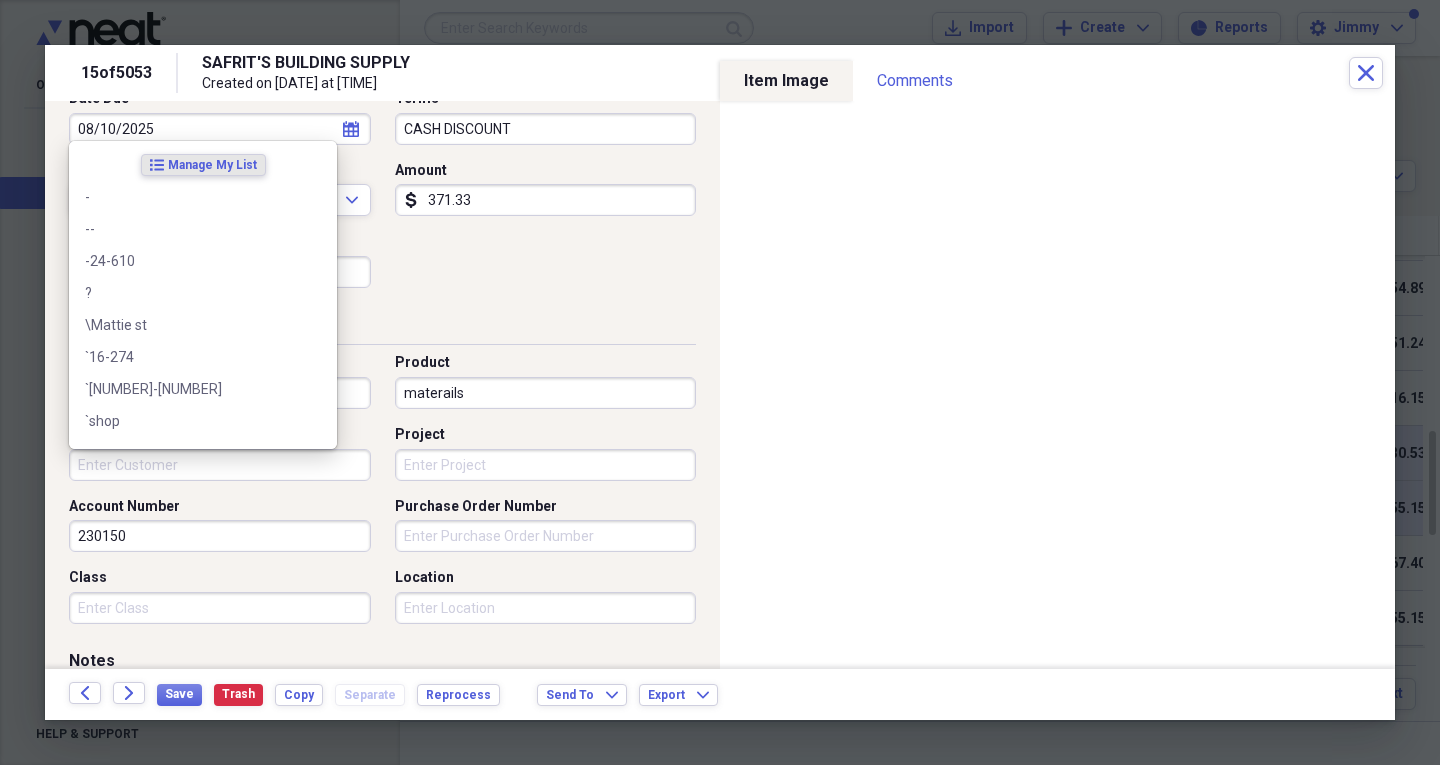 click on "Customer" at bounding box center (220, 465) 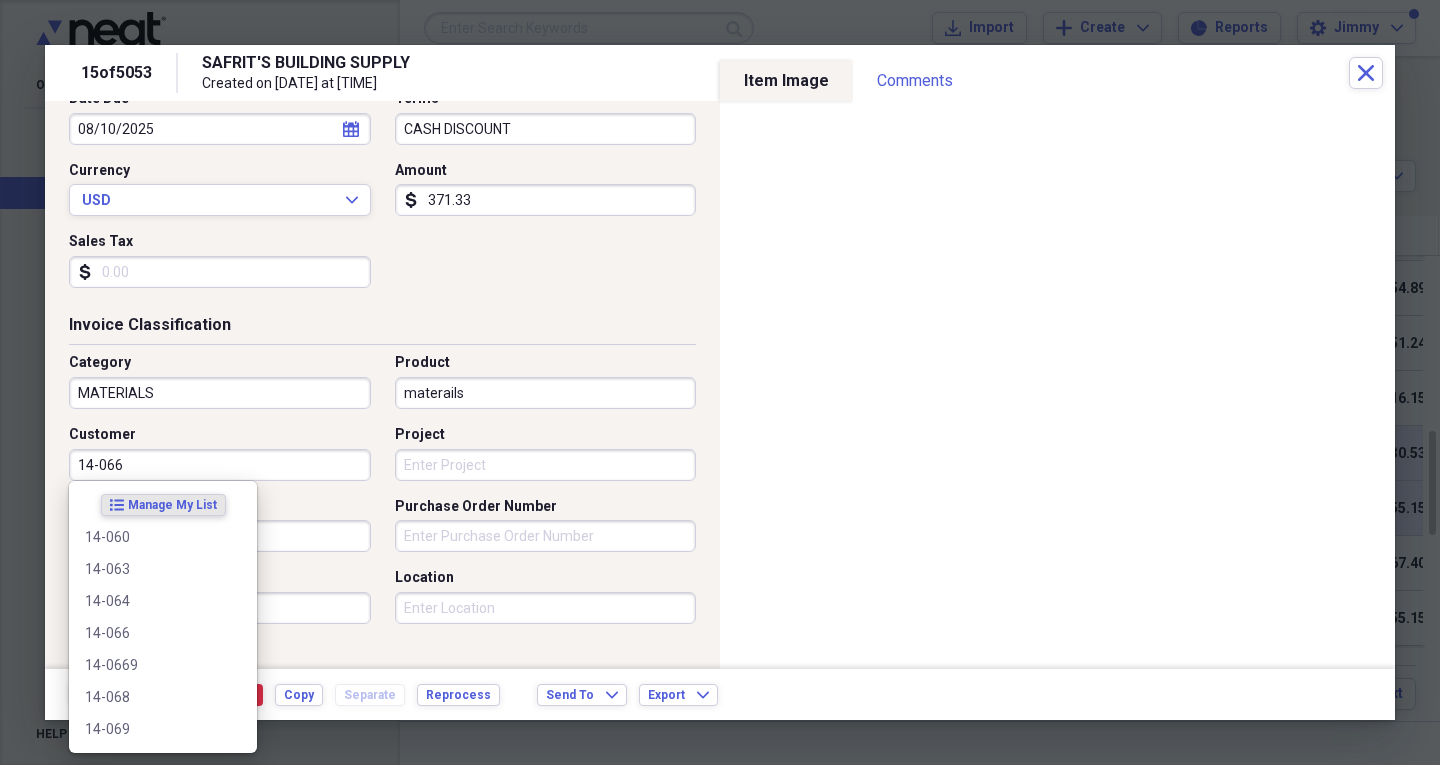 type on "14-066" 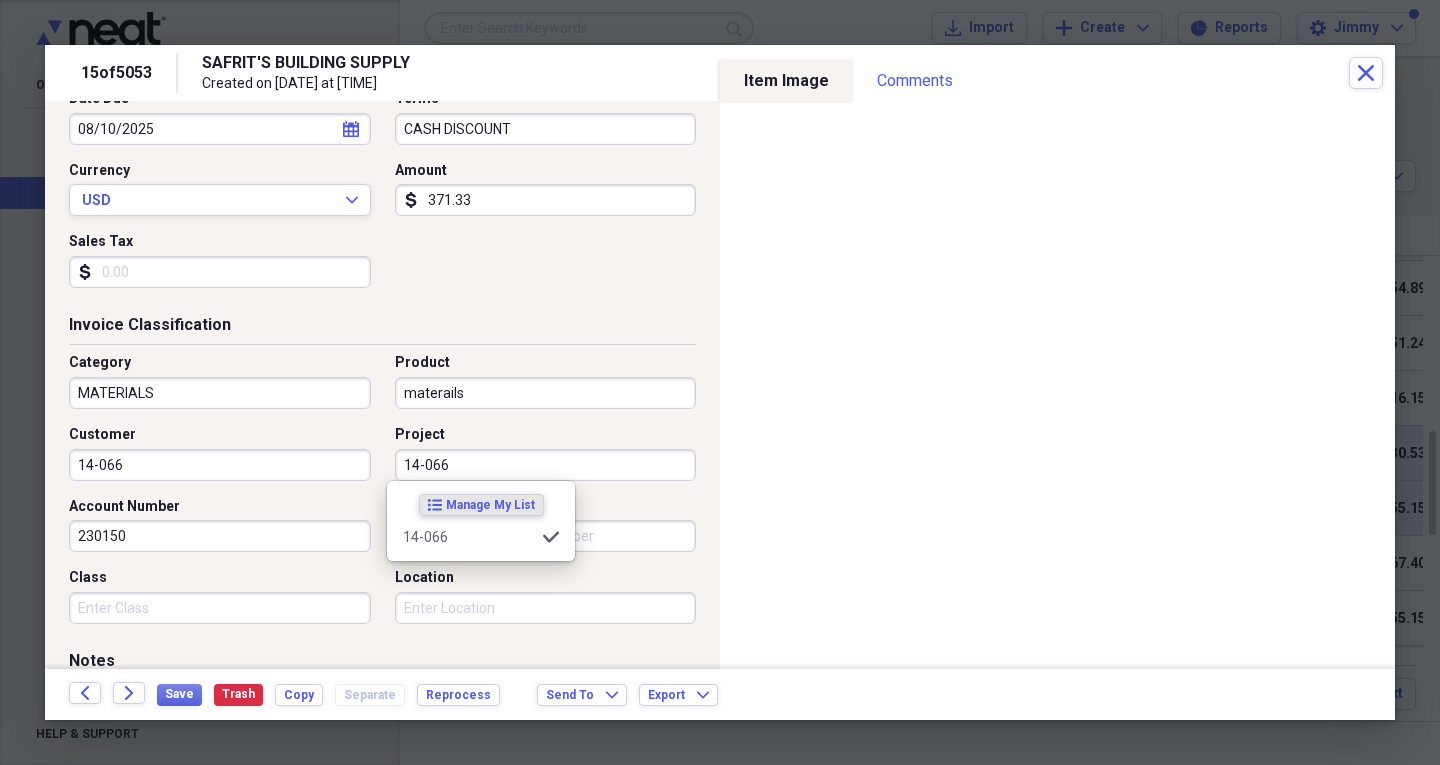 type on "14-066" 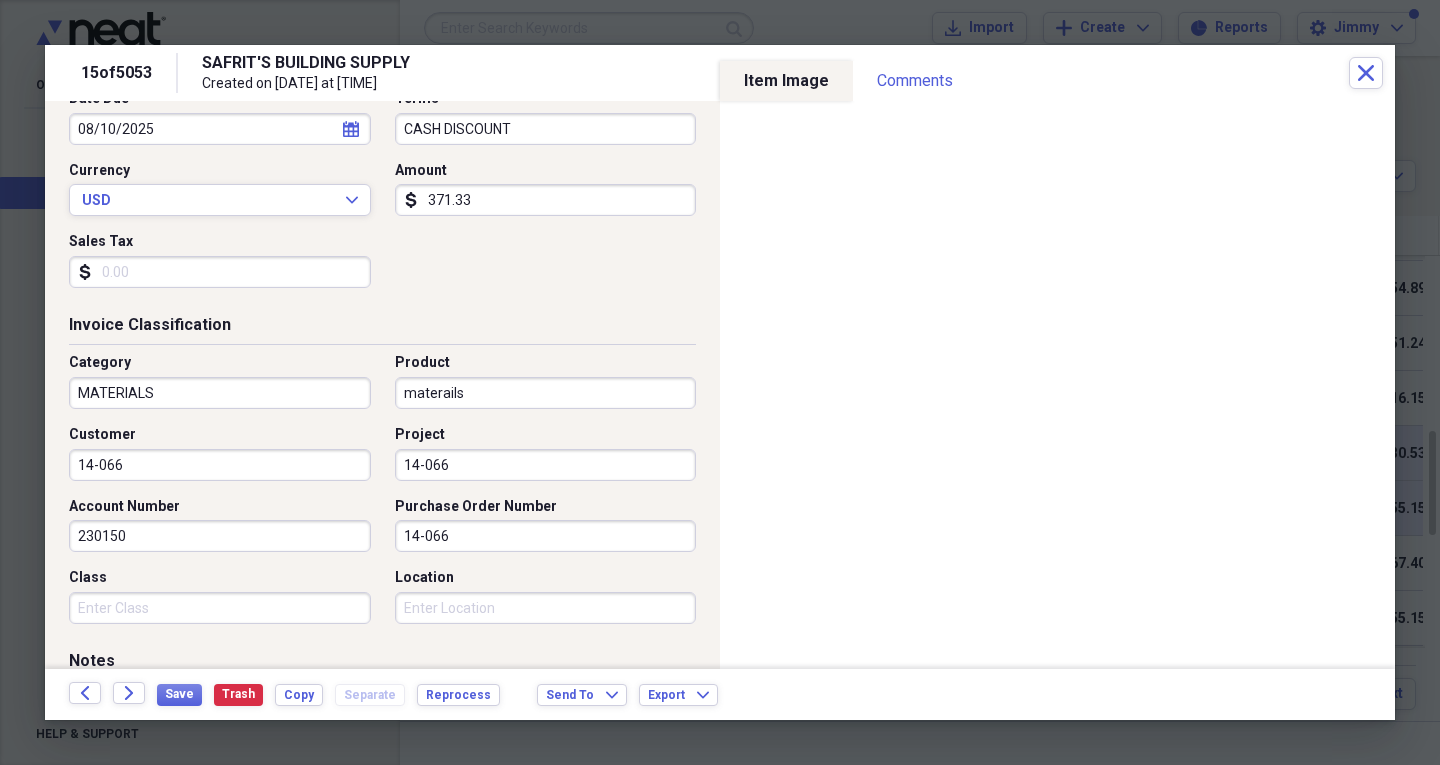 type on "14-066" 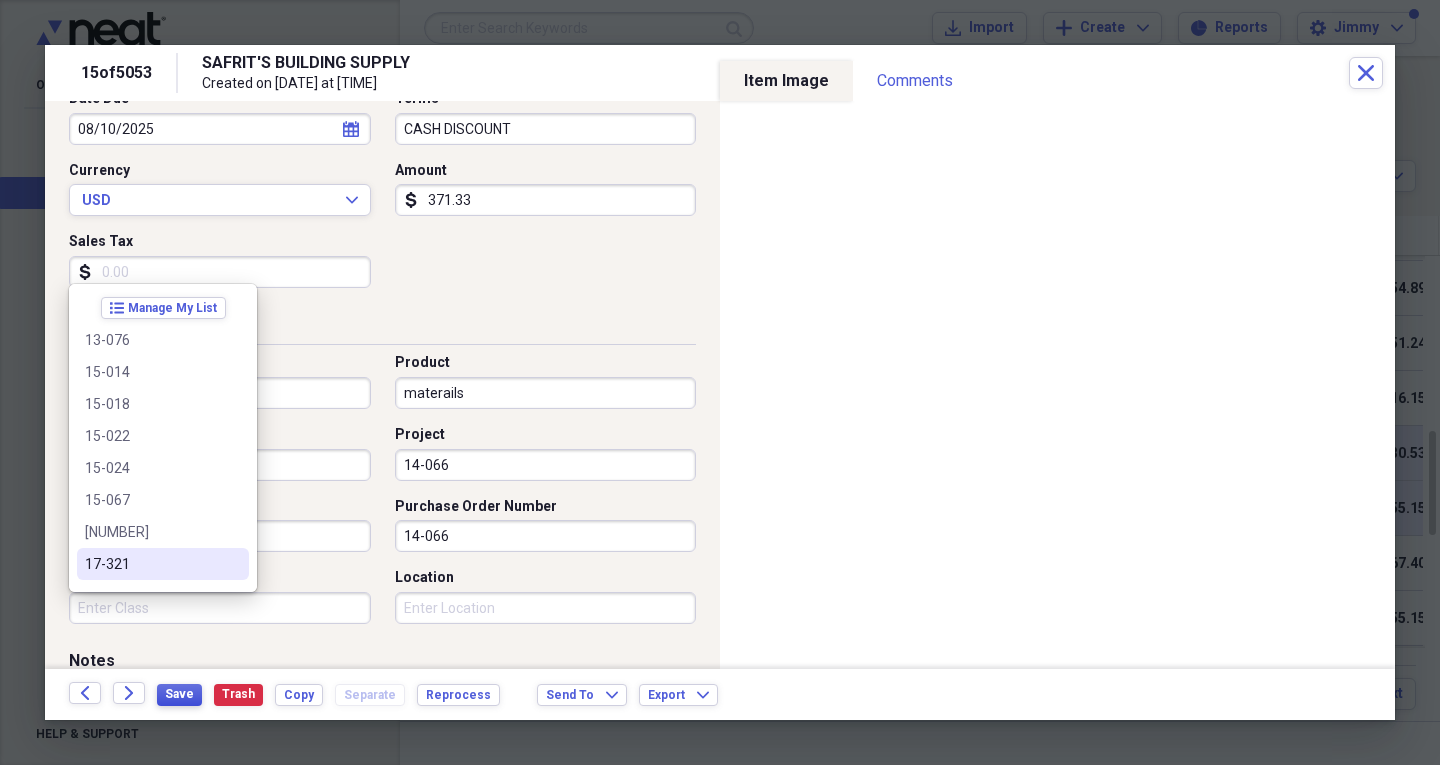 click on "Save" at bounding box center (179, 694) 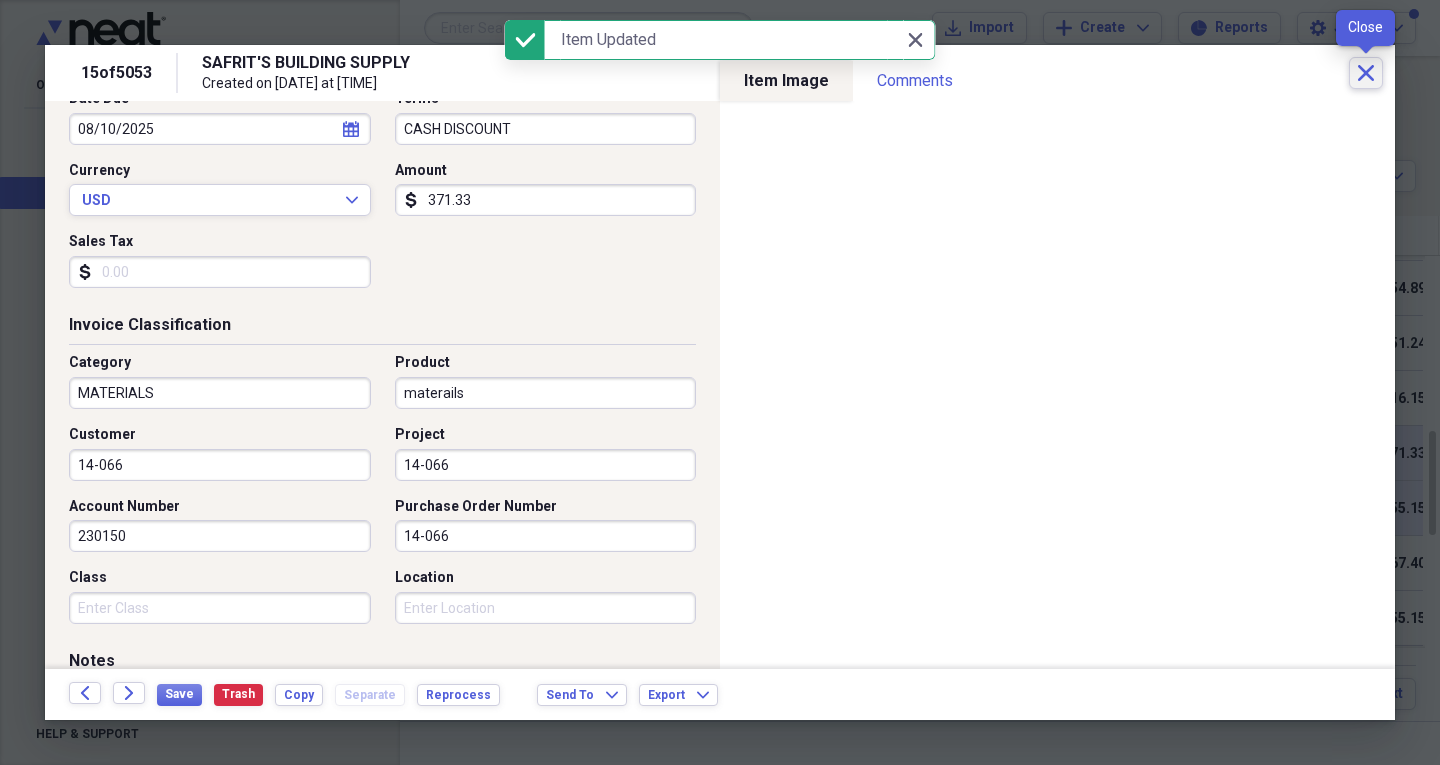 click on "Close" 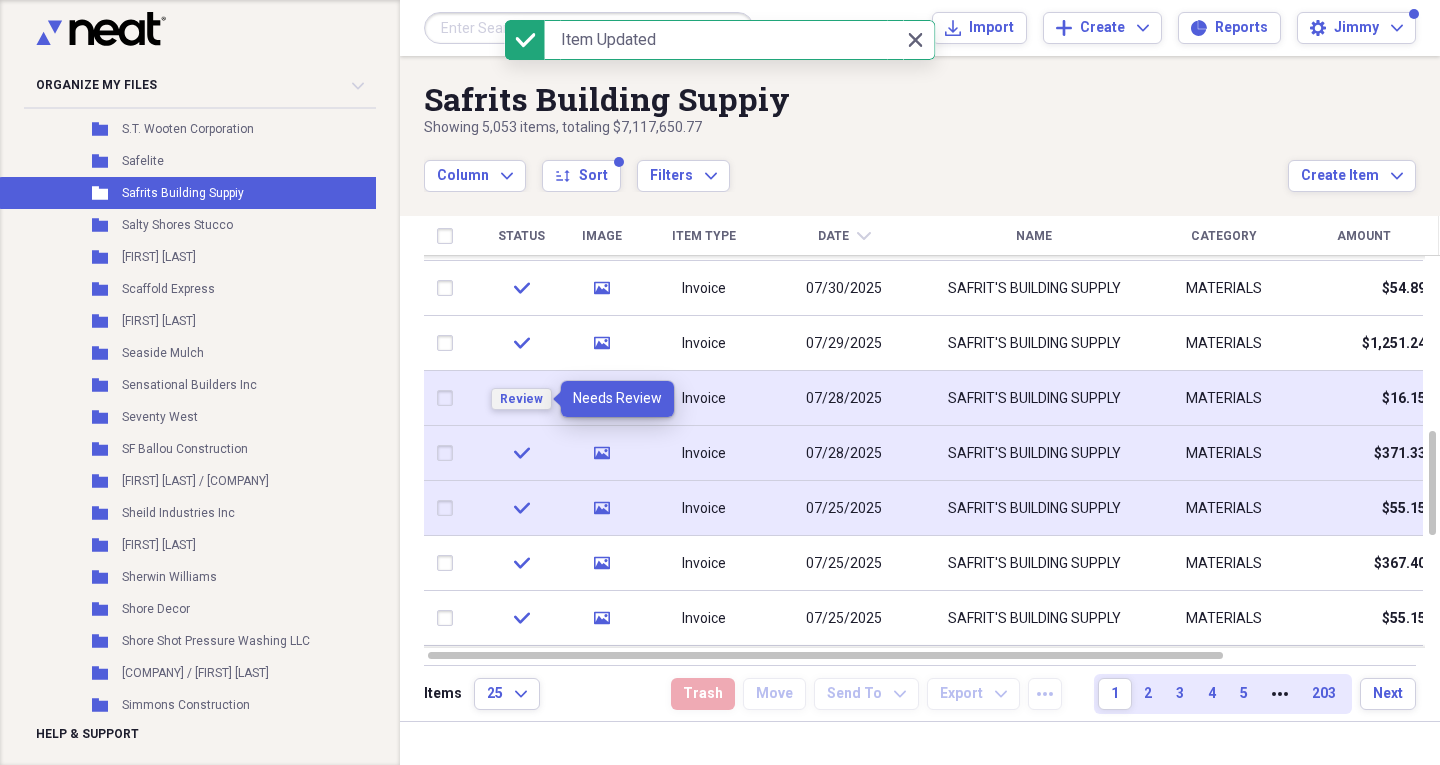 click on "Review" at bounding box center [521, 399] 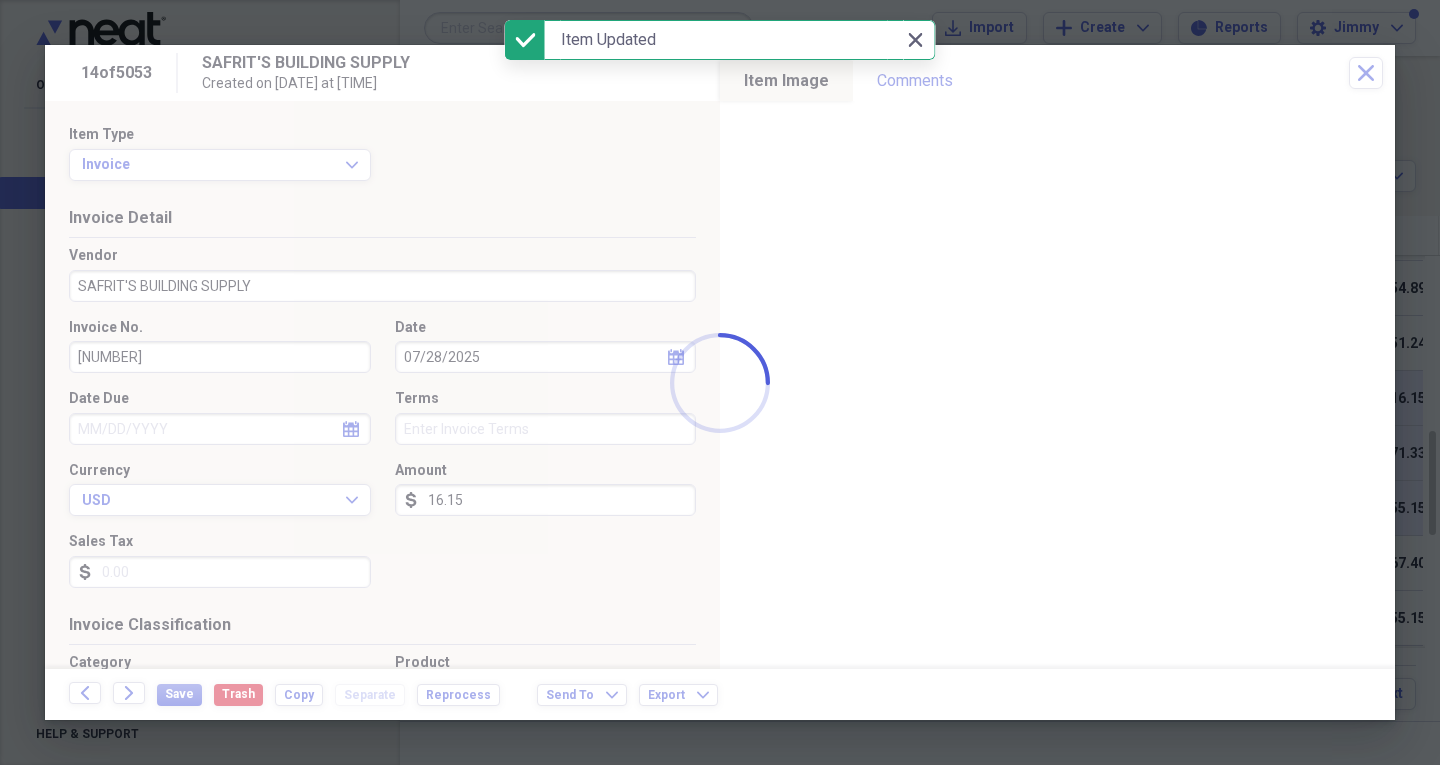 click on "Organize My Files 99+ Collapse Unfiled Needs Review 99+ Unfiled All Files Unfiled Unfiled Unfiled Saved Reports Collapse My Cabinet Neat Desk office Add Folder Collapse Open Folder Business Add Folder Folder A & B Masonry Add Folder Folder A & H Roofing Add Folder Folder A D Roofing Add Folder Folder A S K Welding & Fabricatiom LLC Add Folder Folder A-1 Action Add Folder Folder A&H Forensic Roofing Add Folder Folder Aaron's Electrical Solutions Add Folder Folder Ace Hardware - Atlantic Beach Add Folder Folder Ace Hardware - Beaufort Add Folder Folder Ace Marine  Rigging Add Folder Folder Ace of Beaufort Add Folder Folder Acme Movers and Storage co. inc Add Folder Folder ACS Computer Services Inc Add Folder Folder Adam Pearson/Pearson Custom Tile Add Folder Folder Adams Products Add Folder Folder Advance Auto Parts Add Folder Folder Advanced Portable Toilets Add Folder Folder Advanced Water Systems, Inc. Add Folder Folder Al Simpson Plumbing Add Folder Folder Alderson Plumbing Add Folder Folder Add Folder Belk" at bounding box center (720, 382) 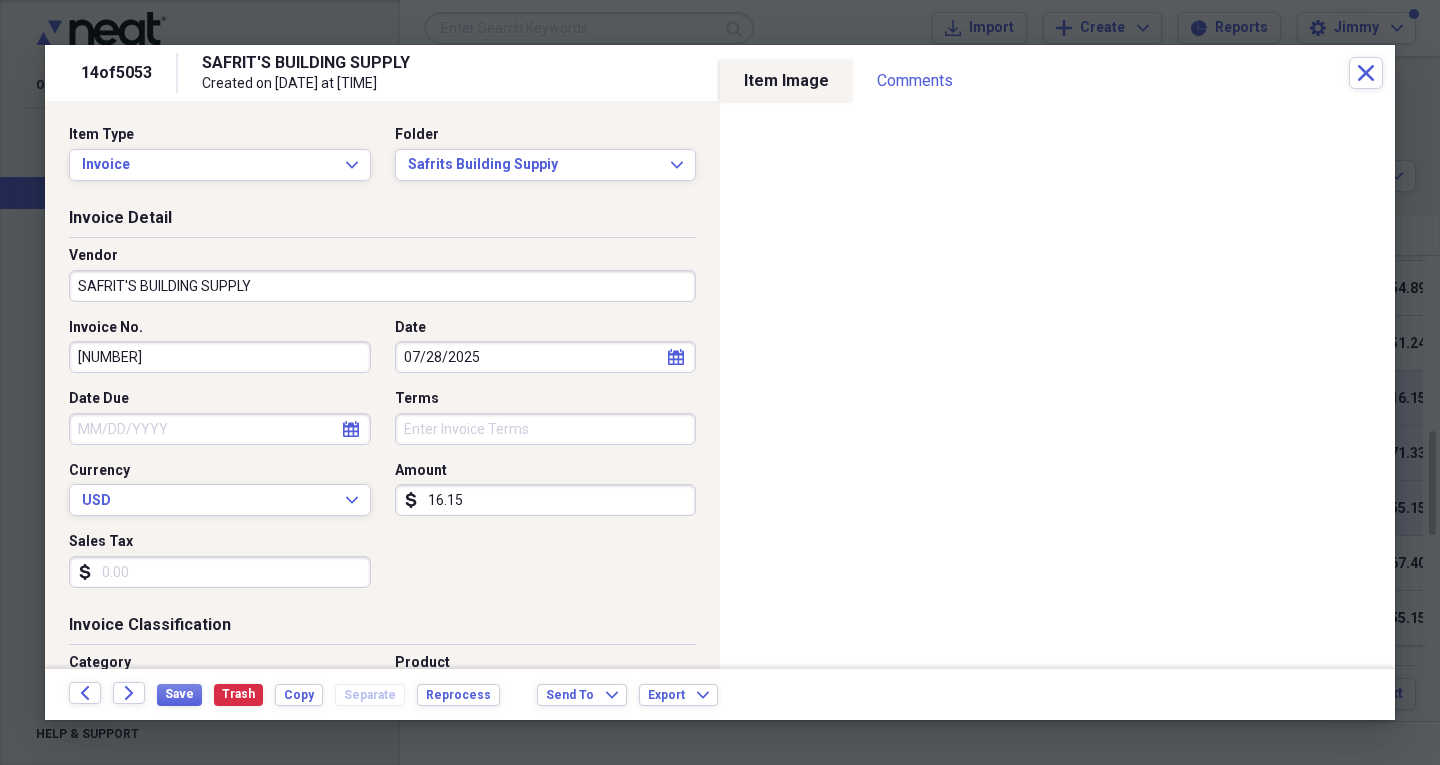 select on "7" 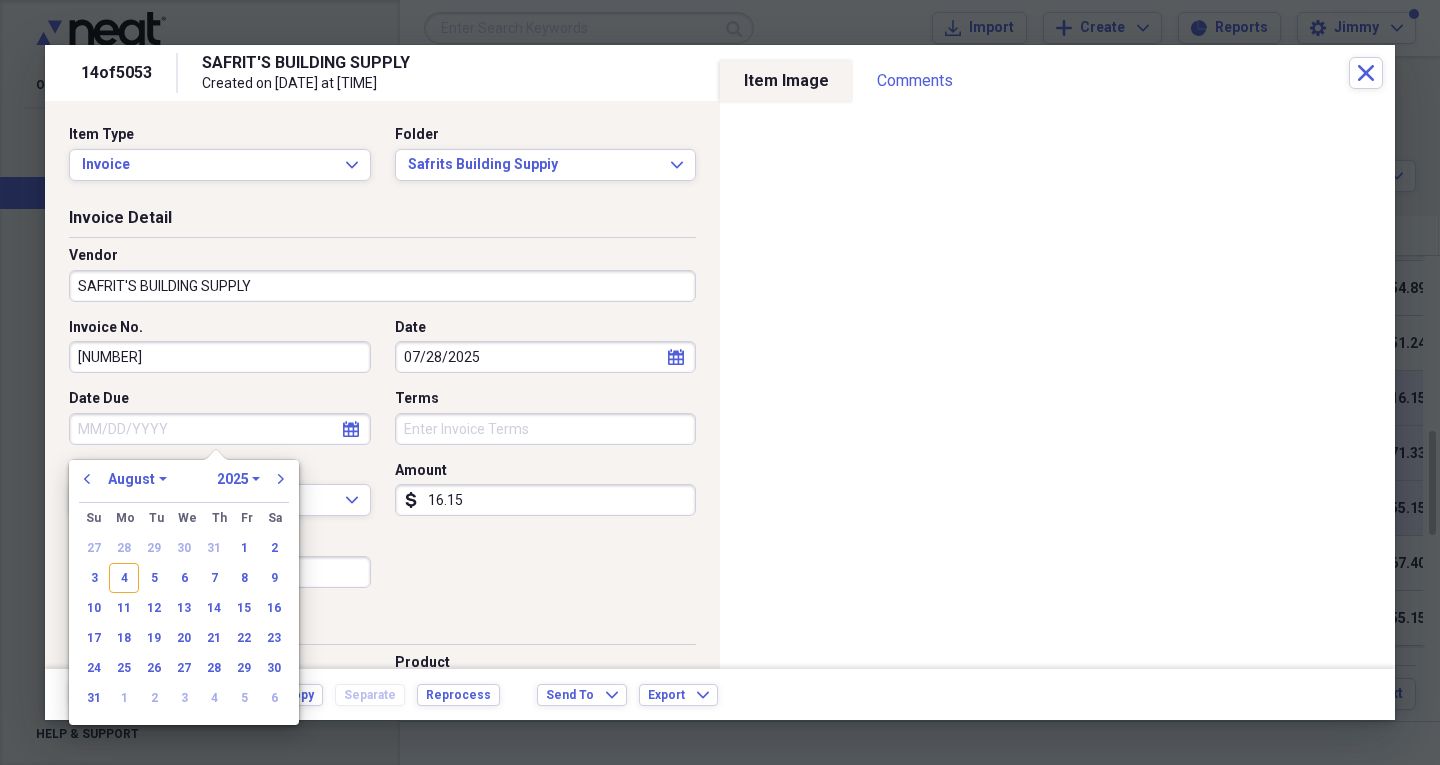 click on "Date Due" at bounding box center [220, 429] 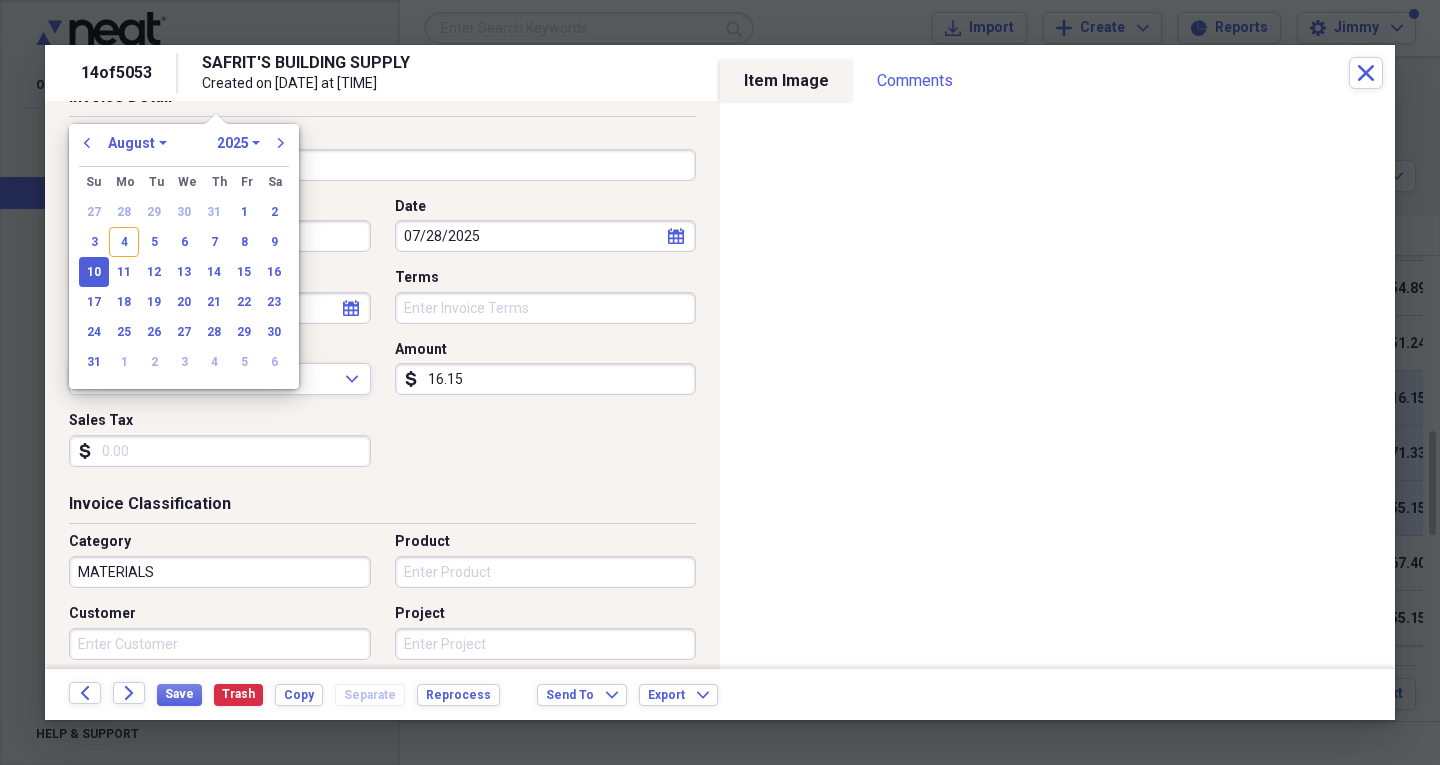 scroll, scrollTop: 400, scrollLeft: 0, axis: vertical 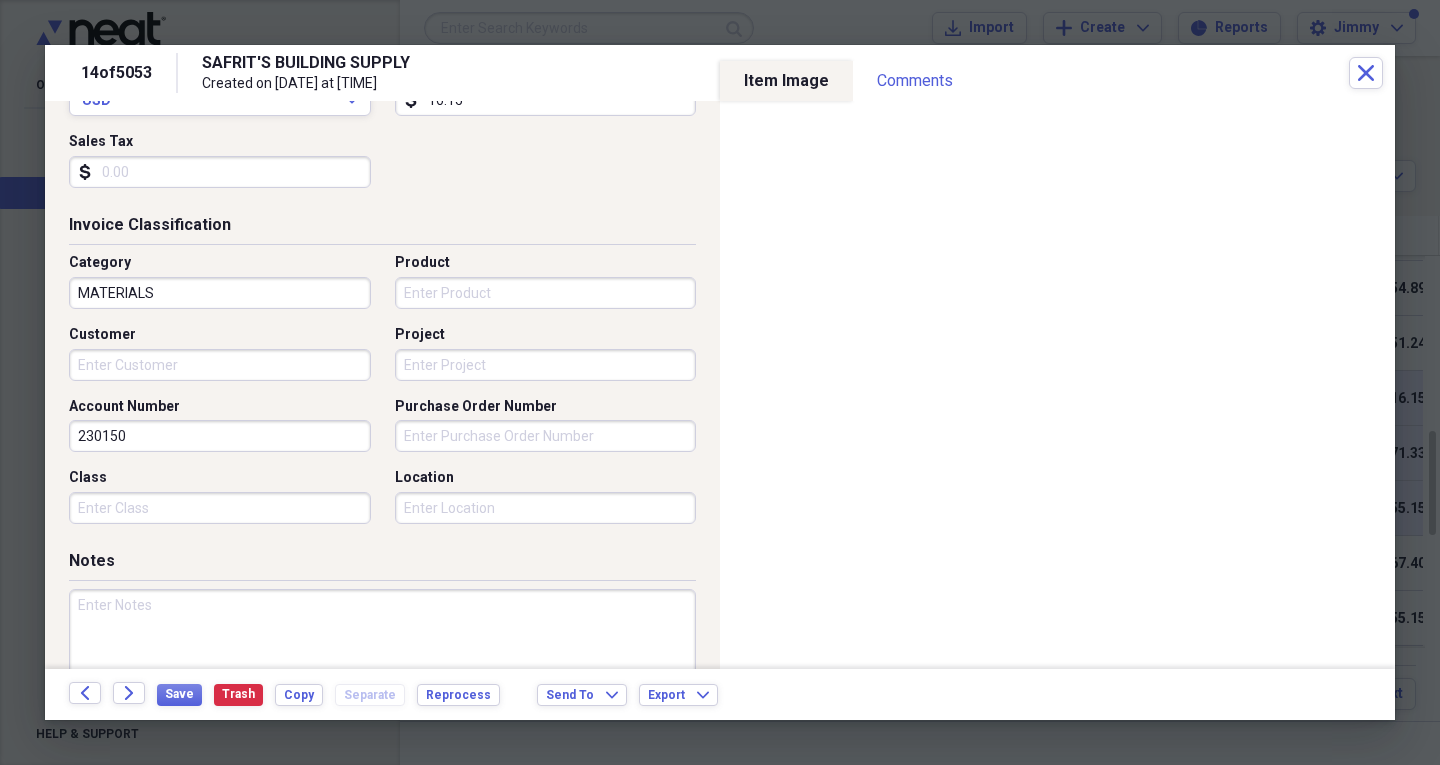 type on "08/10/2025" 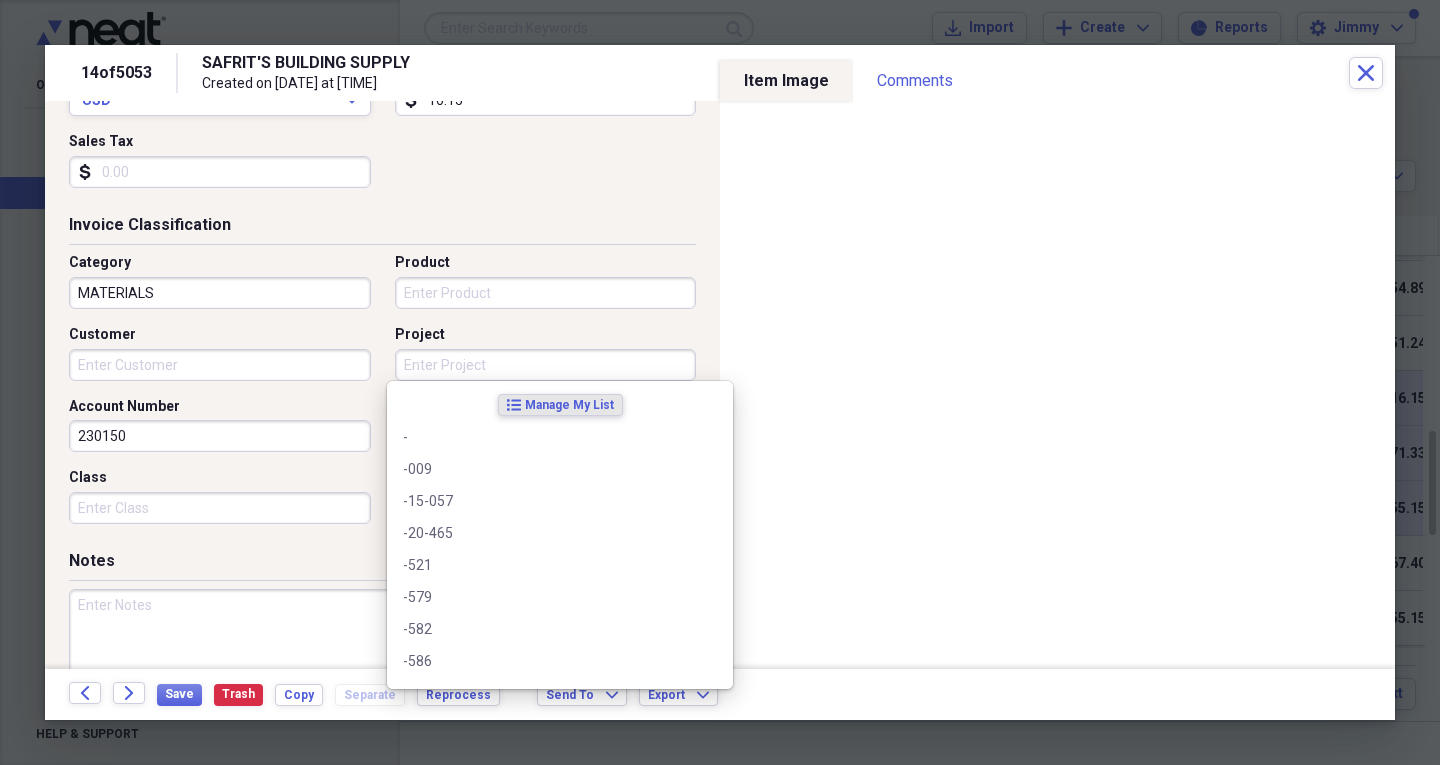 click on "Project" at bounding box center [546, 365] 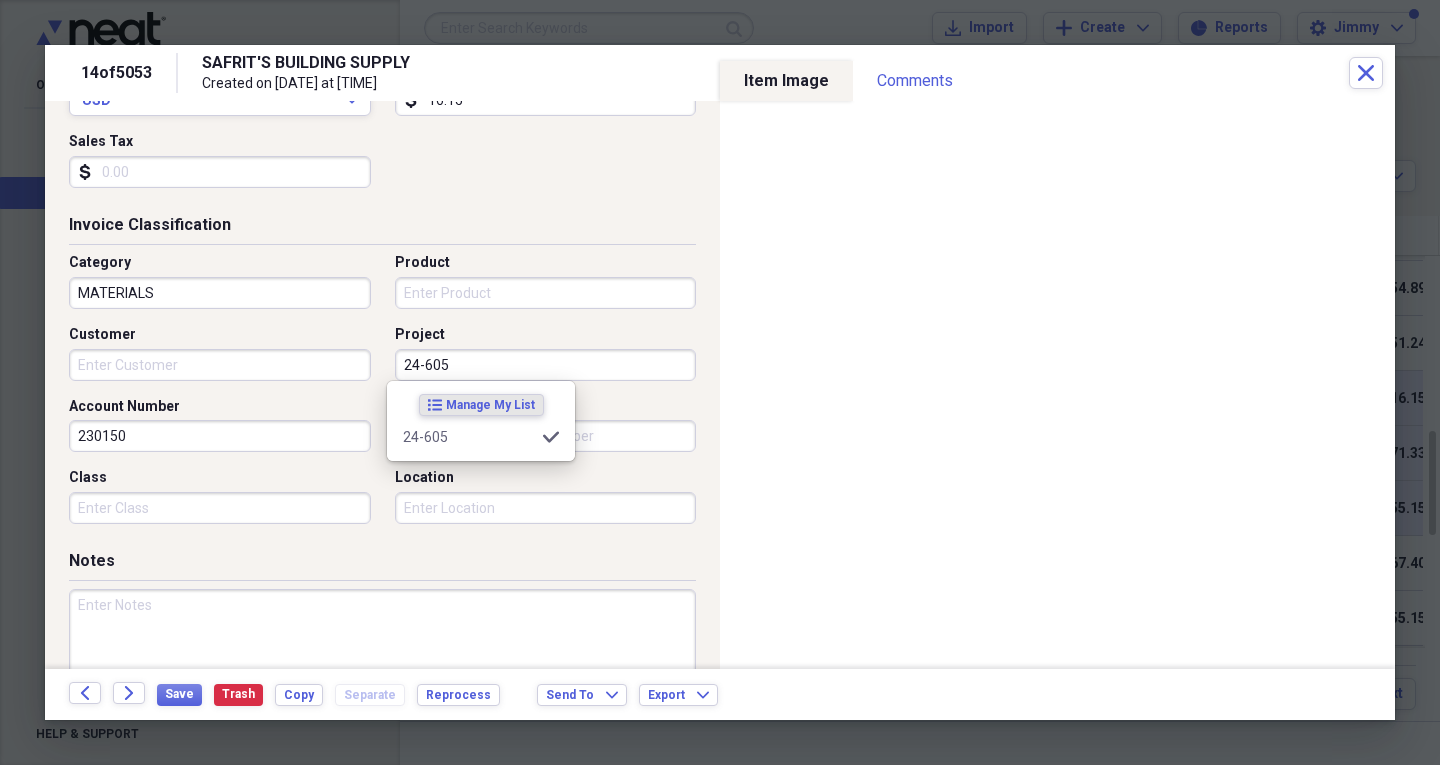 type on "24-605" 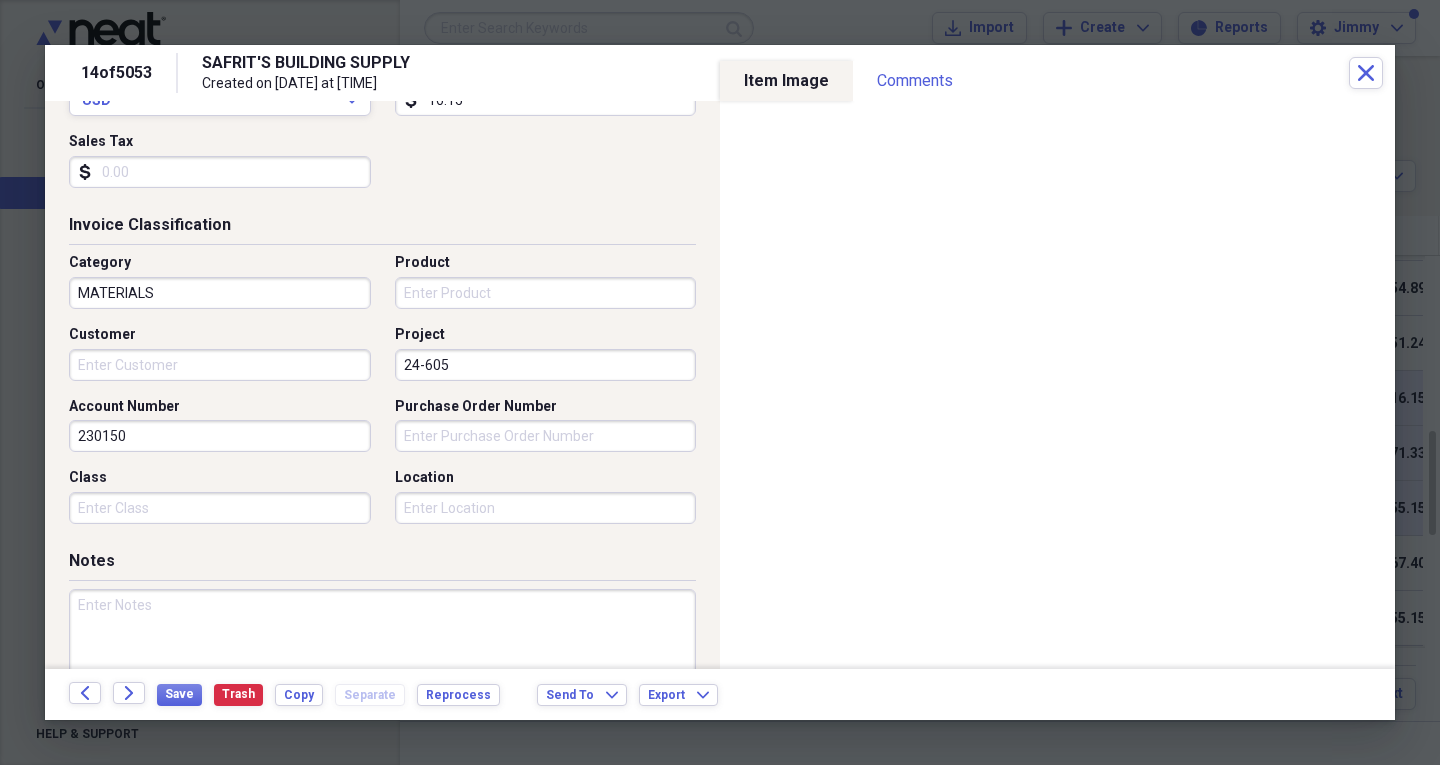 drag, startPoint x: 252, startPoint y: 346, endPoint x: 245, endPoint y: 361, distance: 16.552946 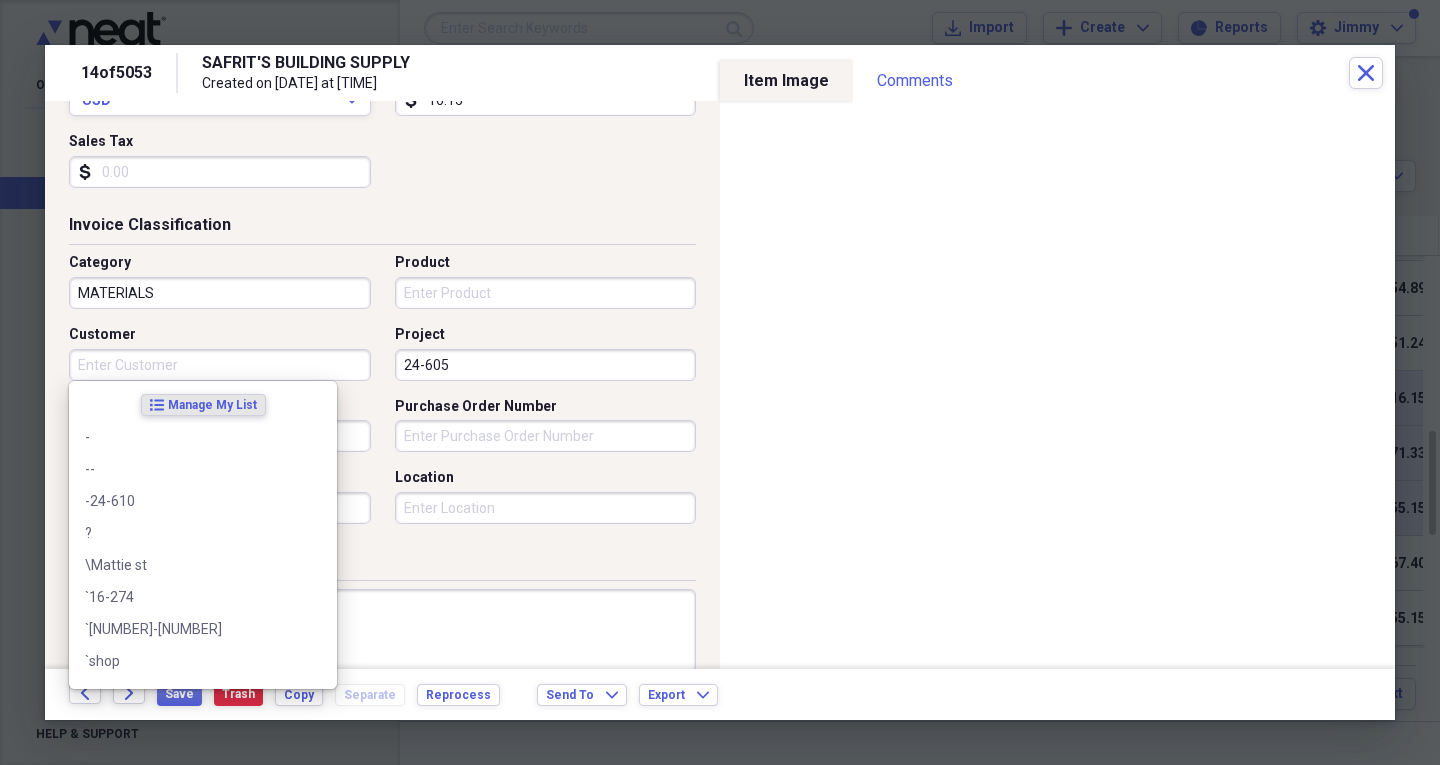 click on "Customer" at bounding box center [220, 365] 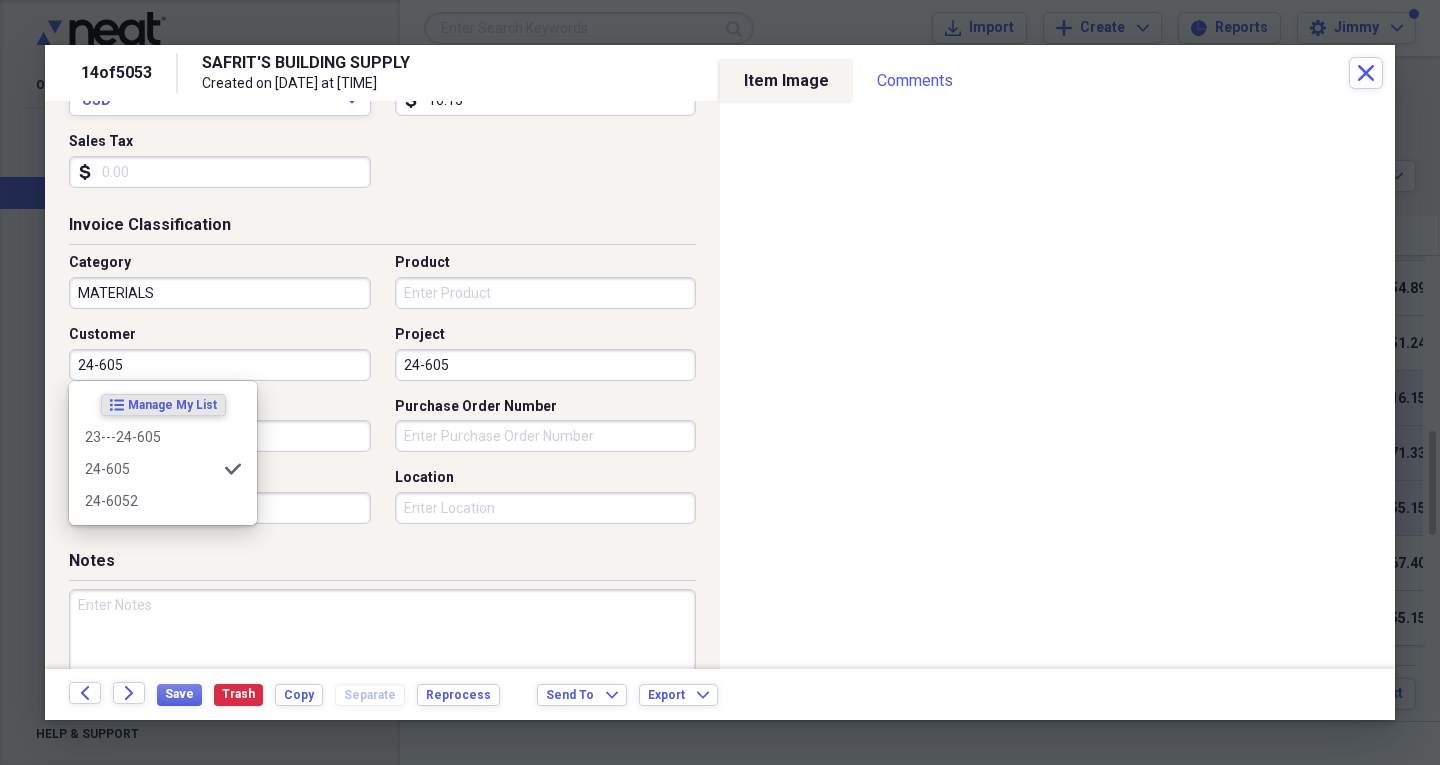 type on "24-605" 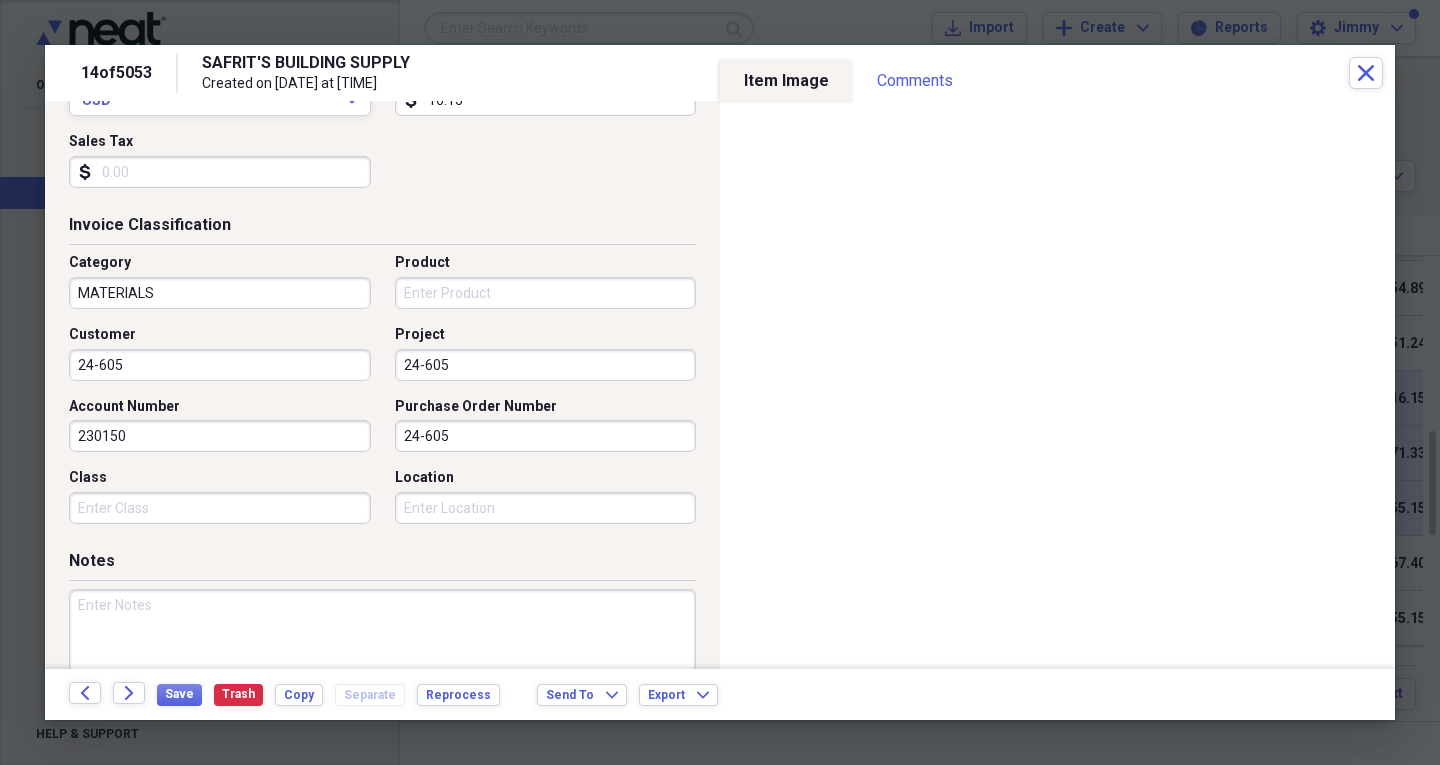 type on "24-605" 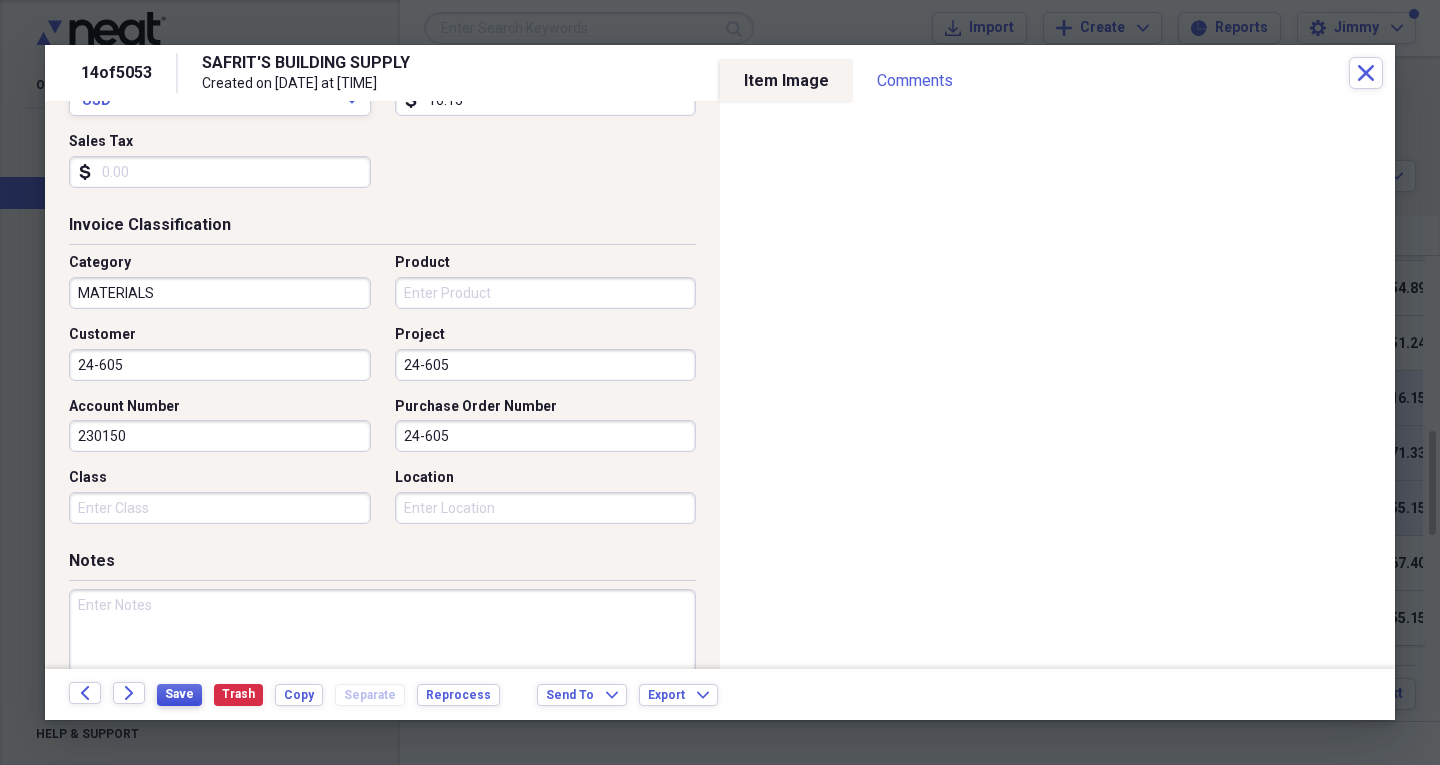 click on "Save" at bounding box center [179, 694] 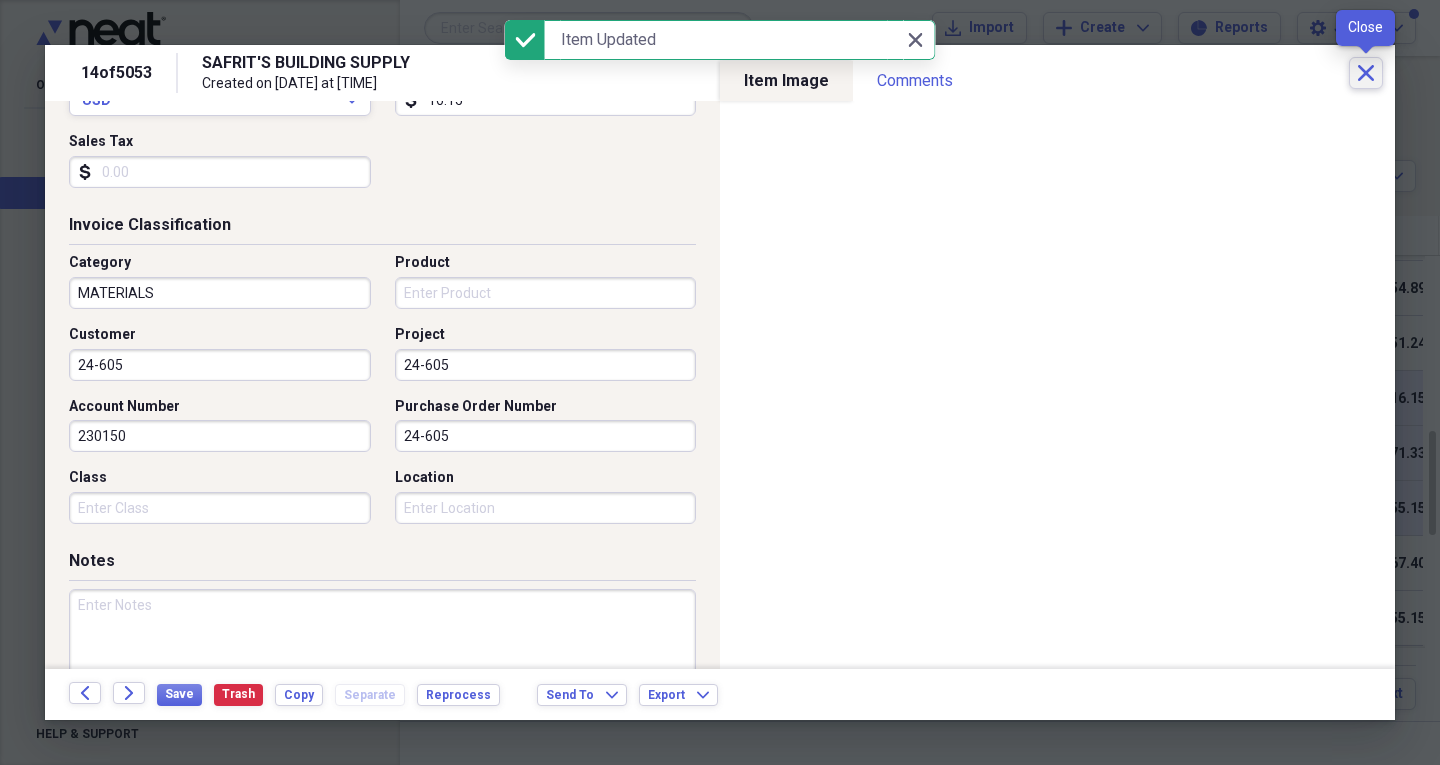 click 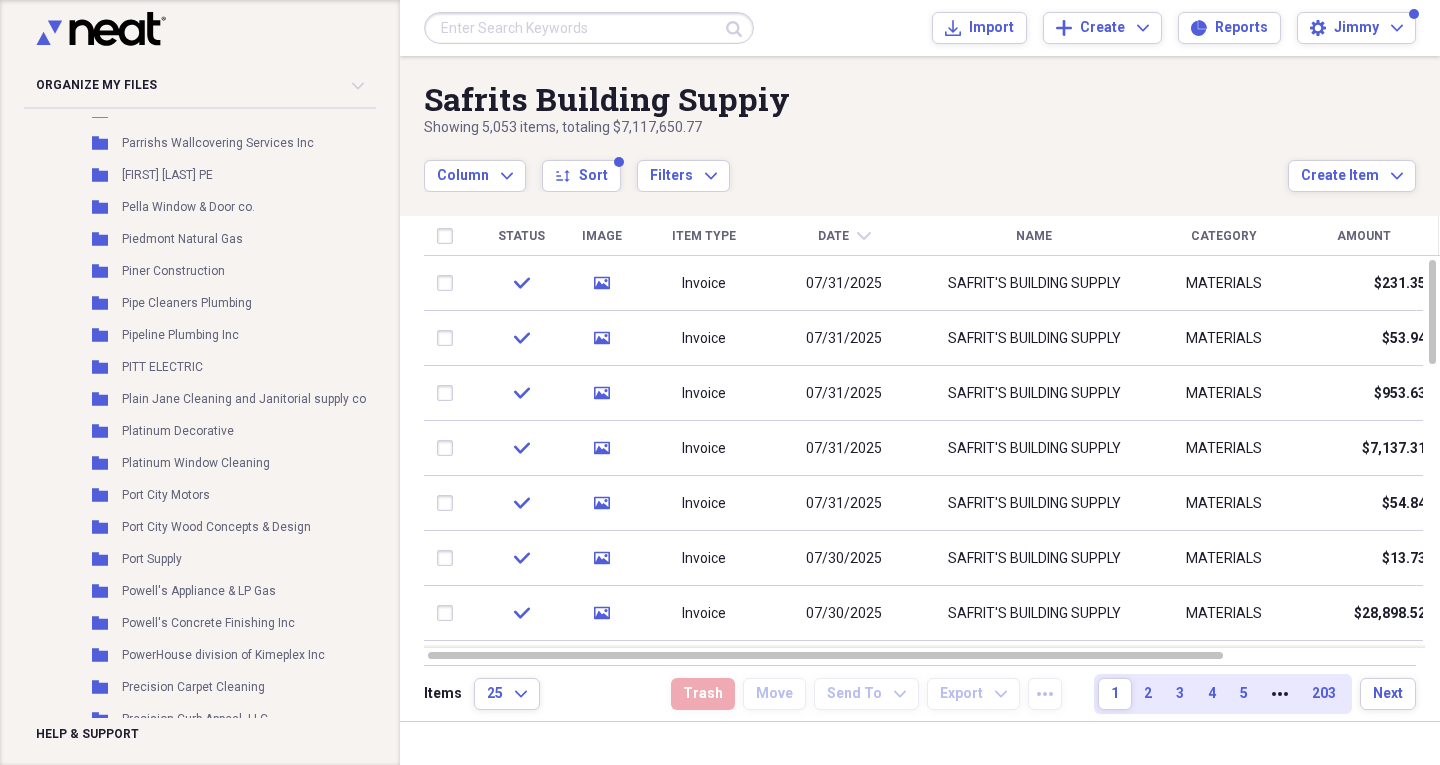 scroll, scrollTop: 12400, scrollLeft: 0, axis: vertical 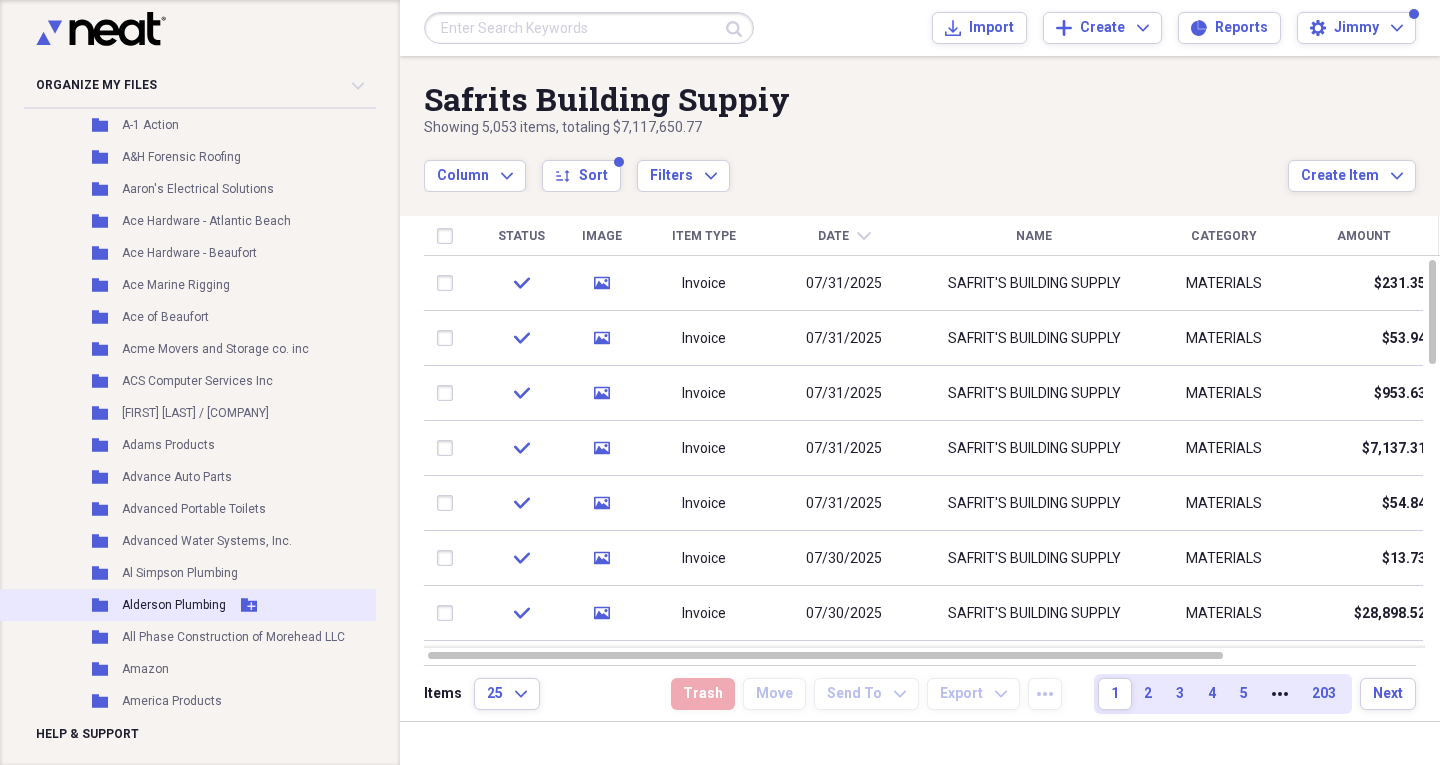 click on "Alderson Plumbing" at bounding box center (174, 605) 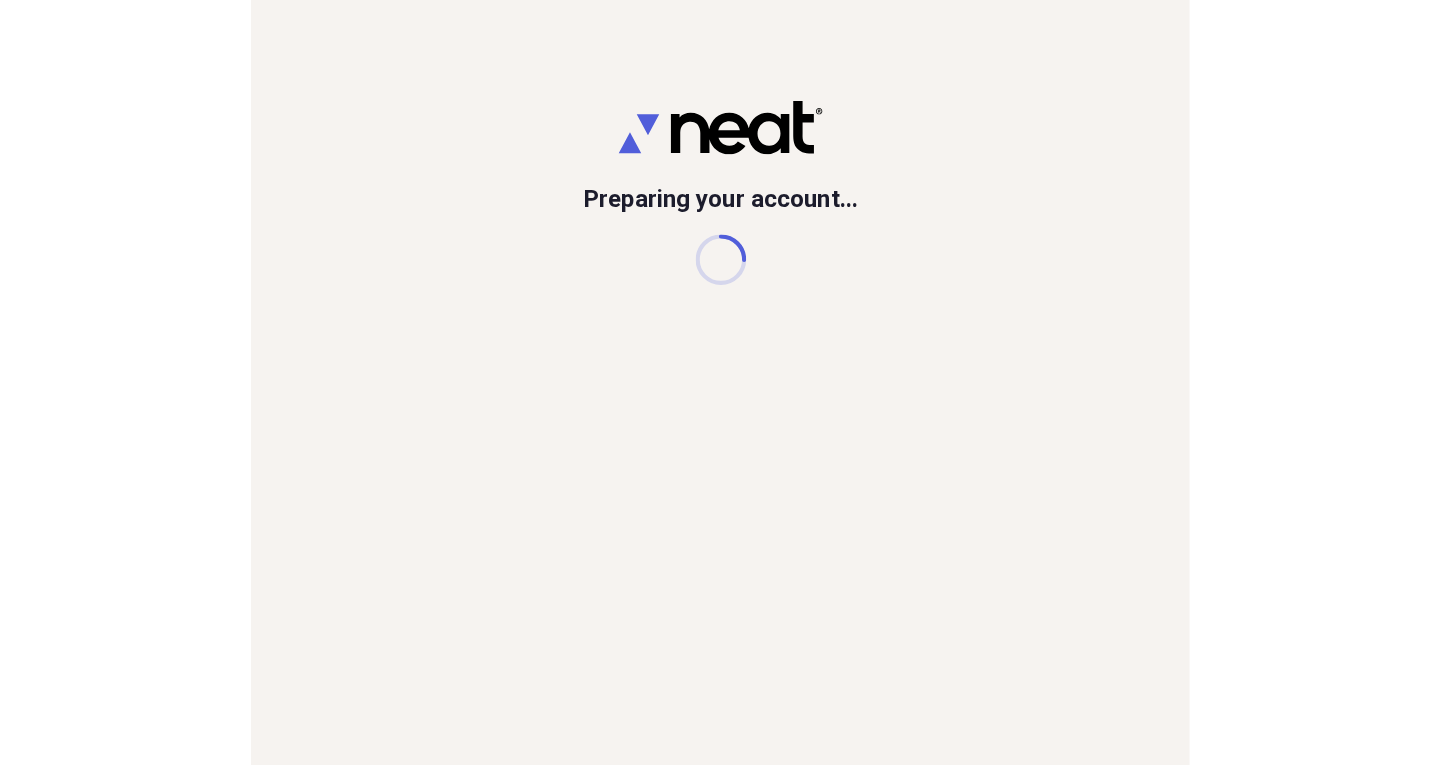scroll, scrollTop: 0, scrollLeft: 0, axis: both 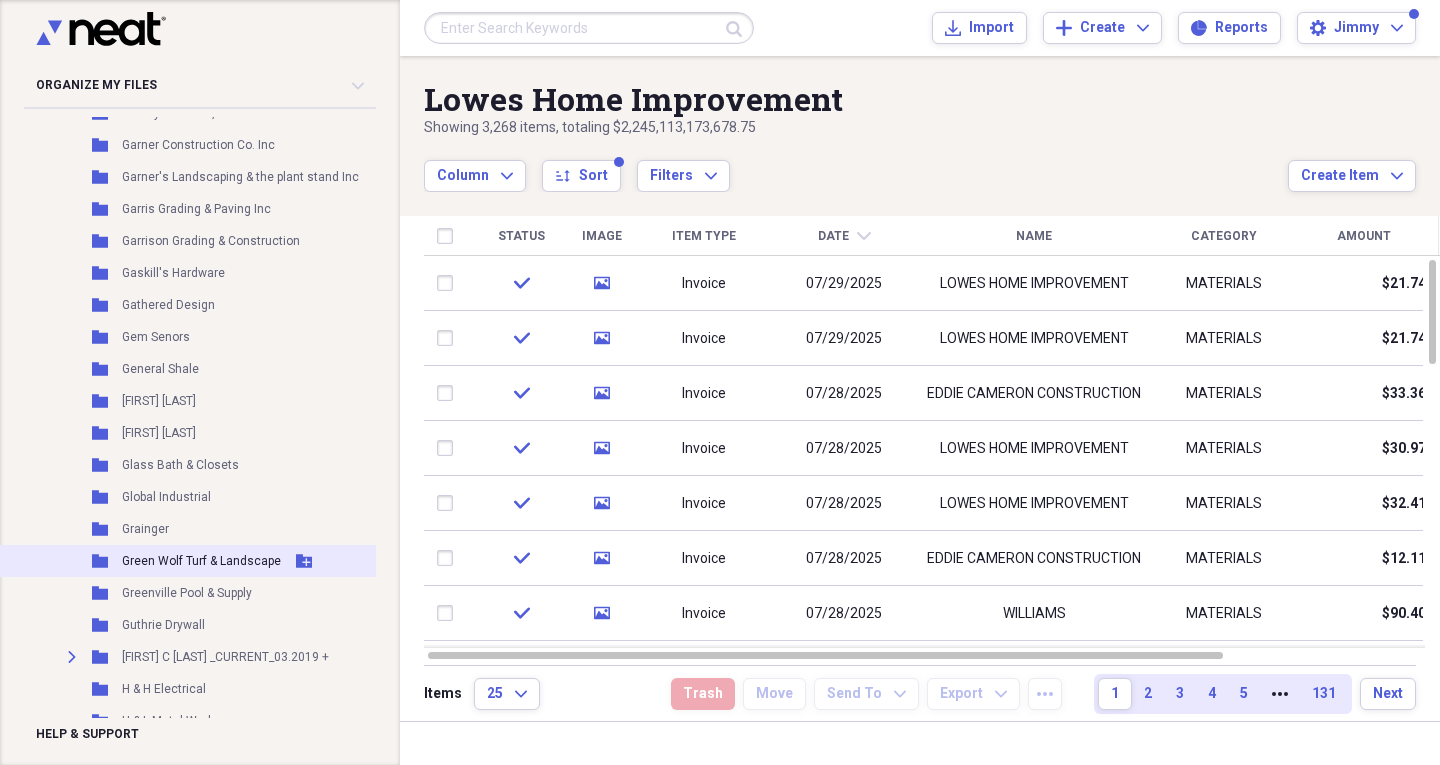 click on "Green Wolf Turf & Landscape" at bounding box center [201, 561] 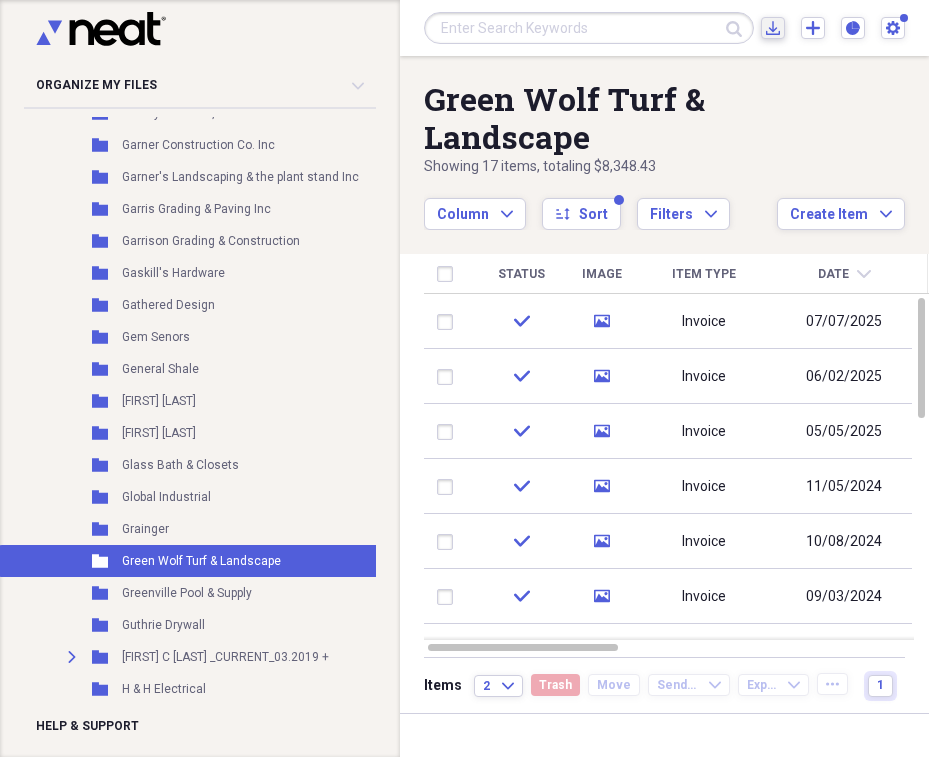 click on "Import" 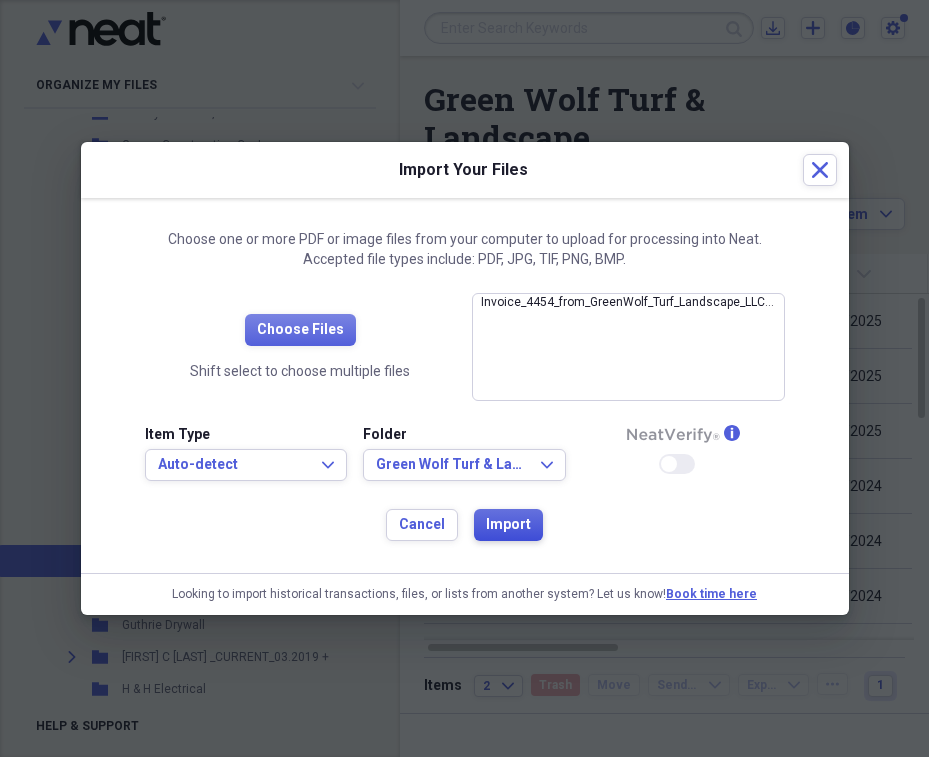 click on "Import" at bounding box center (508, 525) 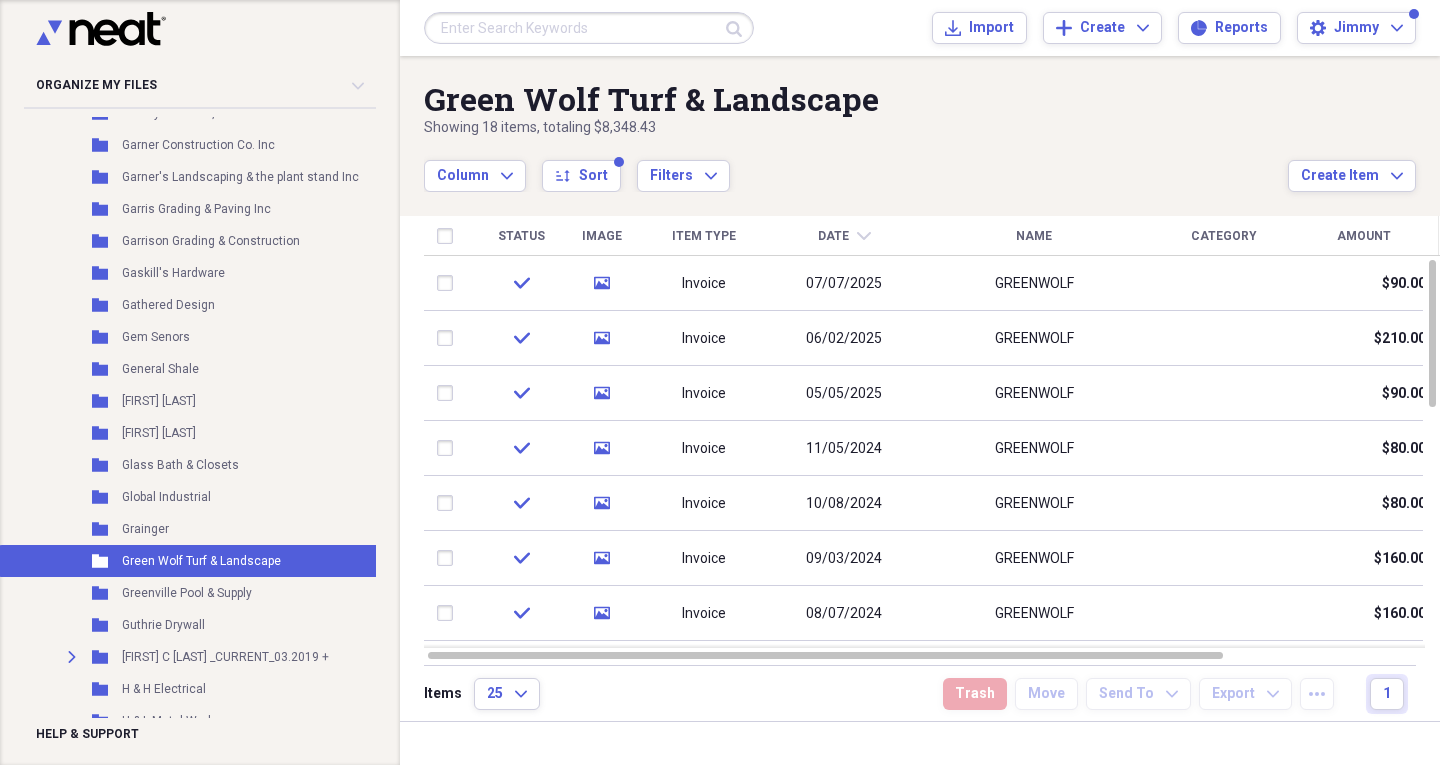 scroll, scrollTop: 0, scrollLeft: 0, axis: both 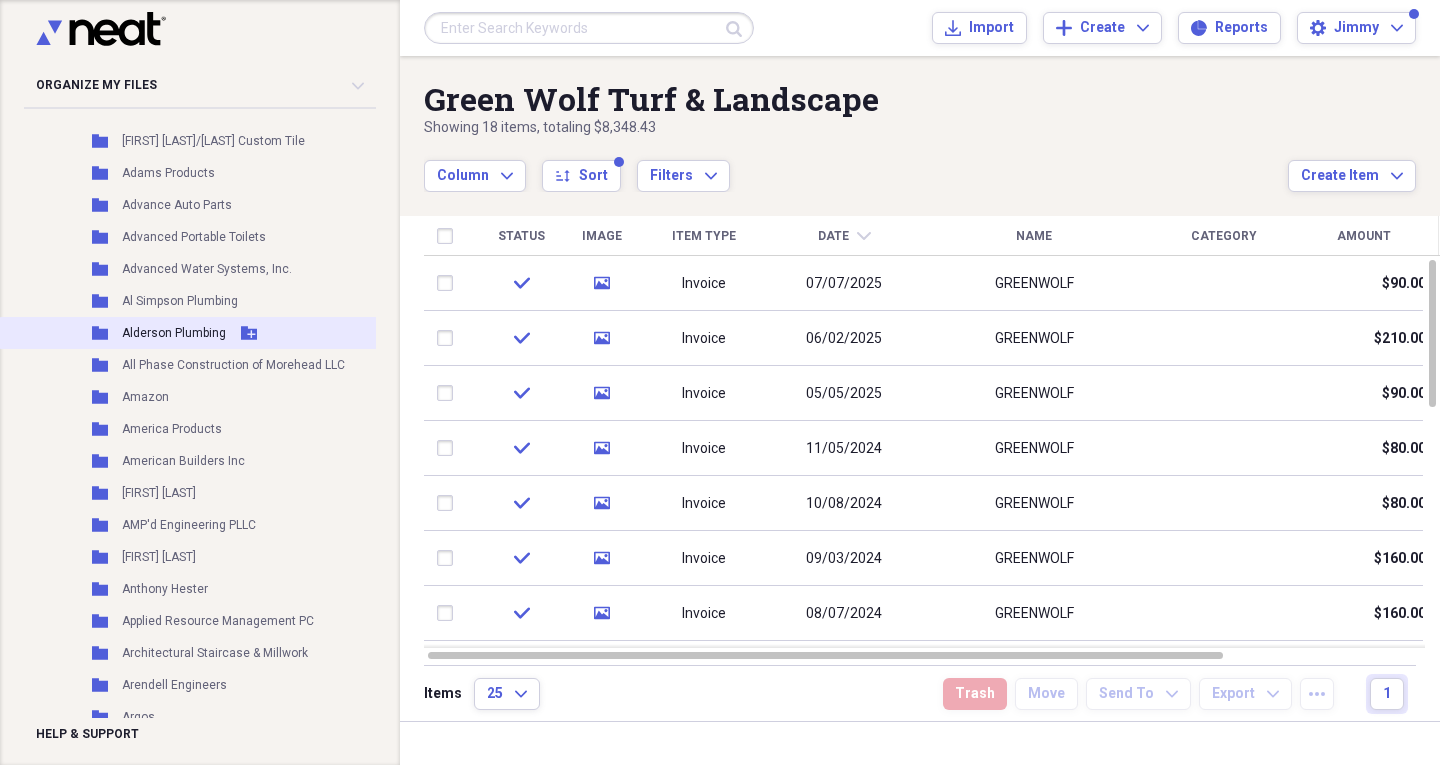 click on "Alderson Plumbing" at bounding box center (174, 333) 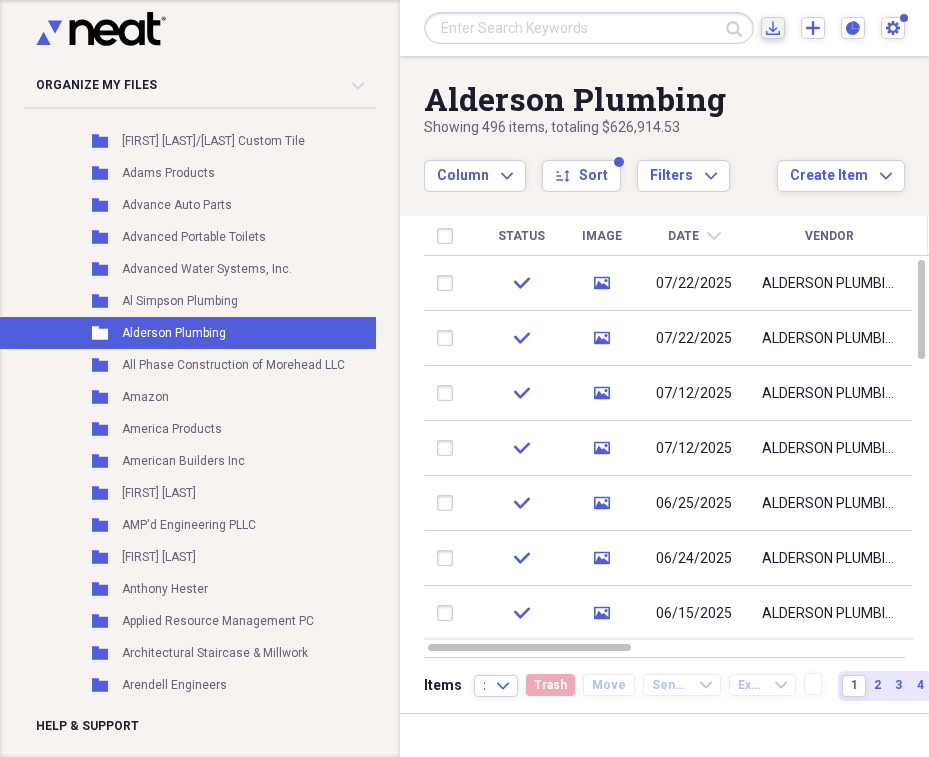 click on "Import" 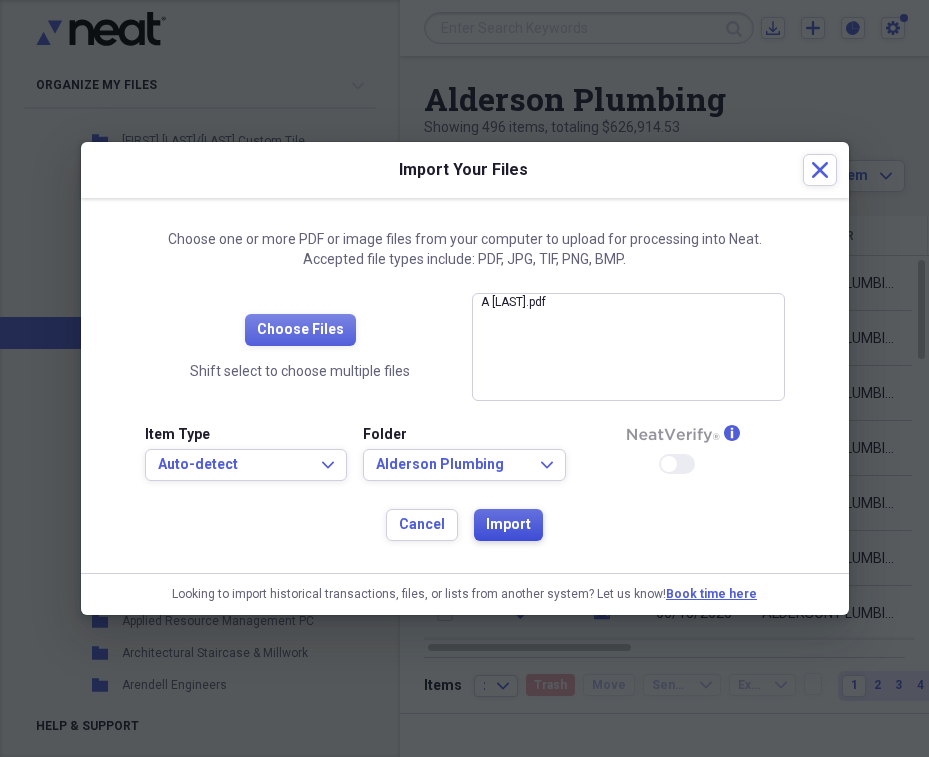 click on "Import" at bounding box center (508, 525) 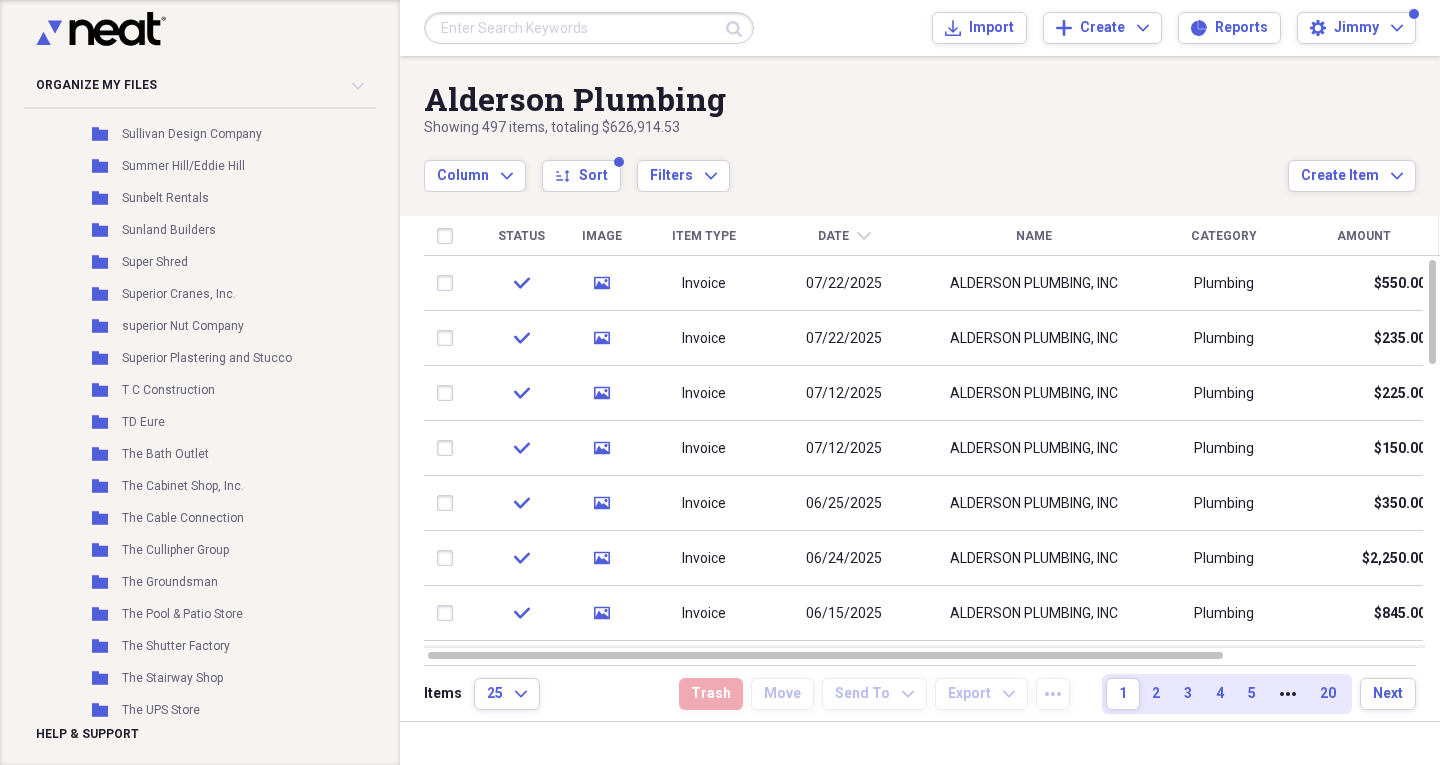 scroll, scrollTop: 16414, scrollLeft: 0, axis: vertical 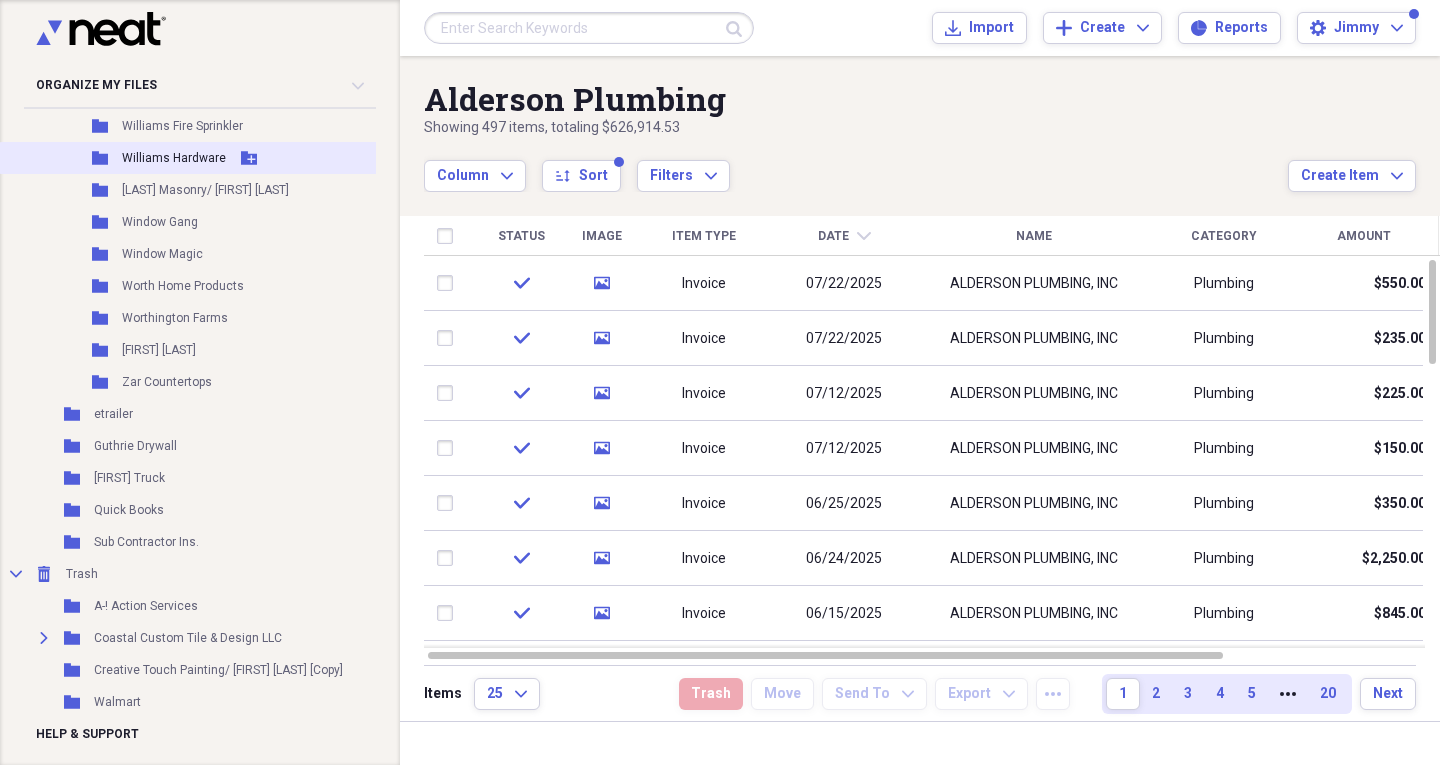 click on "Williams Hardware" at bounding box center [174, 158] 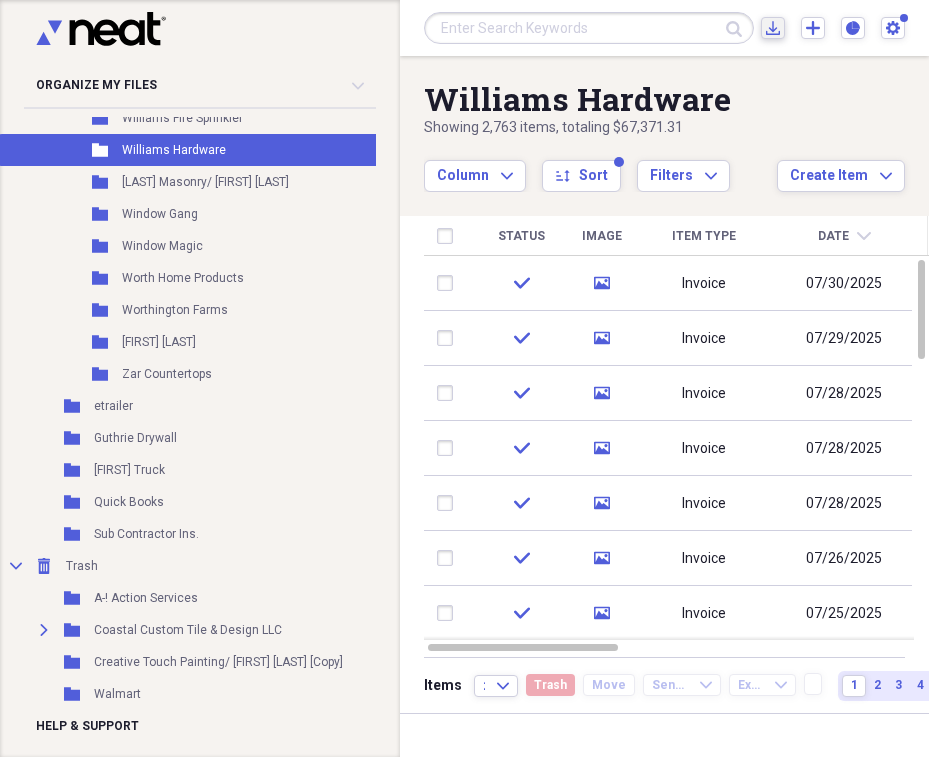 click 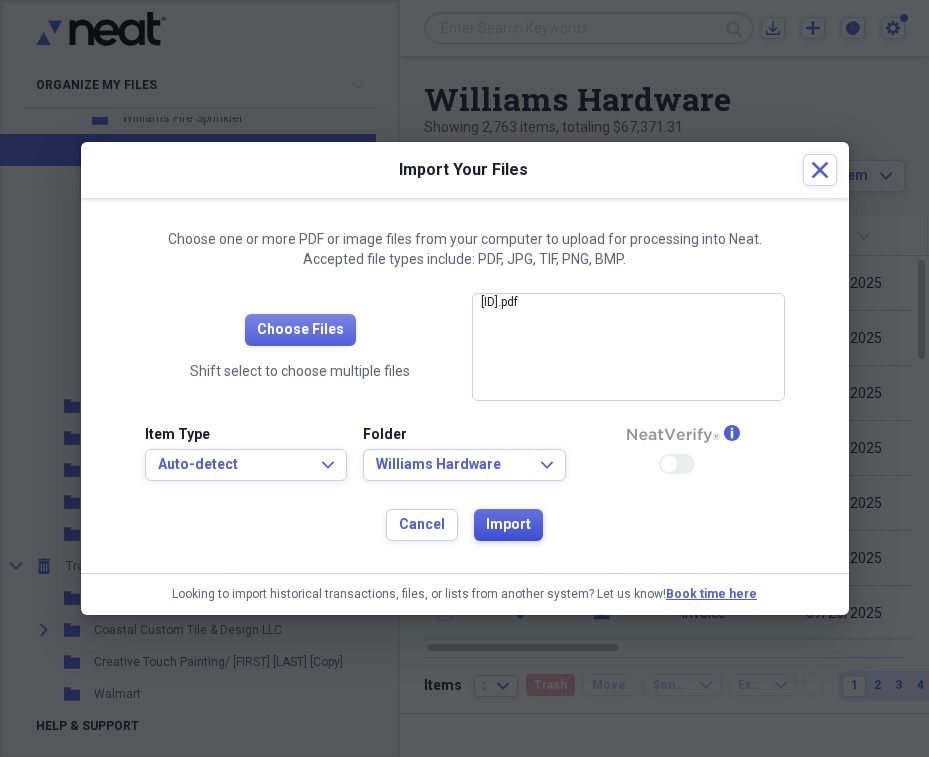 click on "Import" at bounding box center (508, 525) 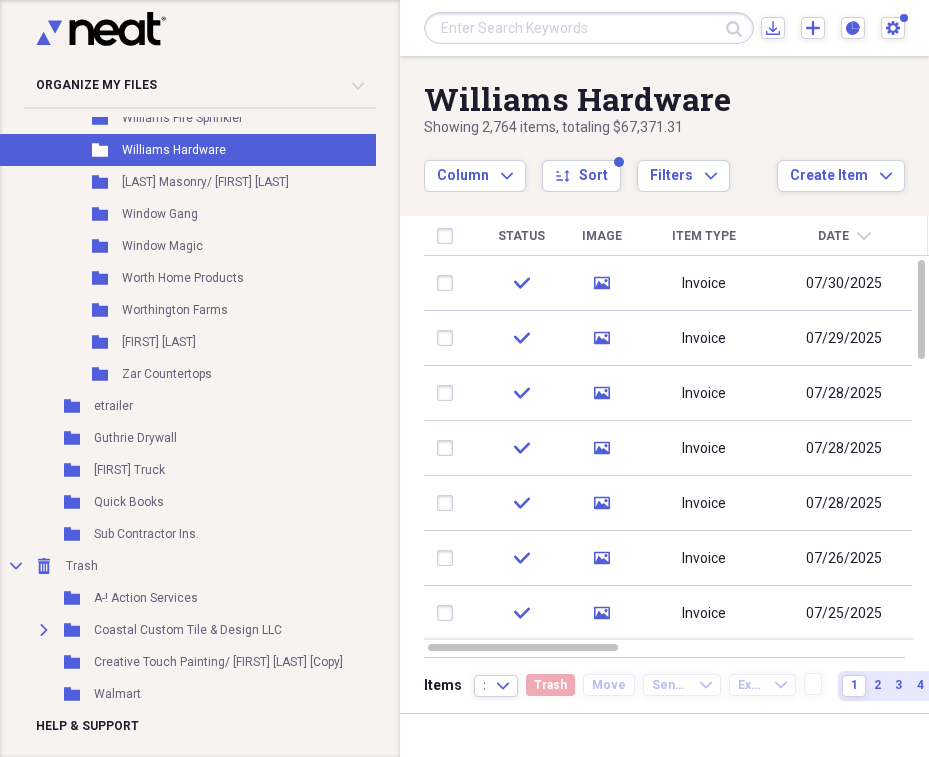 click on "Williams Hardware" at bounding box center (600, 99) 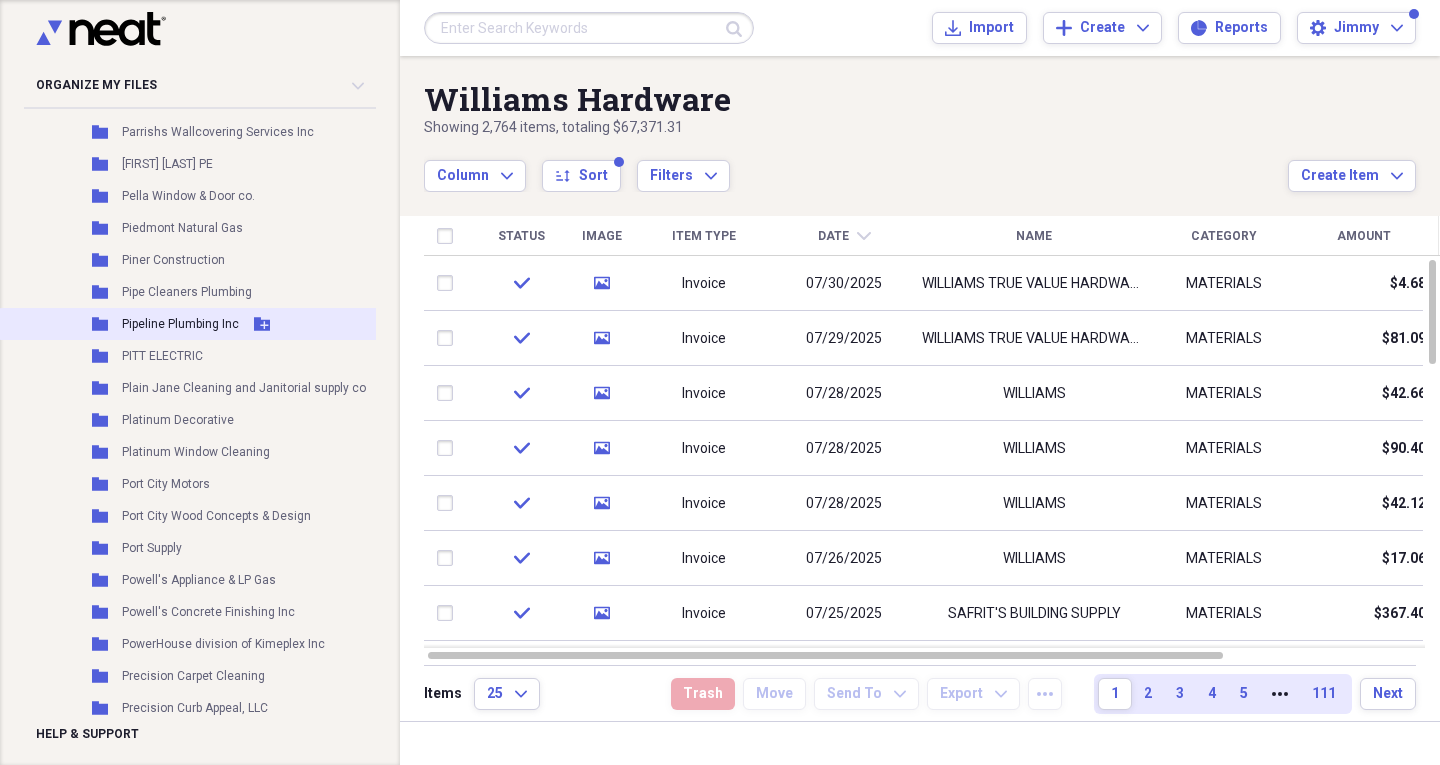 scroll, scrollTop: 12566, scrollLeft: 0, axis: vertical 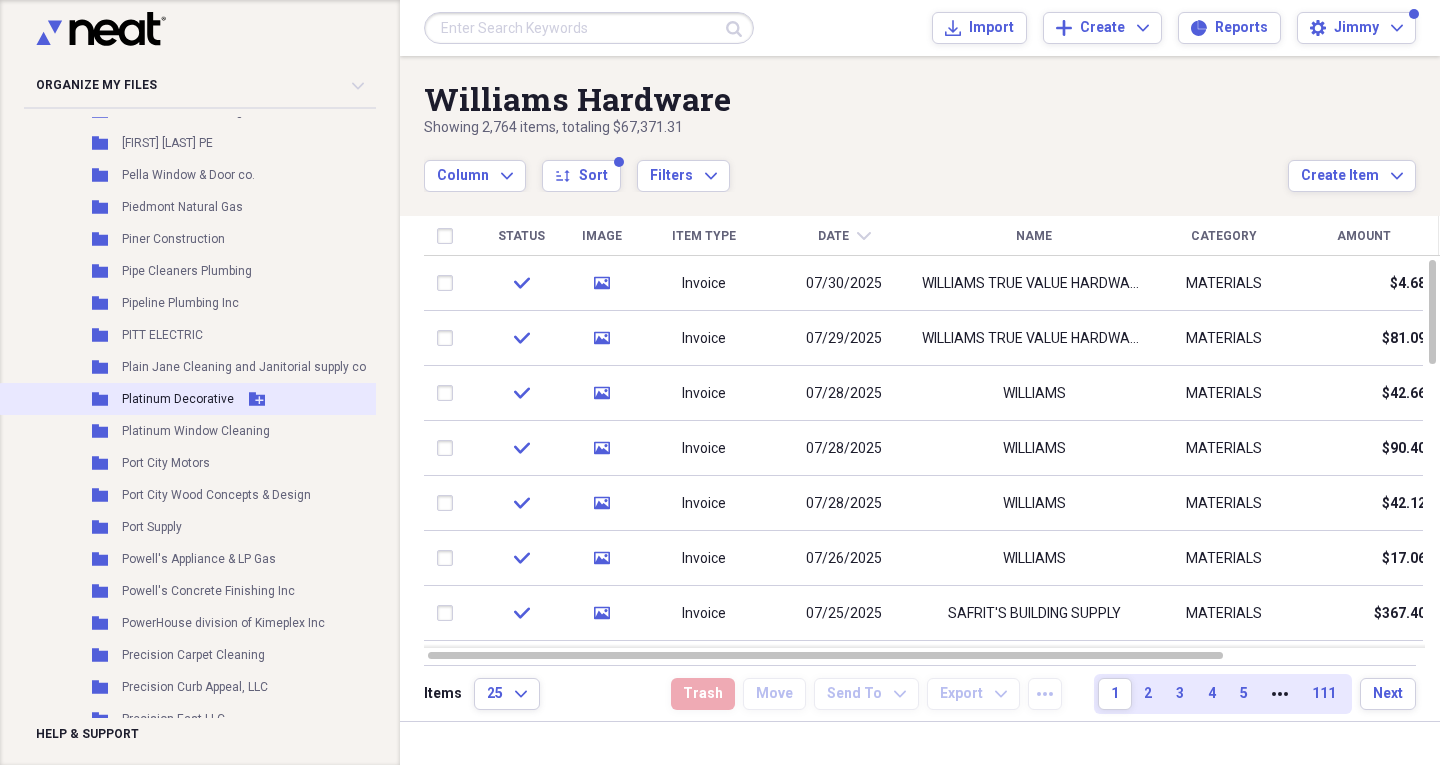 click on "Platinum Decorative" at bounding box center [178, 399] 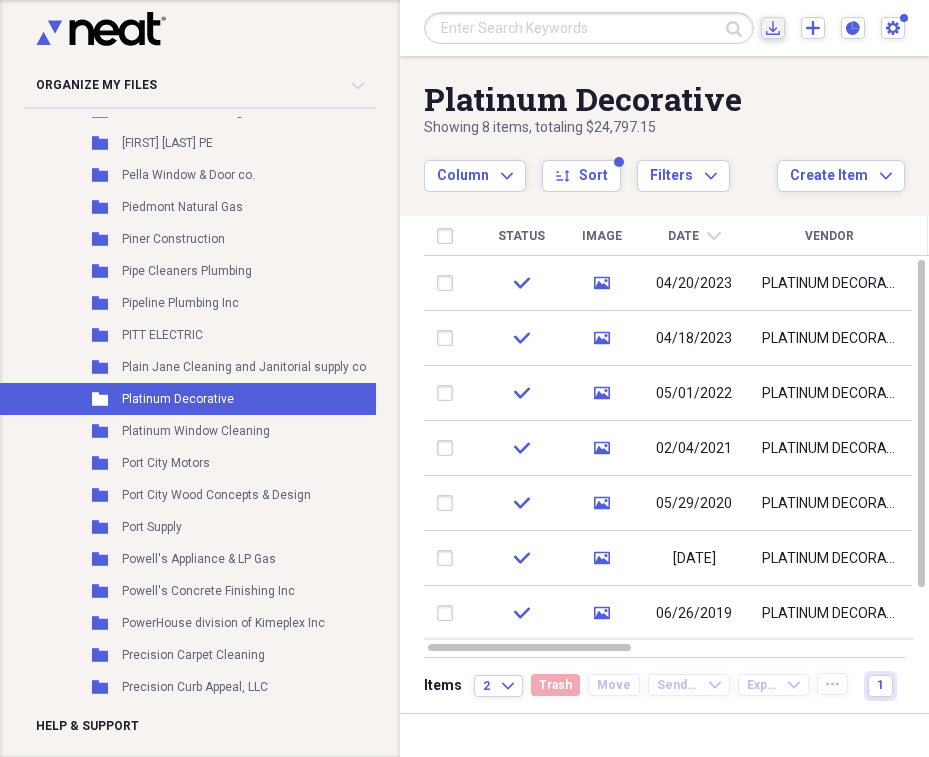click 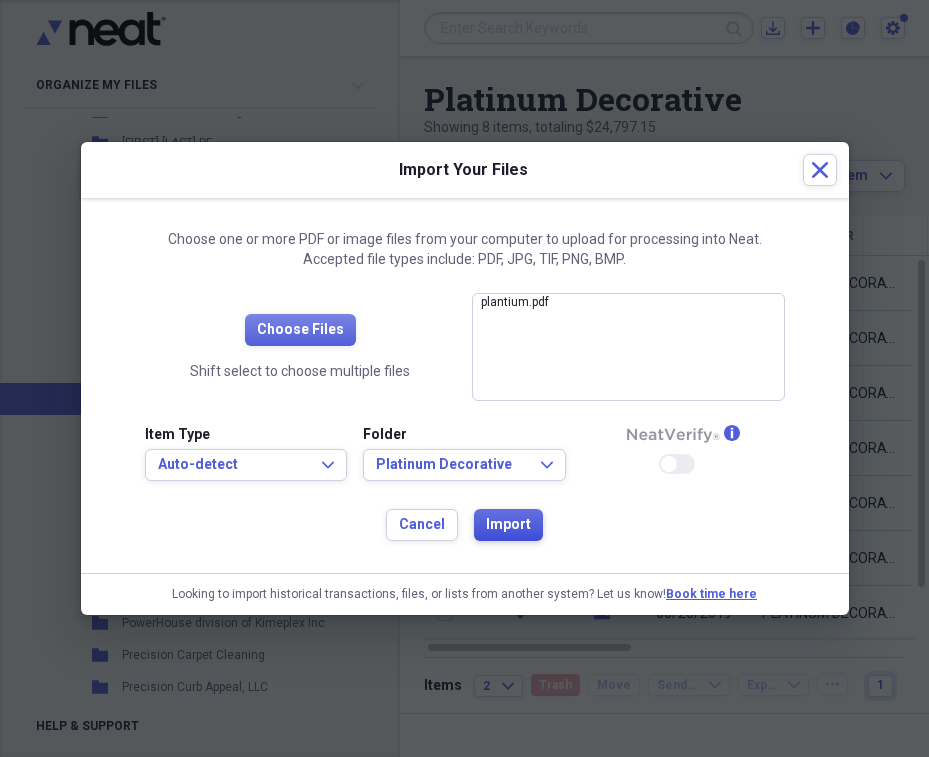 click on "Import" at bounding box center (508, 525) 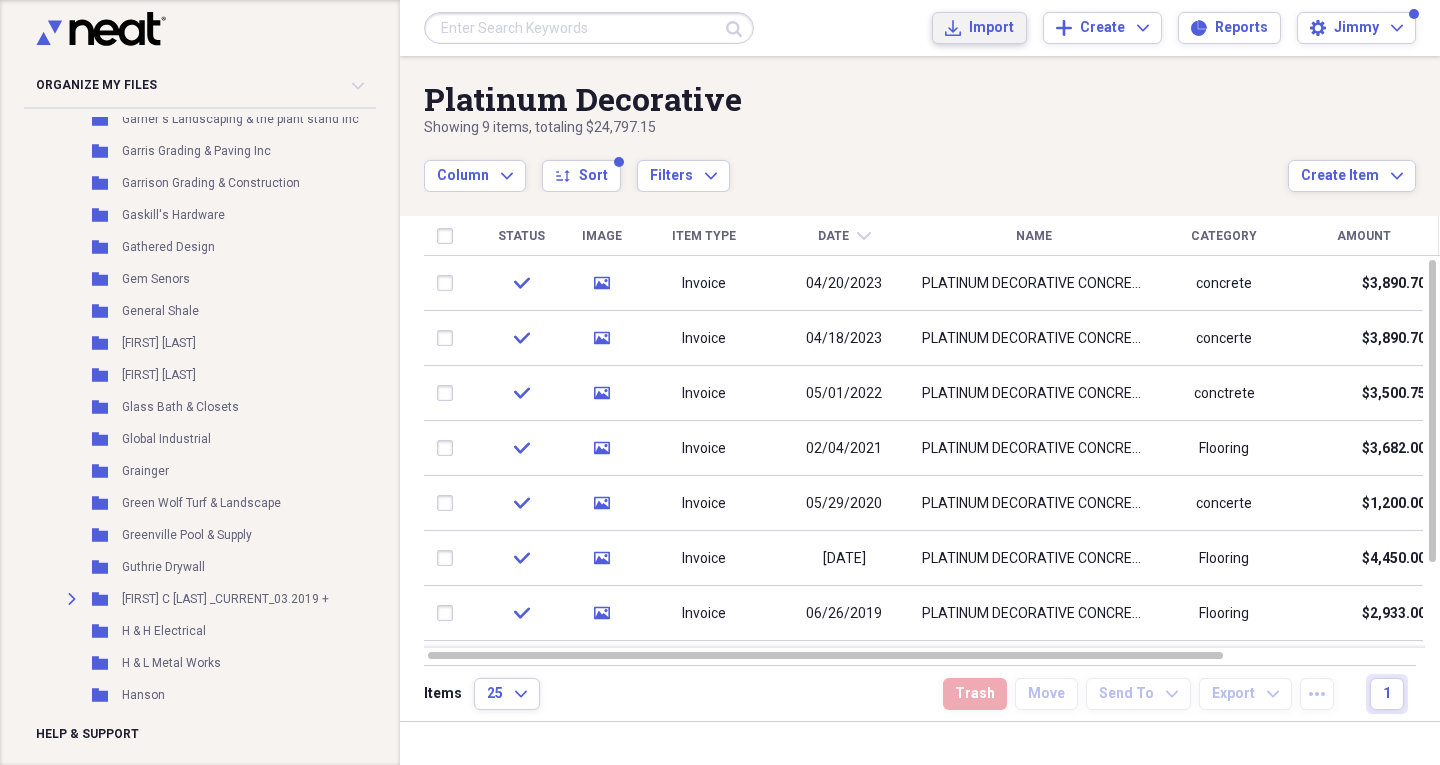scroll, scrollTop: 7766, scrollLeft: 0, axis: vertical 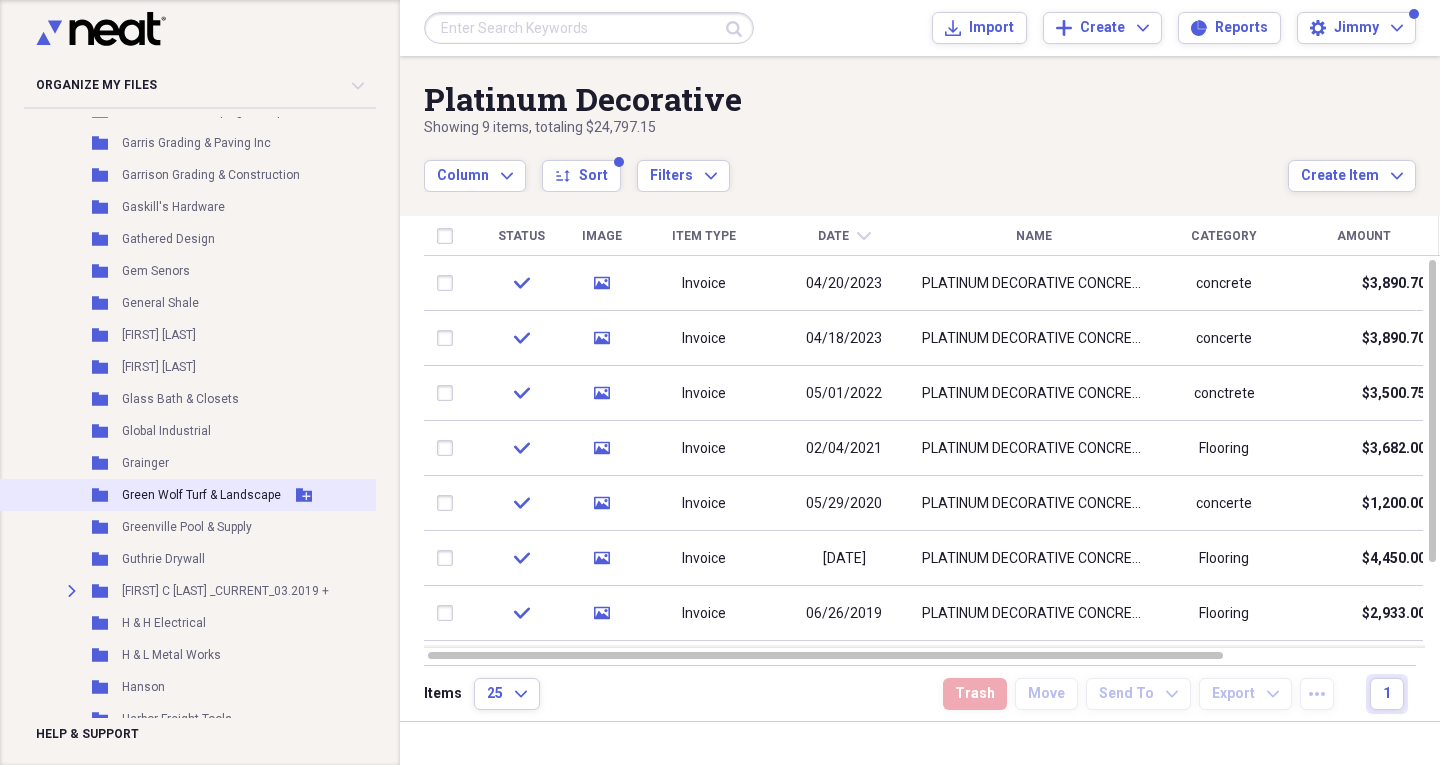 click on "Green Wolf Turf & Landscape" at bounding box center [201, 495] 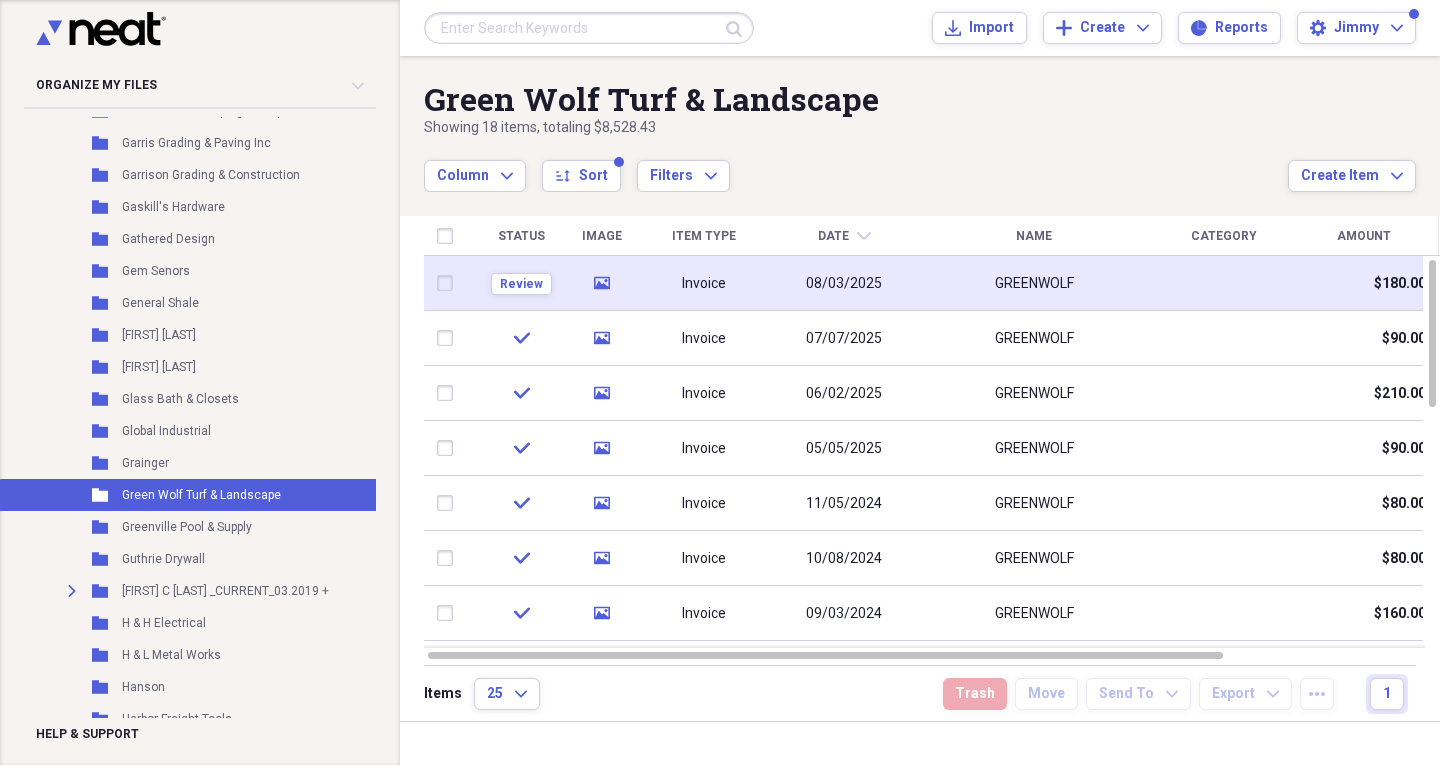 click on "Review" at bounding box center (521, 283) 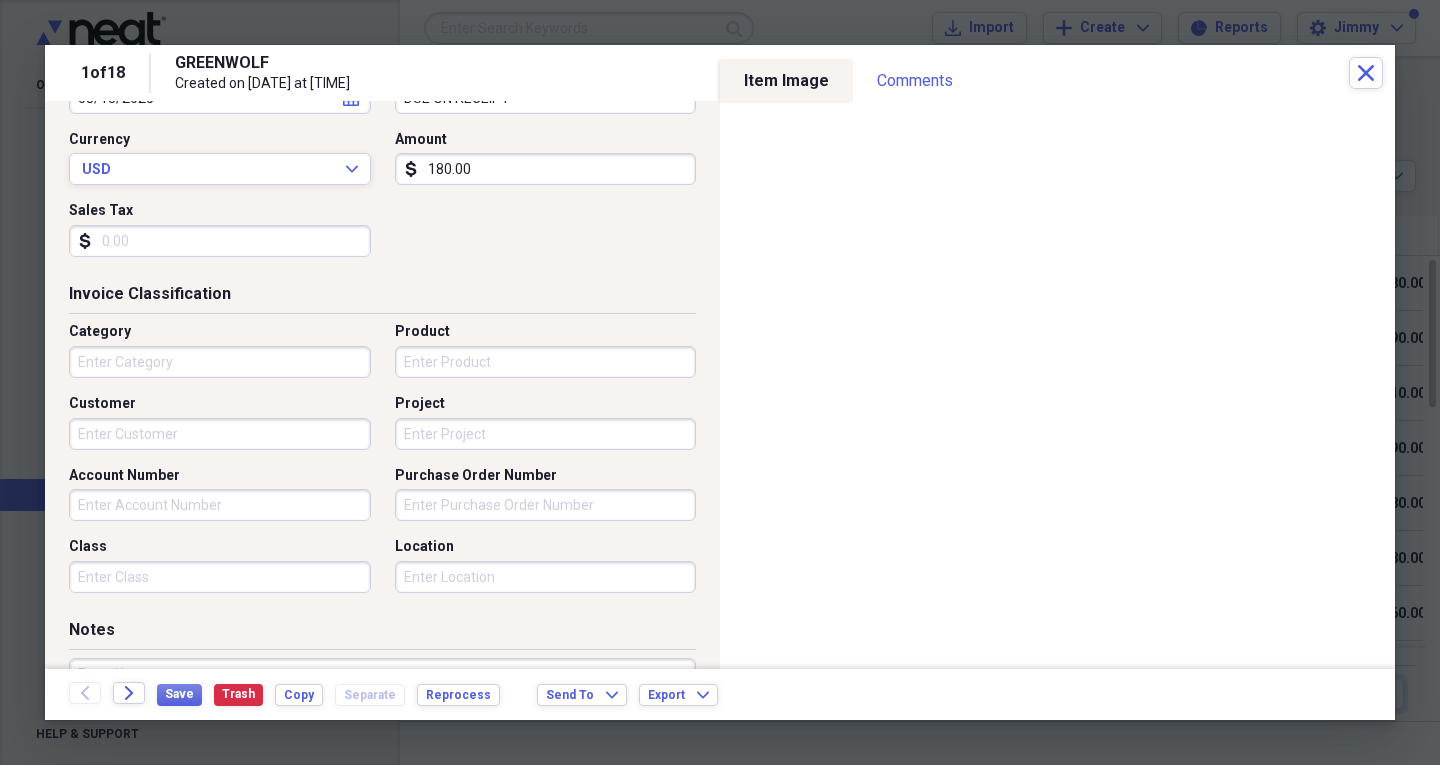 scroll, scrollTop: 500, scrollLeft: 0, axis: vertical 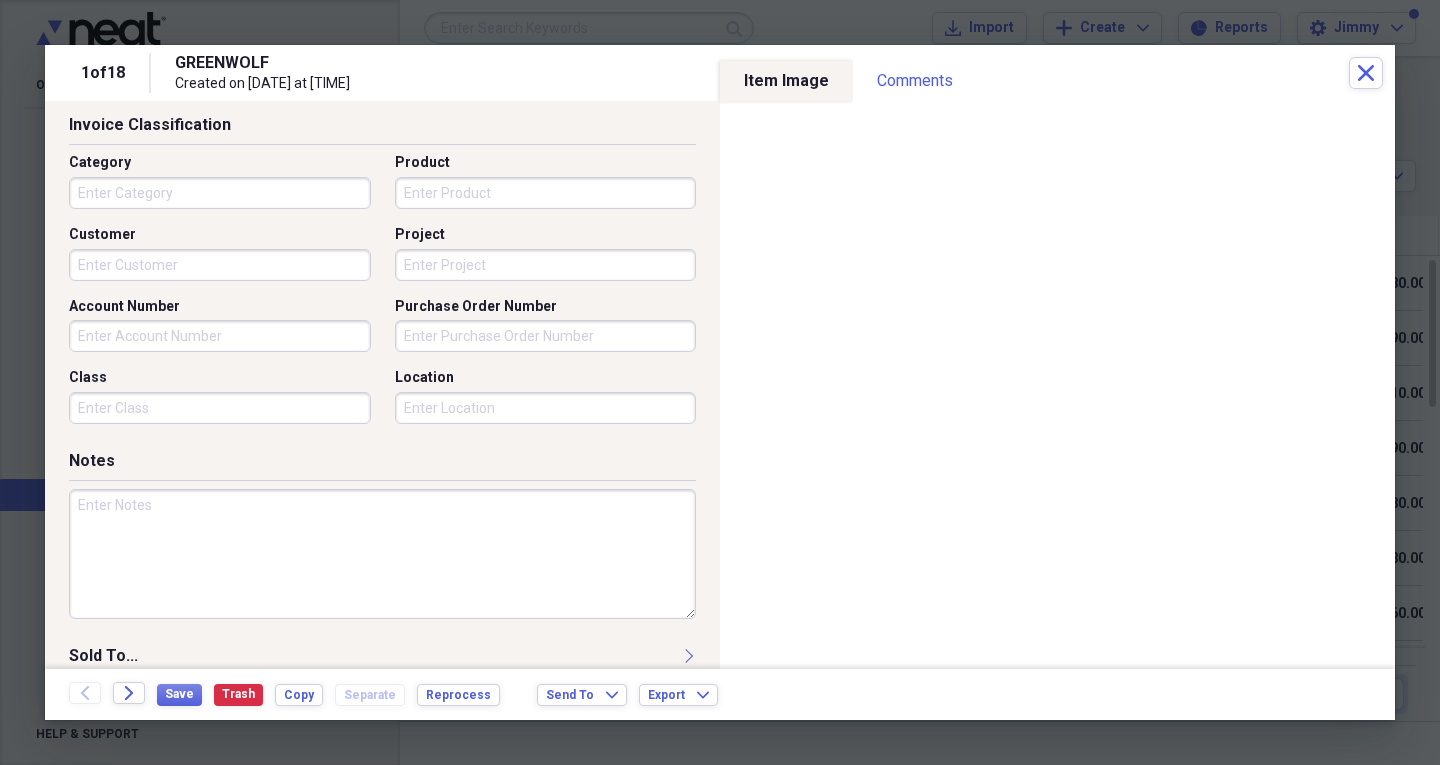 click on "Product" at bounding box center [546, 193] 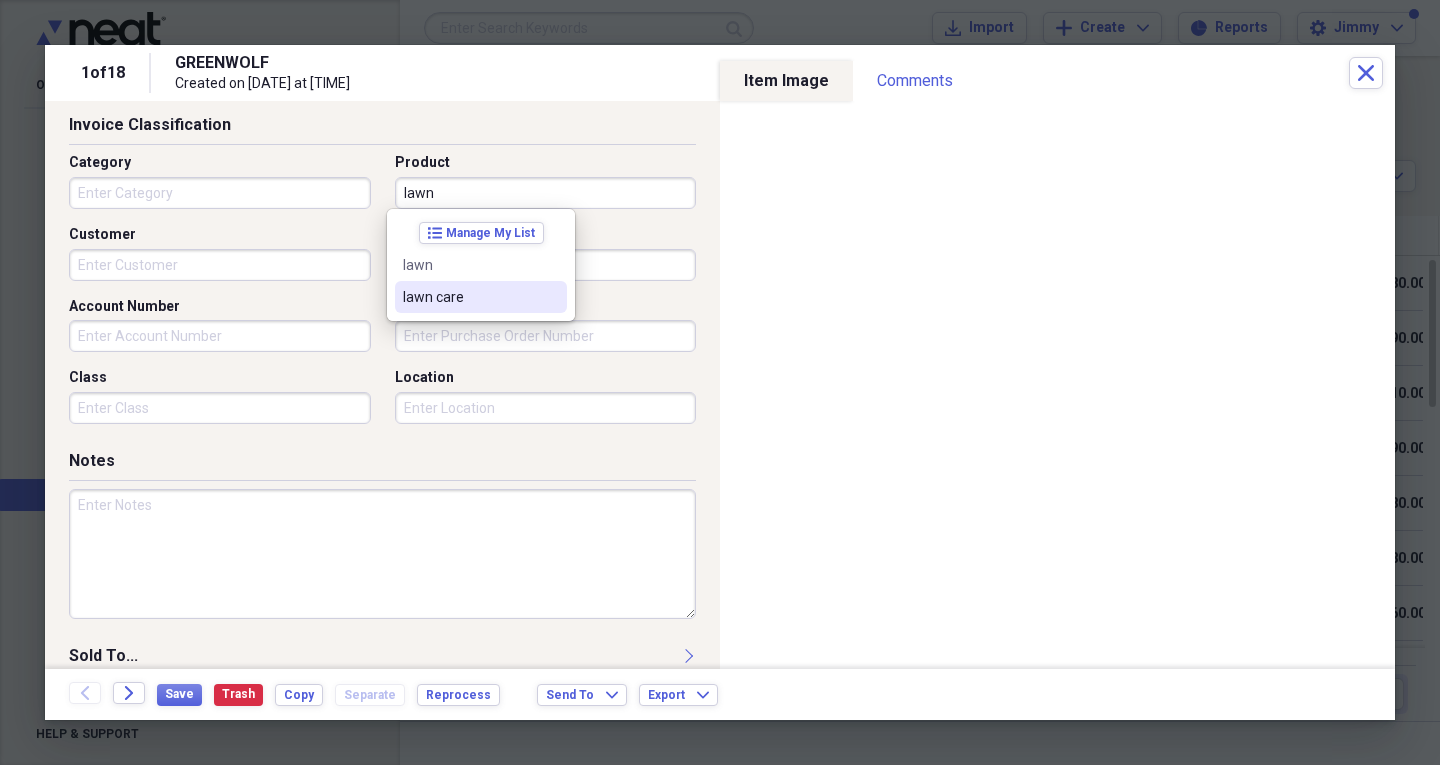 click on "lawn care" at bounding box center (469, 297) 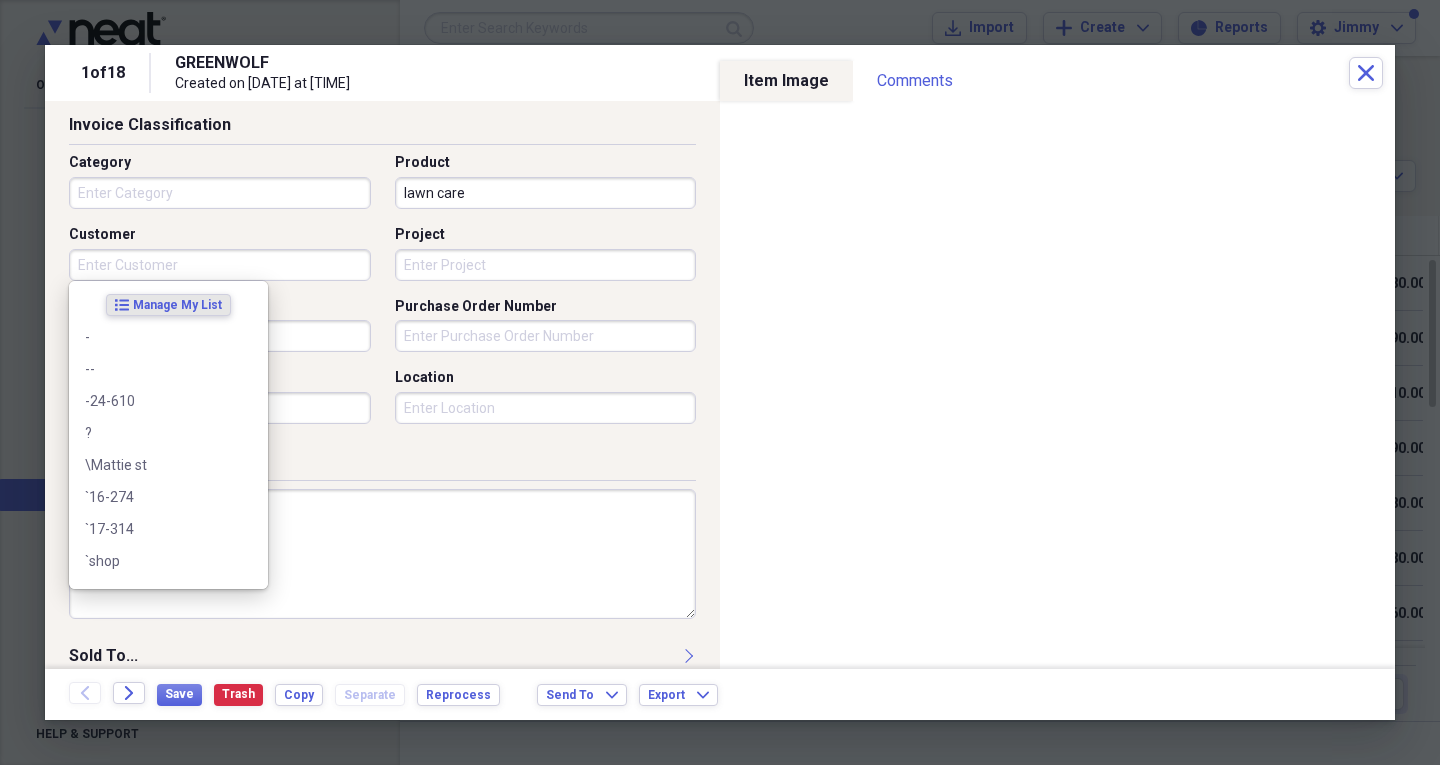 click on "Customer" at bounding box center (220, 265) 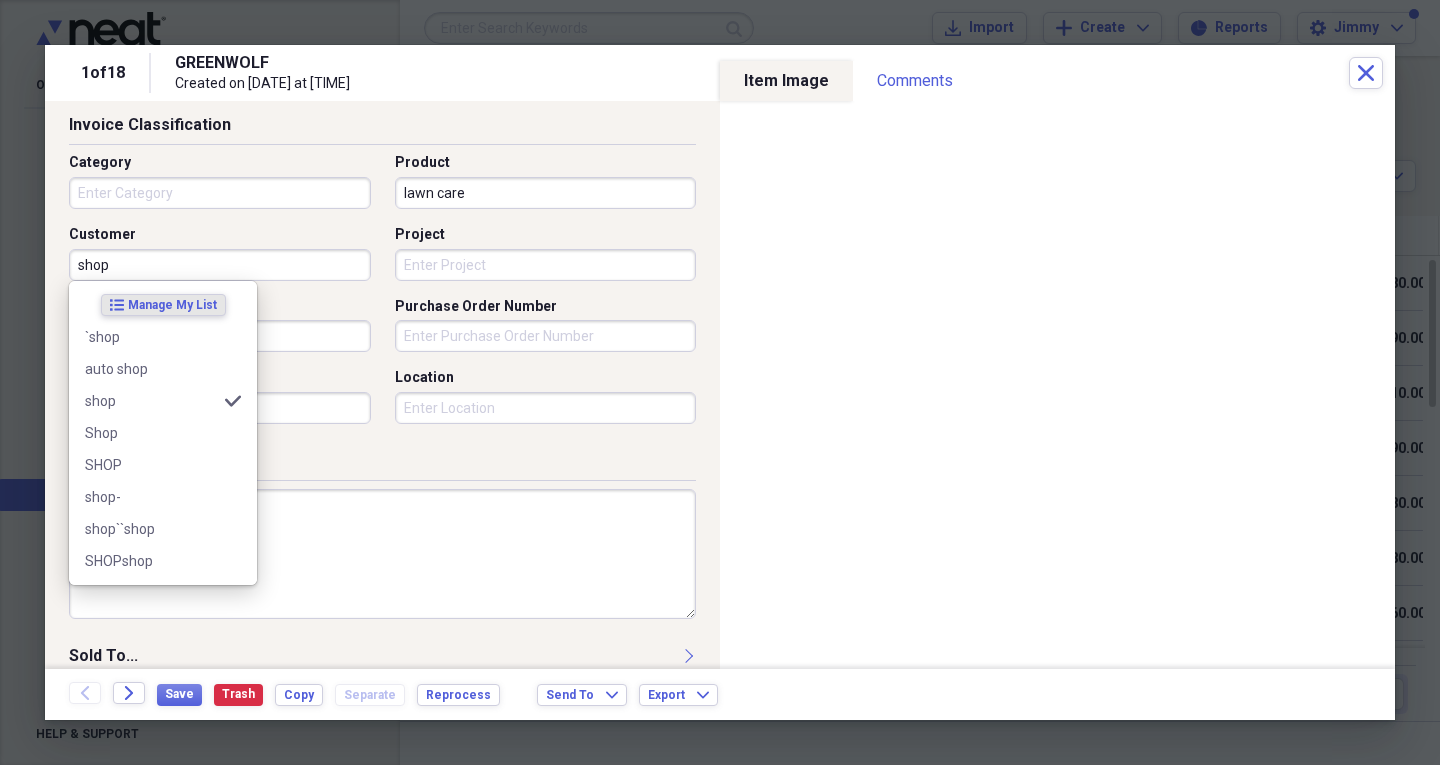 type on "shop" 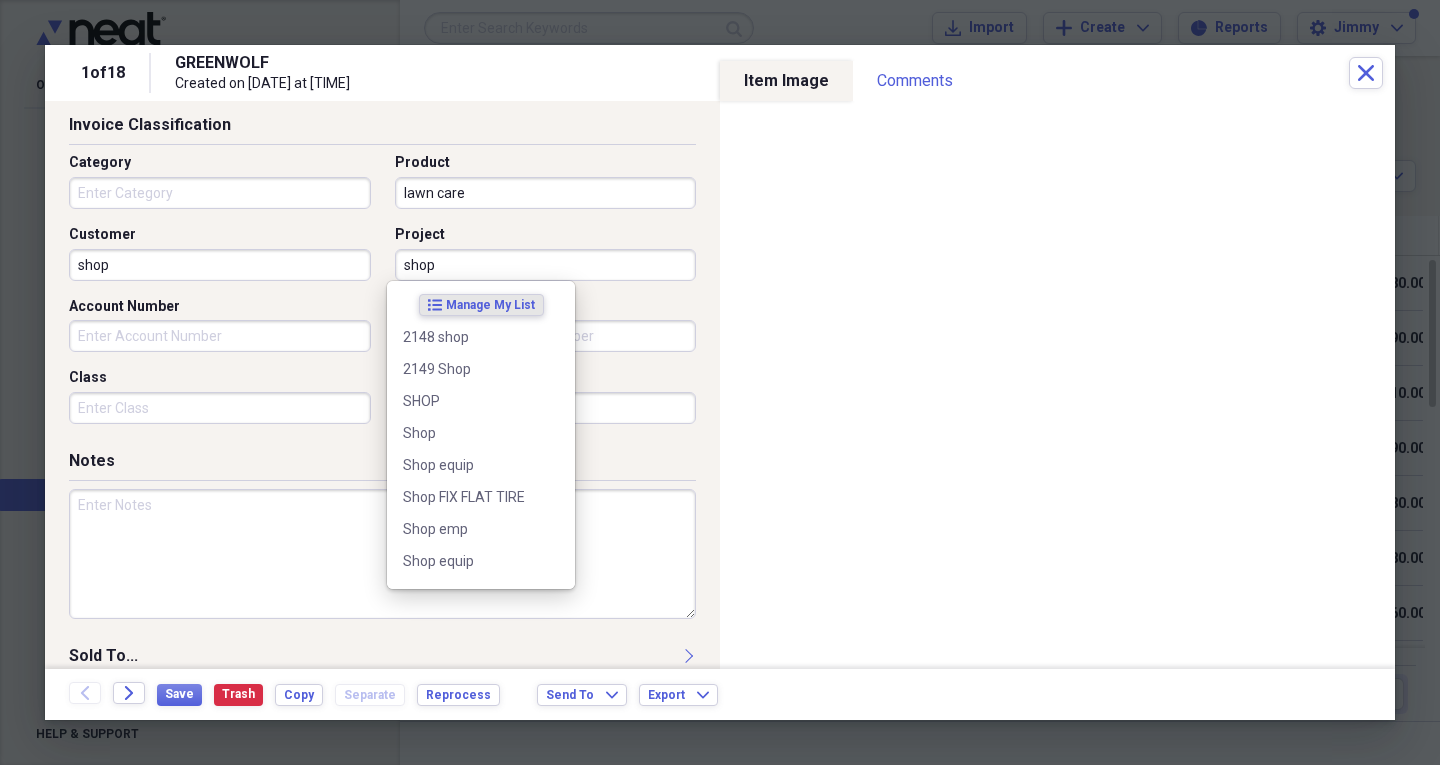 type on "shop" 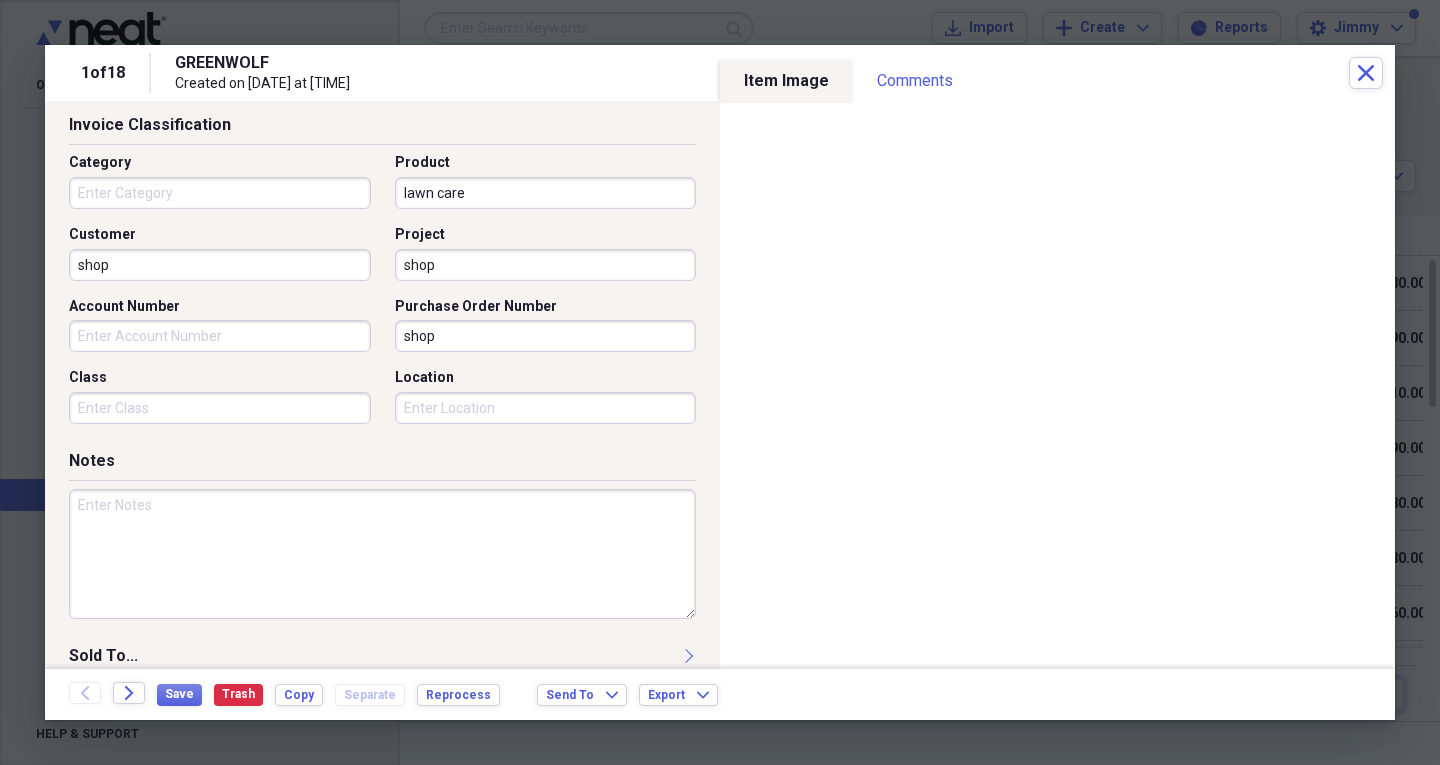 type on "shop" 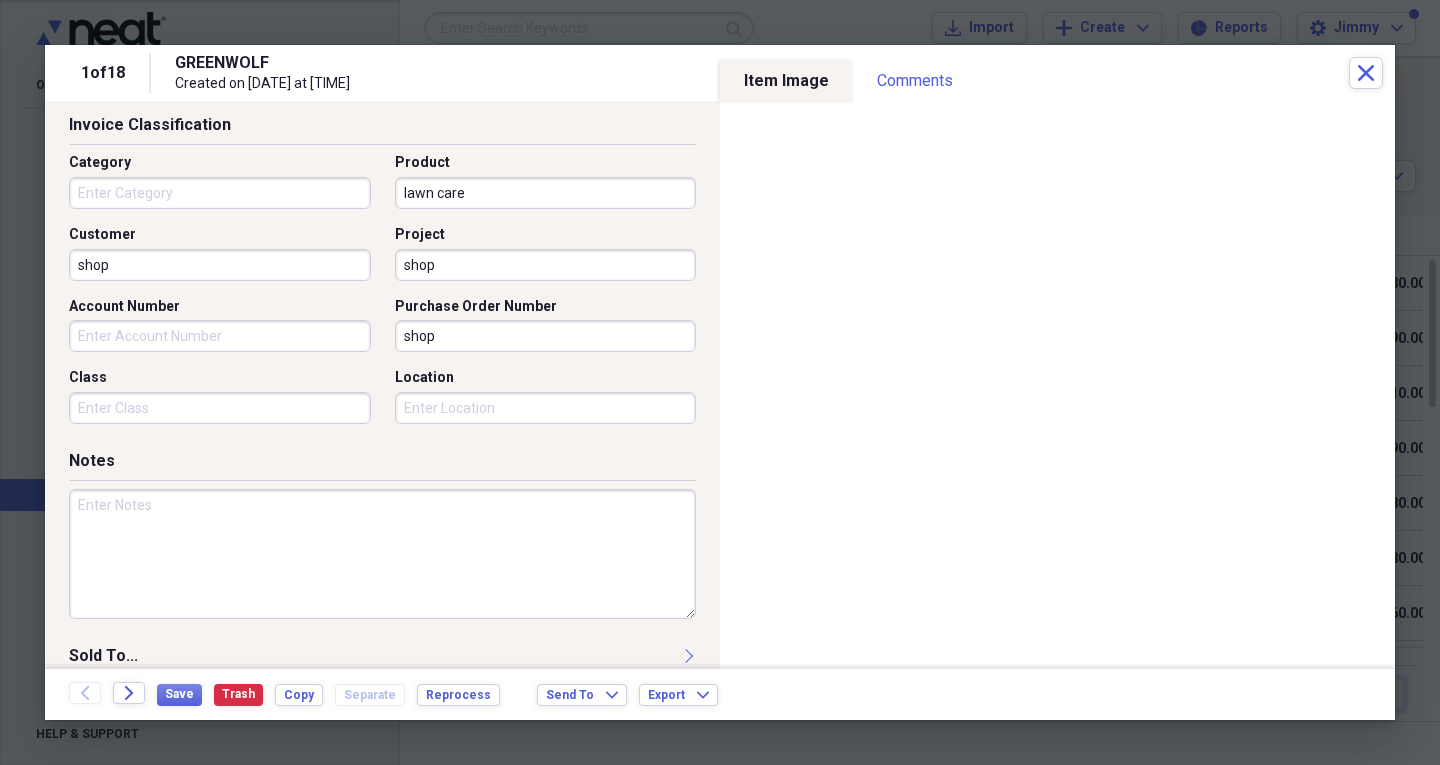 drag, startPoint x: 371, startPoint y: 561, endPoint x: 252, endPoint y: 625, distance: 135.11847 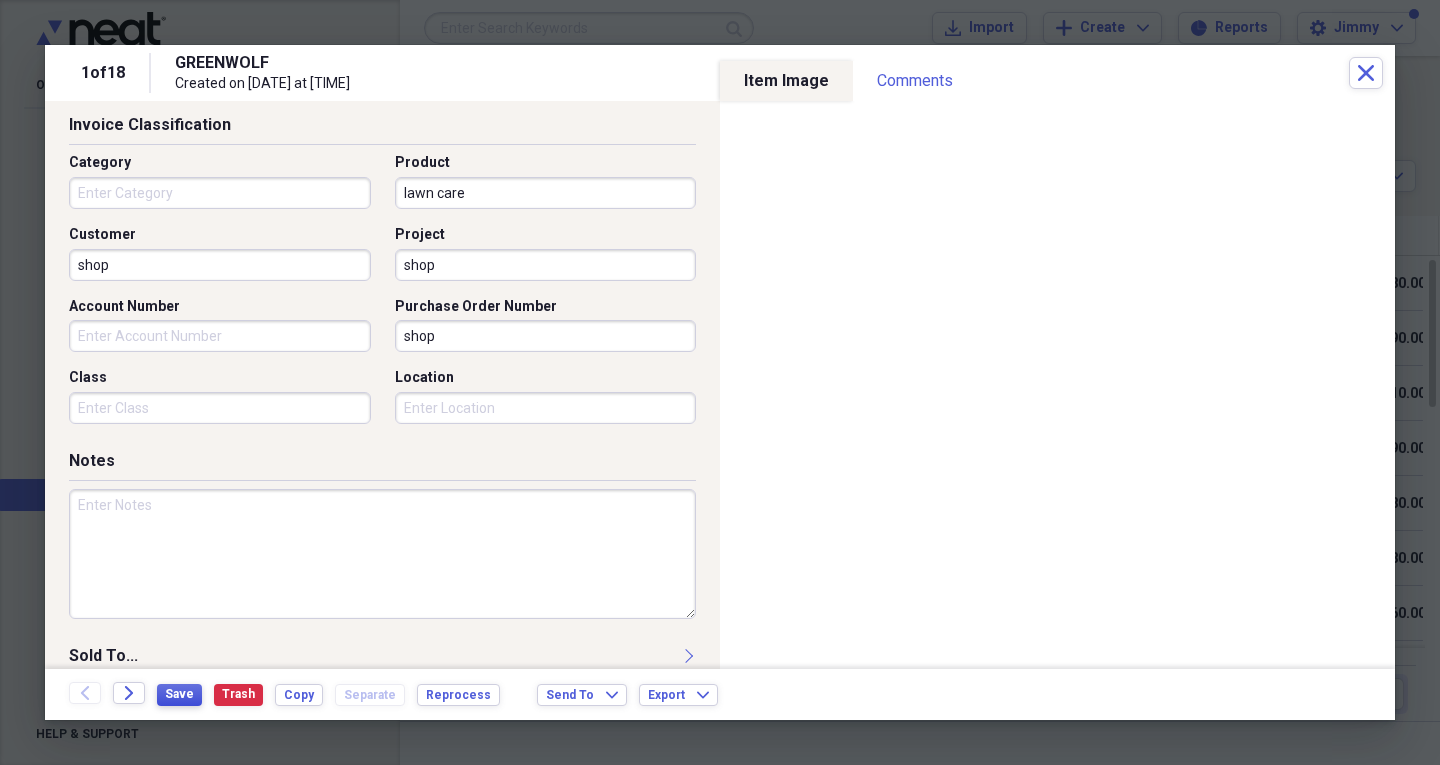 click on "Save" at bounding box center (179, 694) 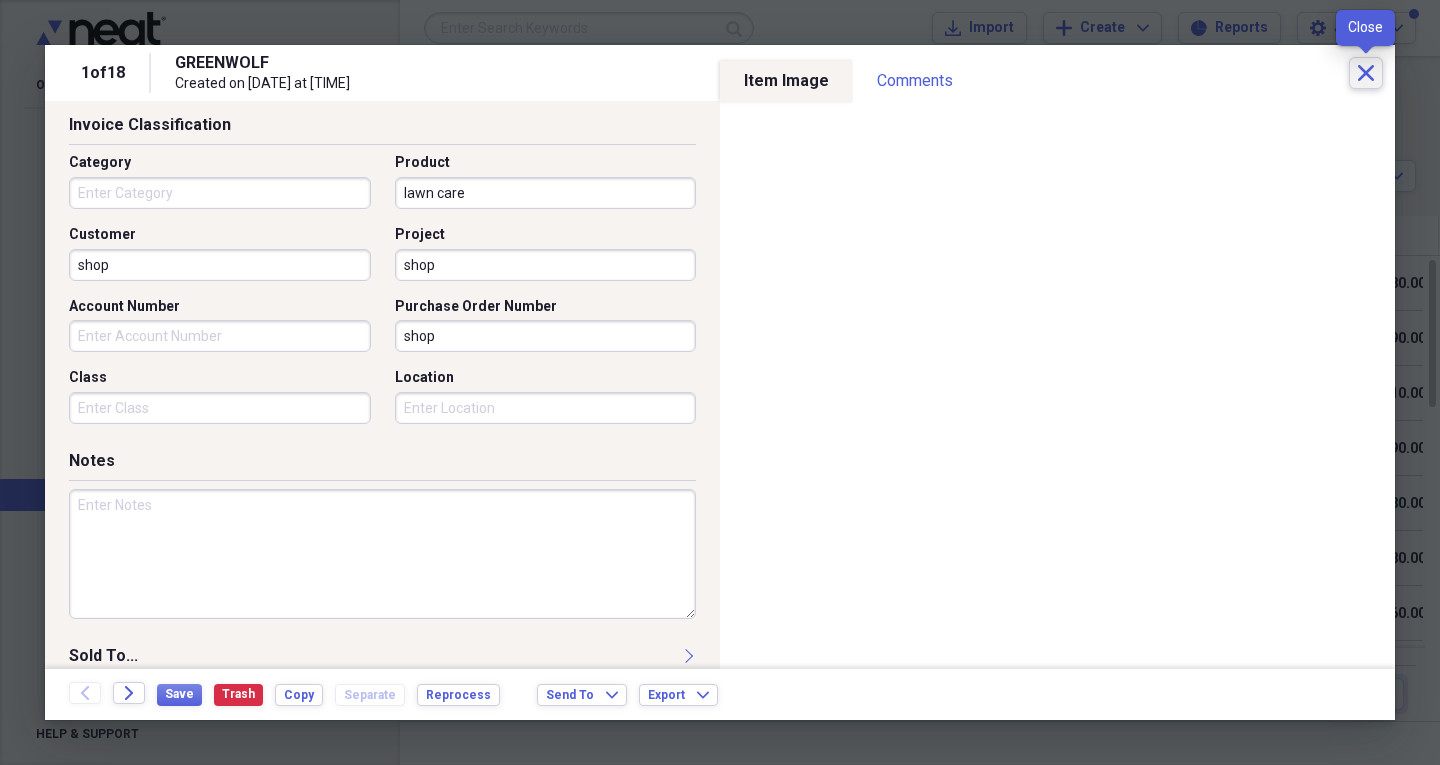 click on "Close" at bounding box center [1366, 73] 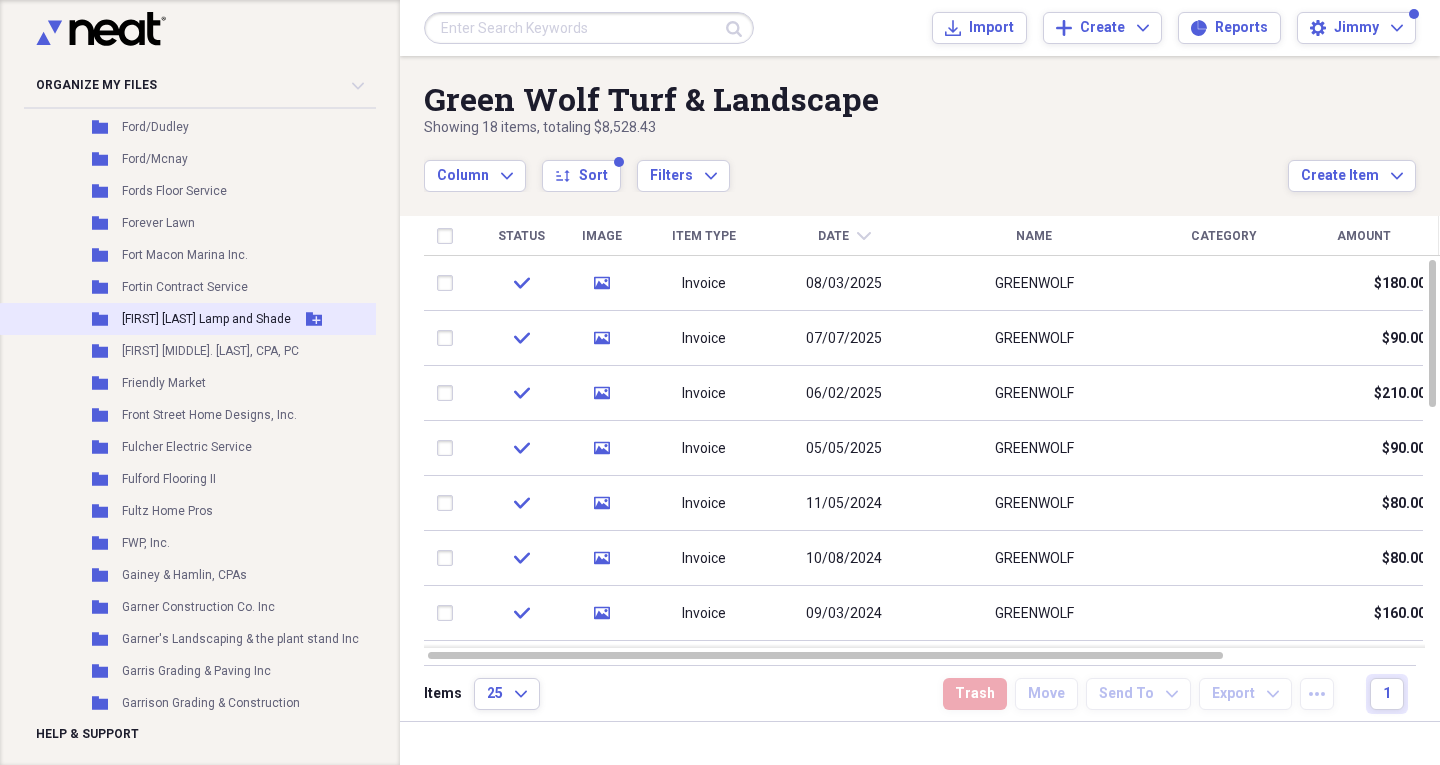 scroll, scrollTop: 7166, scrollLeft: 0, axis: vertical 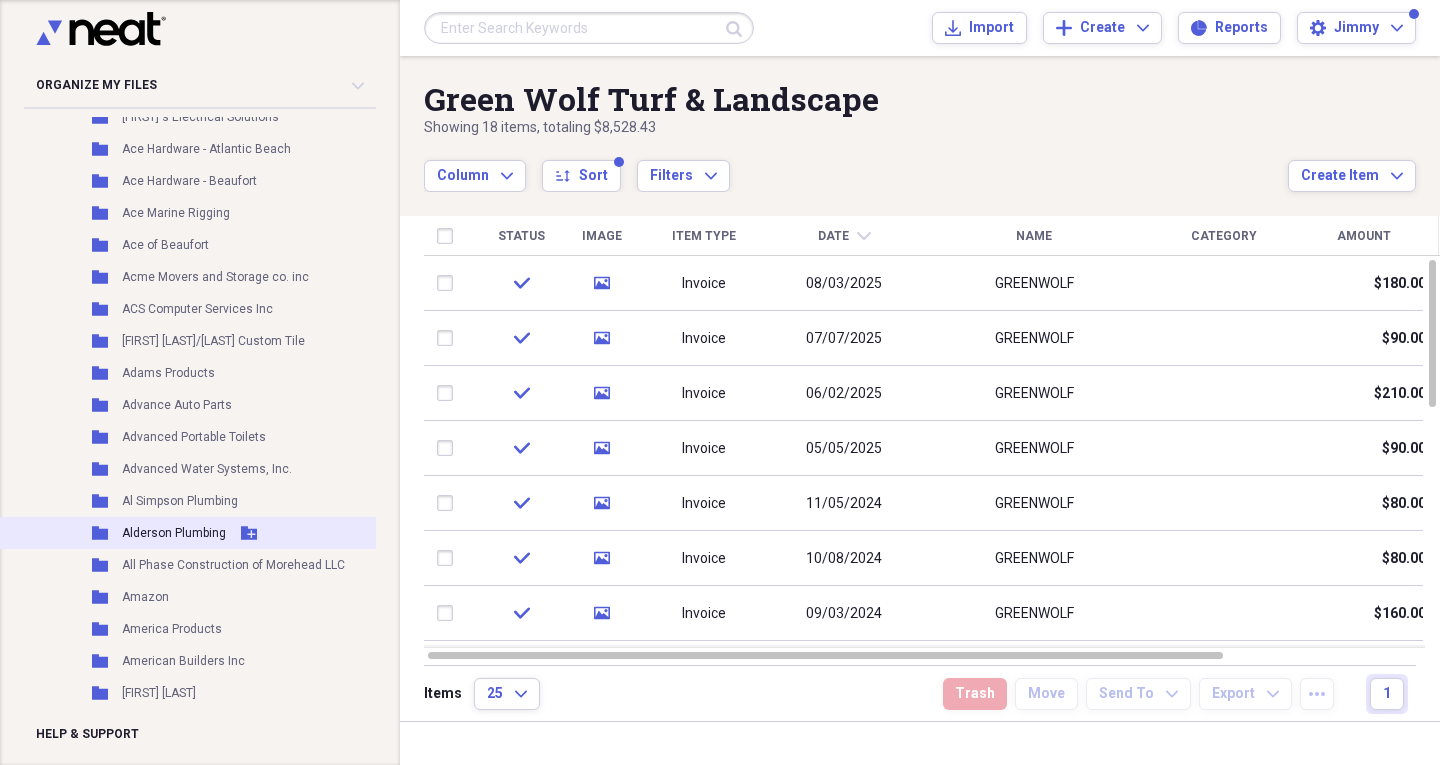 click on "Alderson Plumbing" at bounding box center [174, 533] 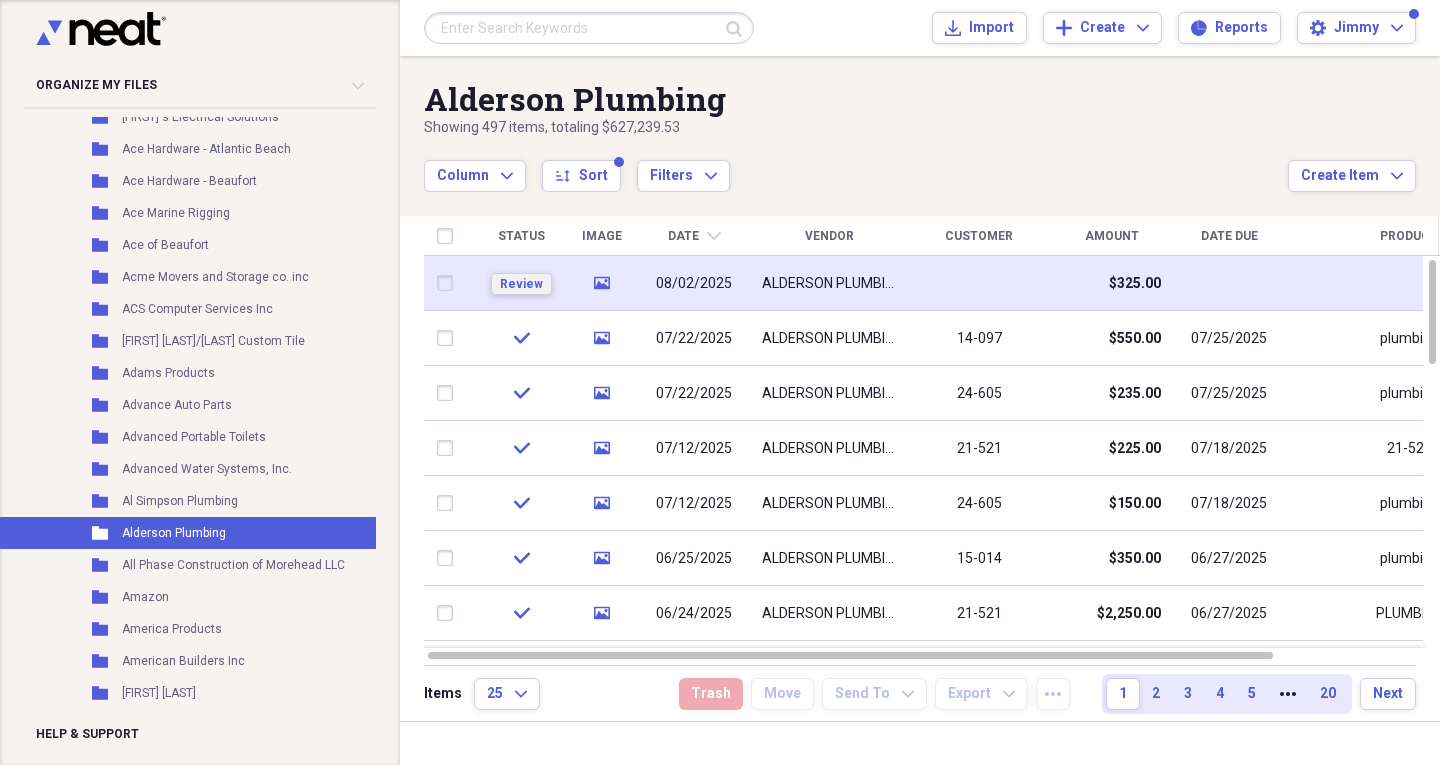 click on "Review" at bounding box center [521, 284] 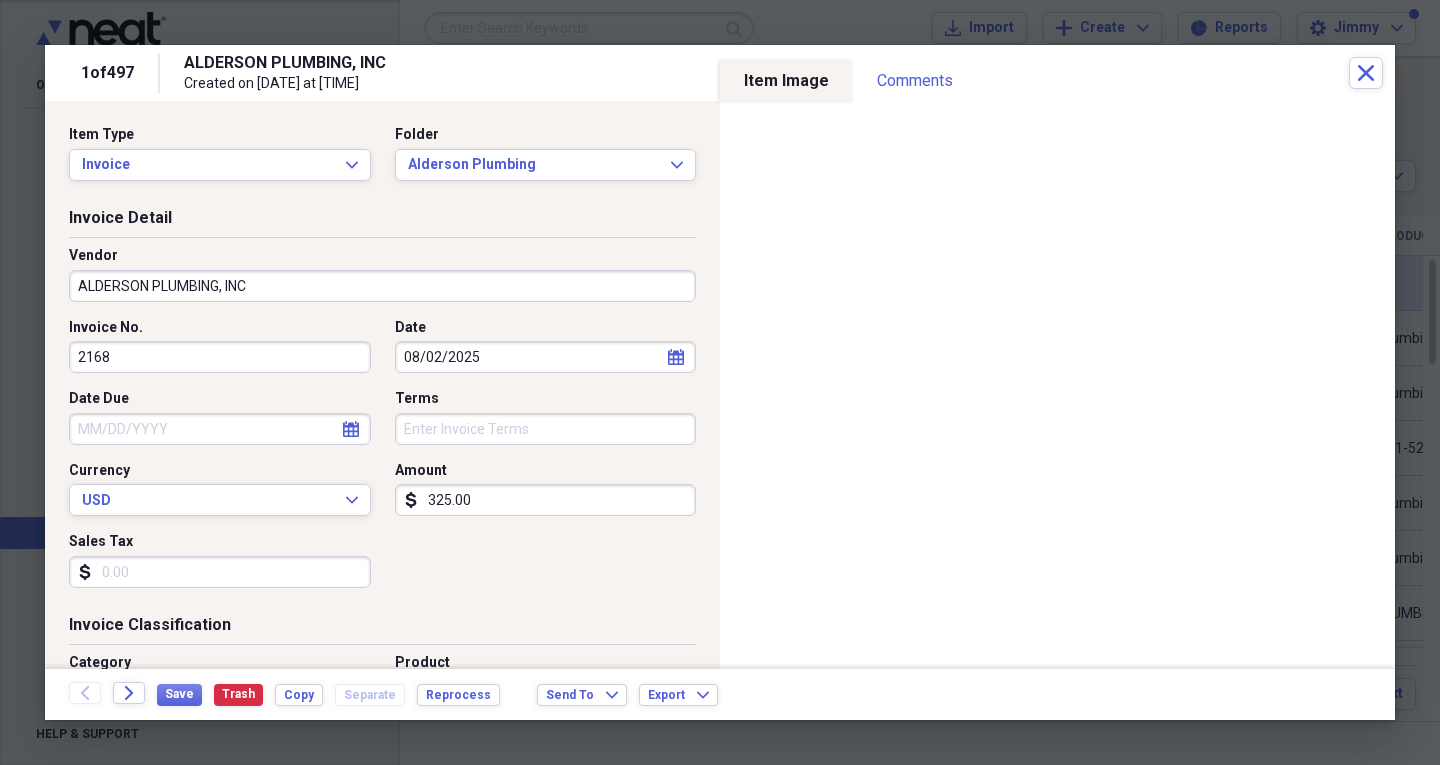 click on "Date Due" at bounding box center [220, 429] 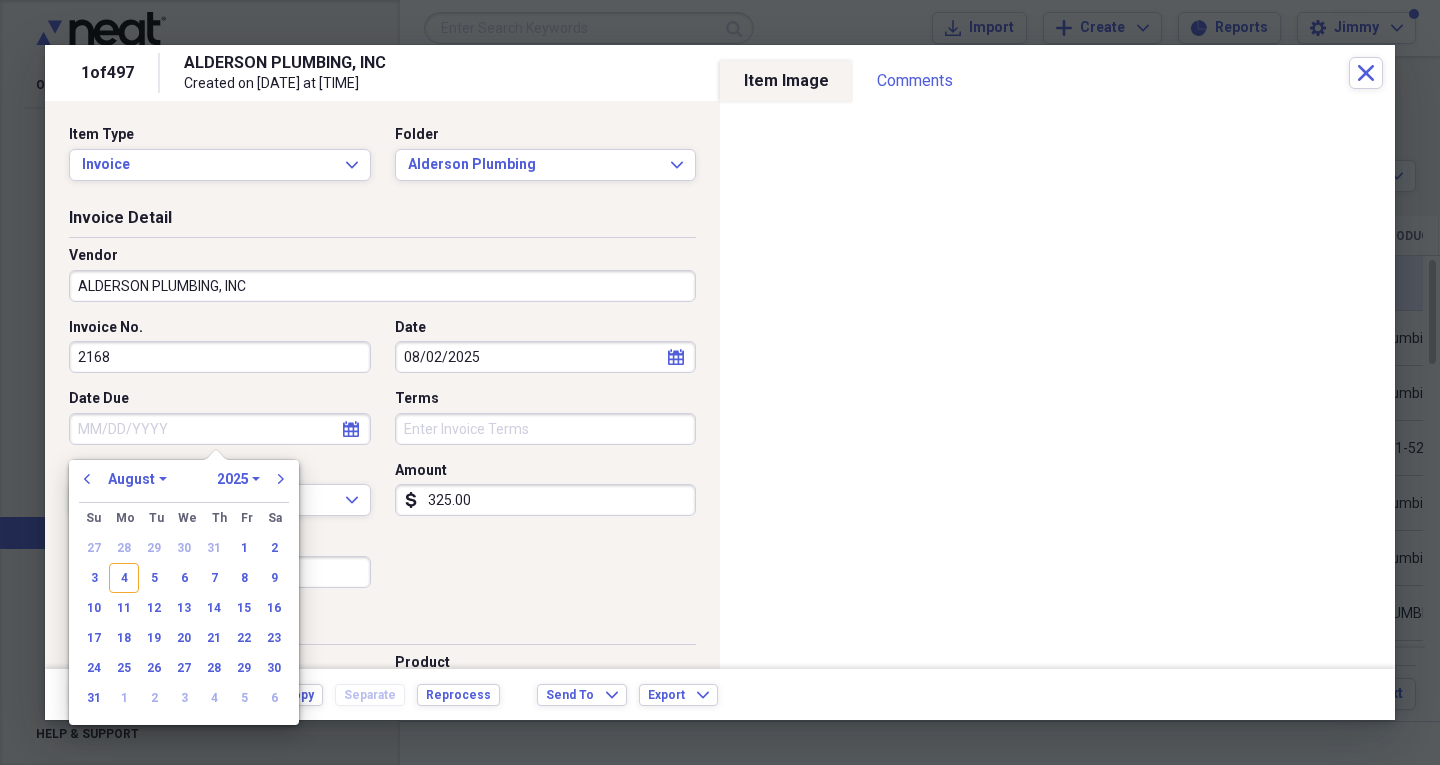 click 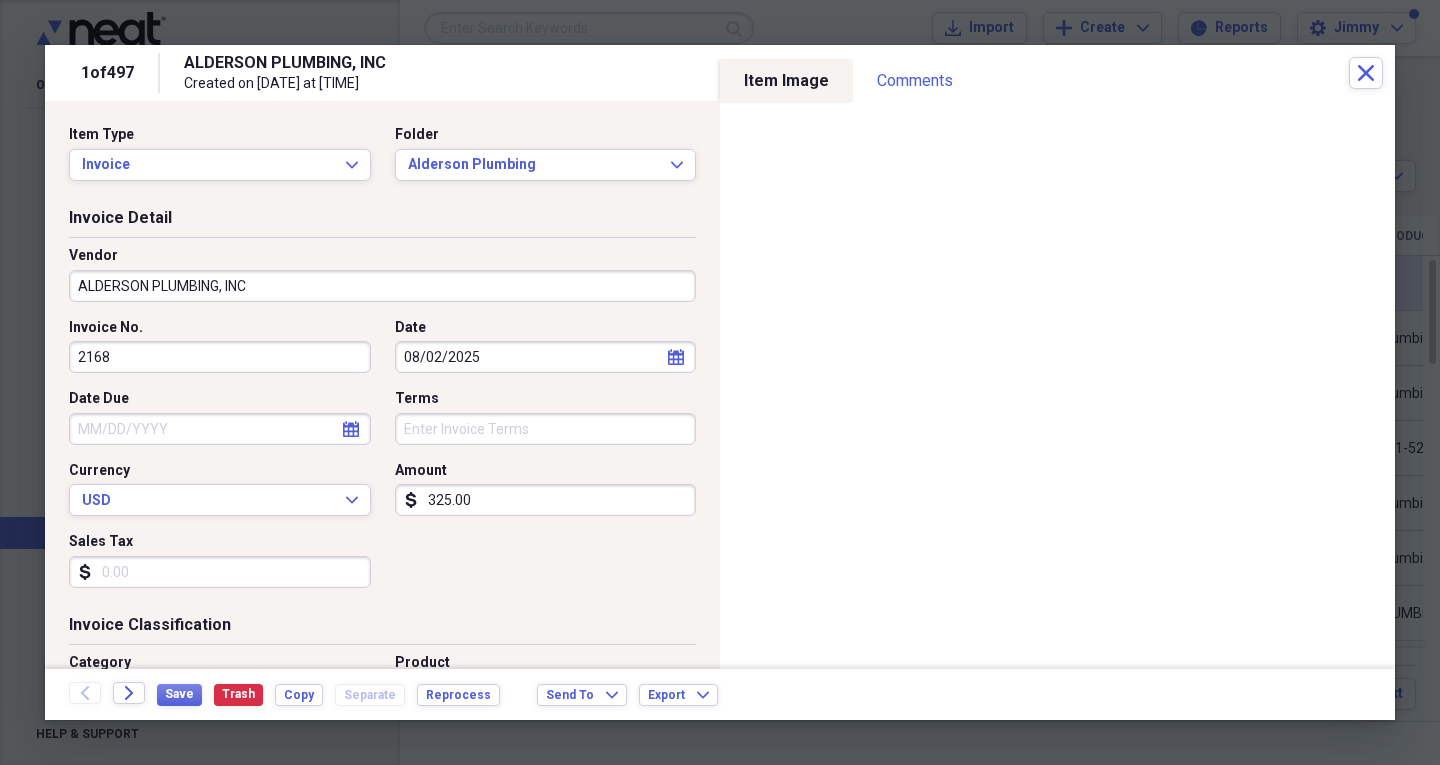 click 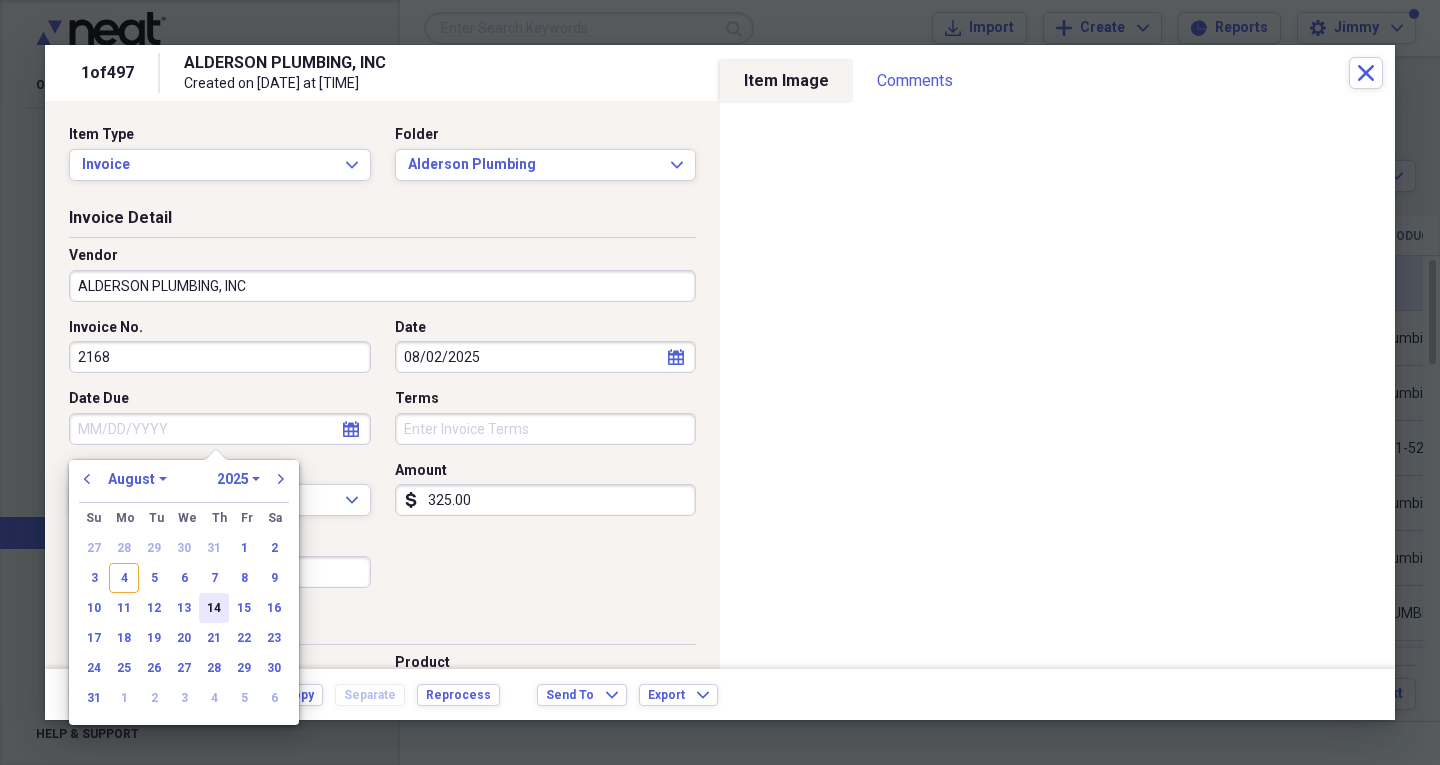 drag, startPoint x: 221, startPoint y: 574, endPoint x: 211, endPoint y: 619, distance: 46.09772 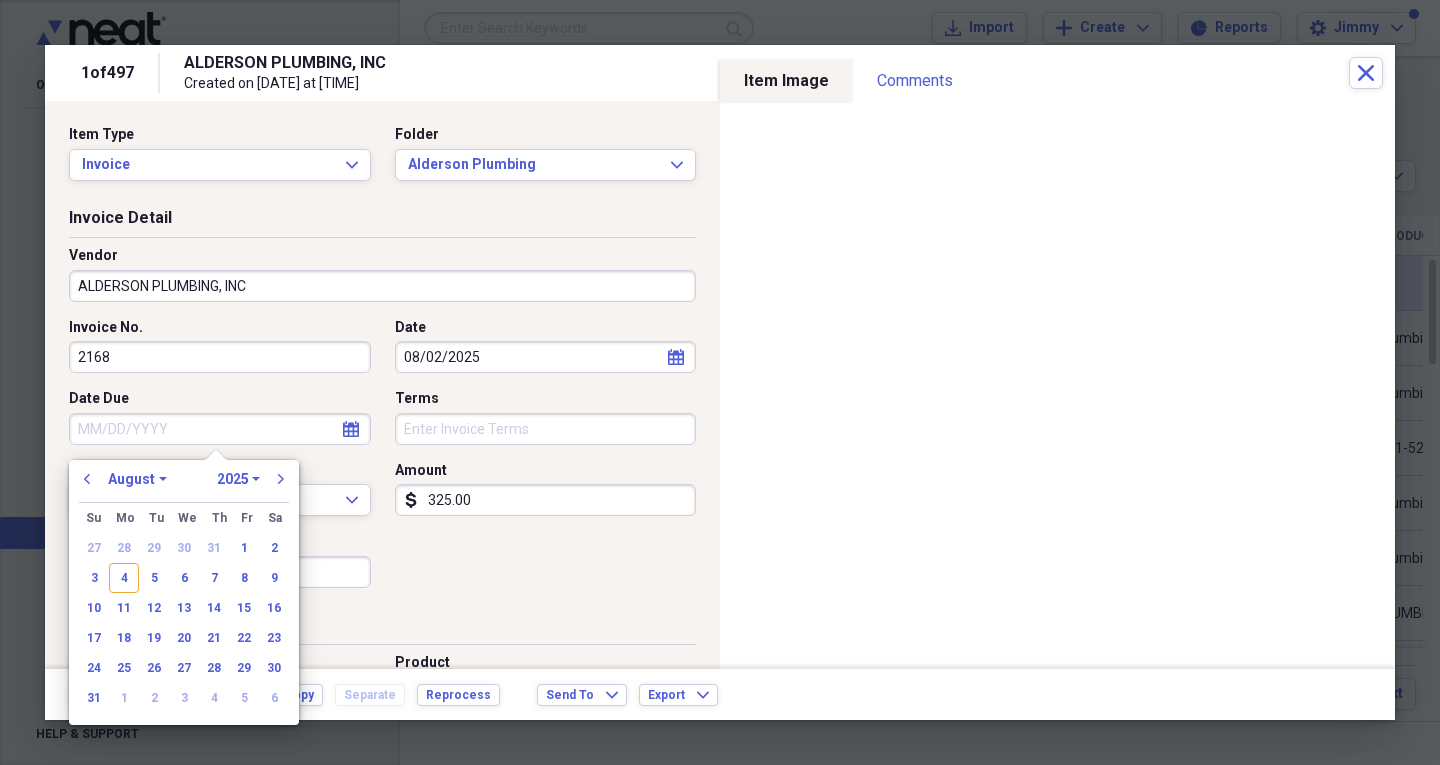 drag, startPoint x: 211, startPoint y: 619, endPoint x: 584, endPoint y: 584, distance: 374.6385 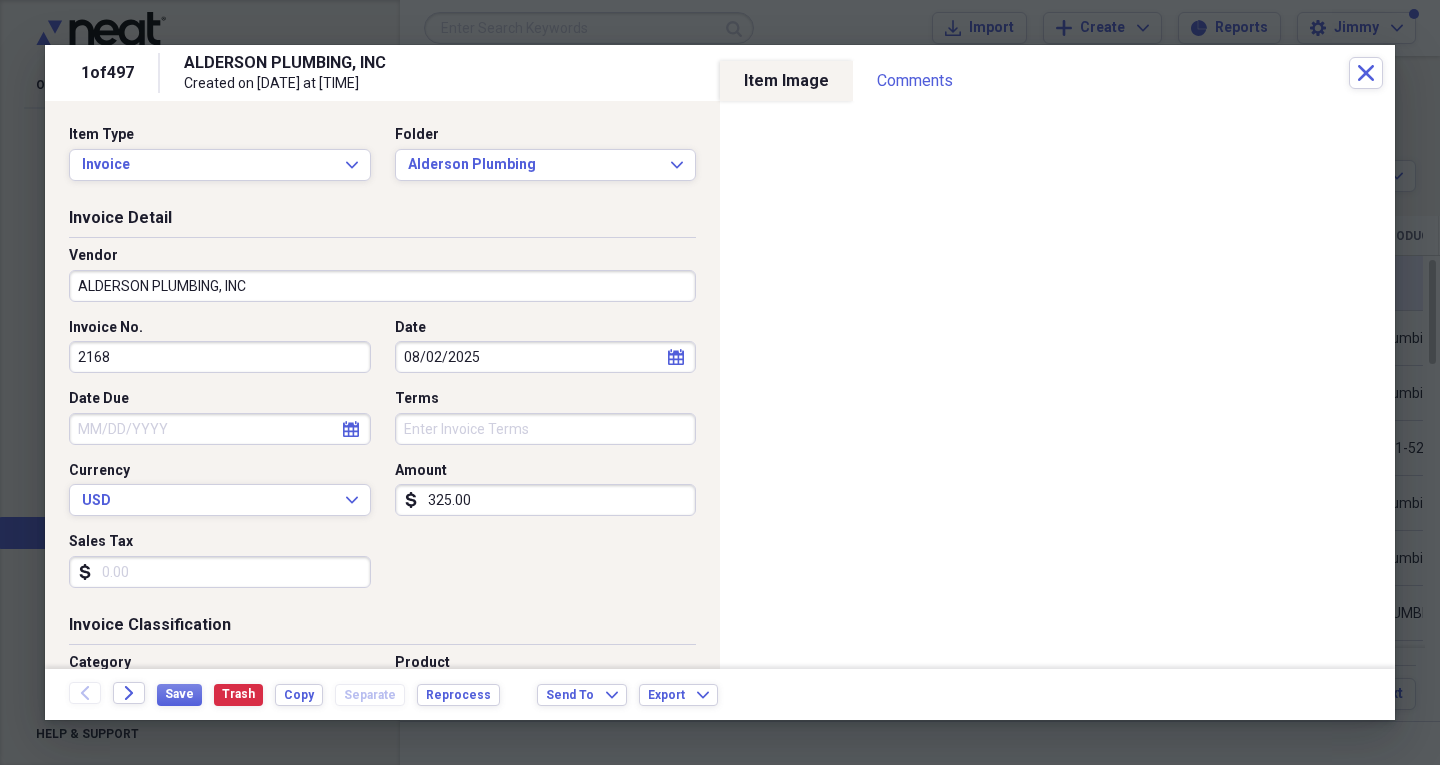 click on "calendar Calendar" at bounding box center [351, 429] 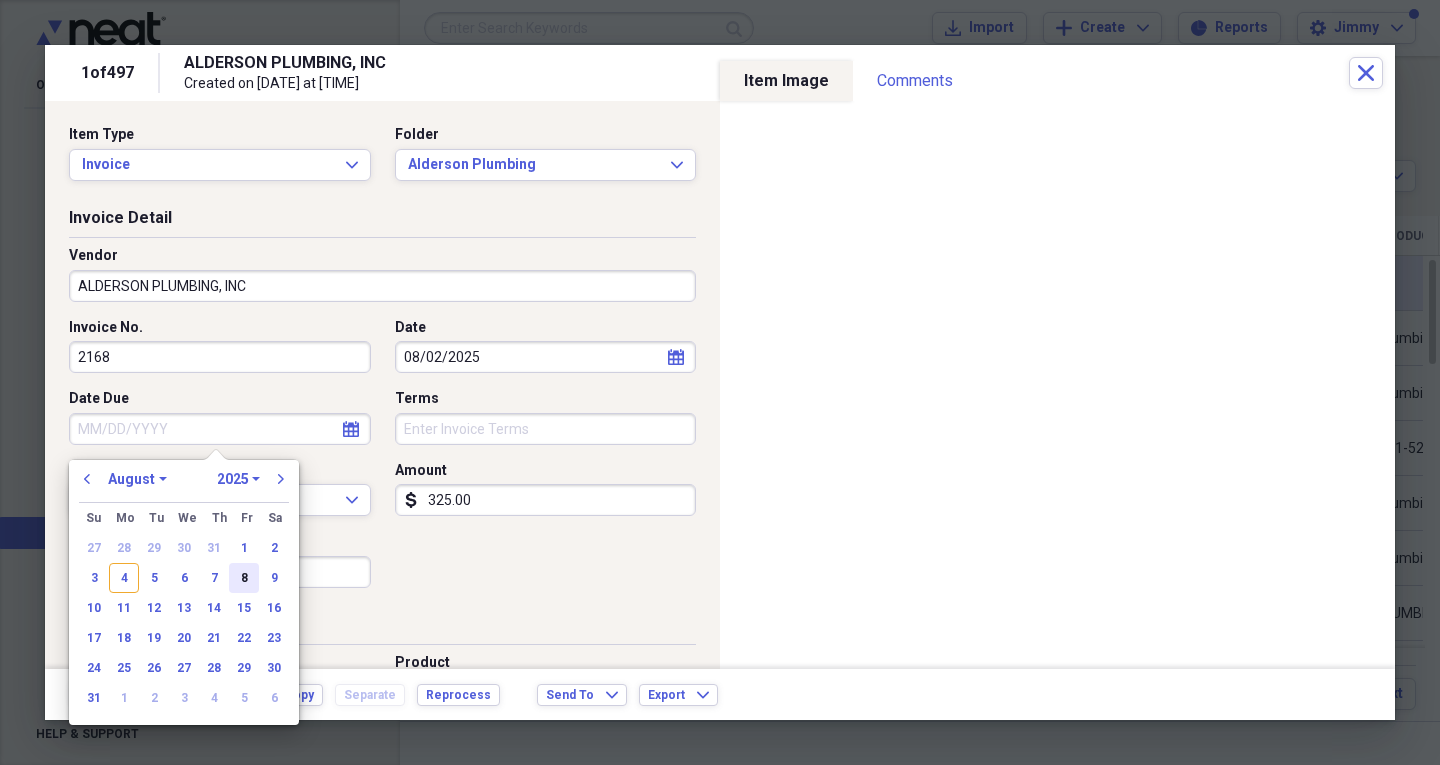 click on "8" at bounding box center (244, 578) 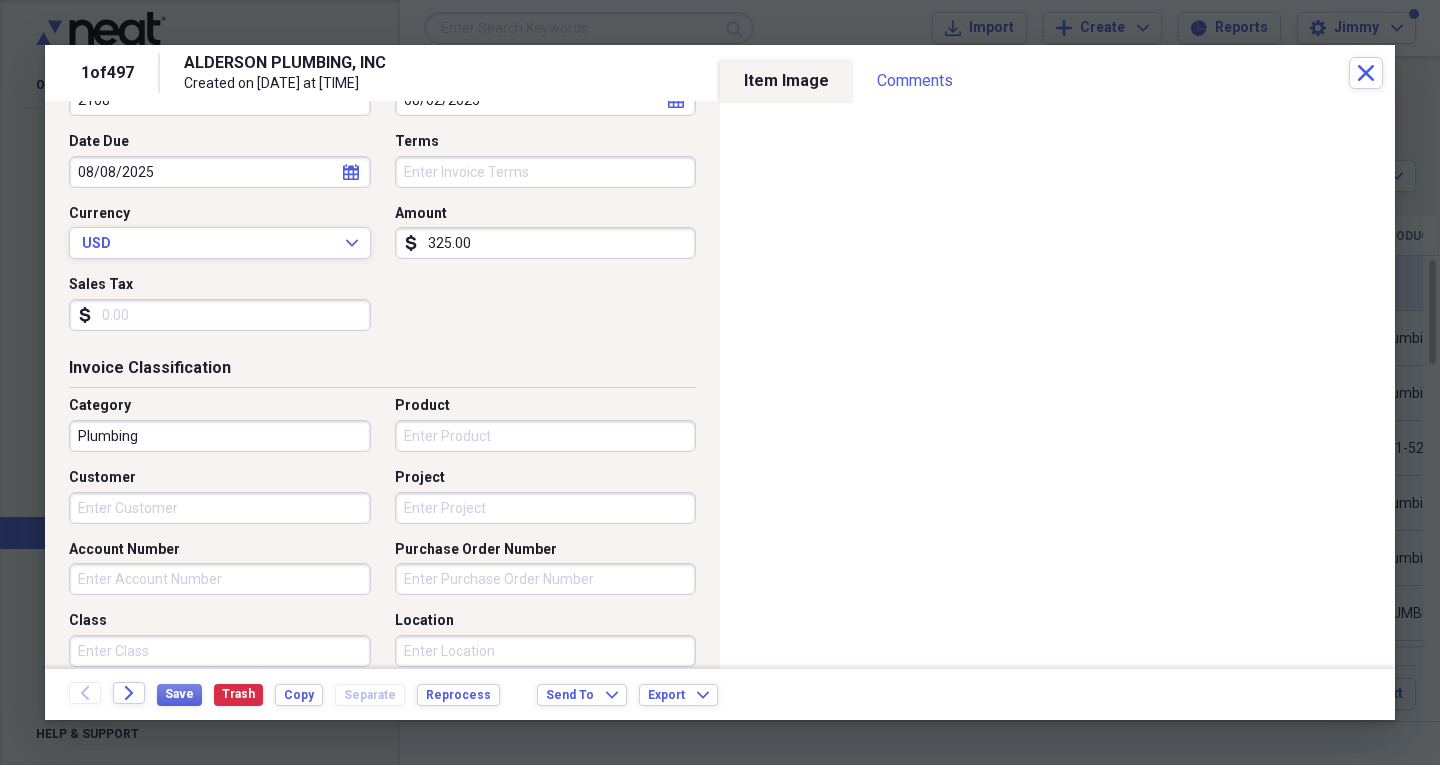 scroll, scrollTop: 400, scrollLeft: 0, axis: vertical 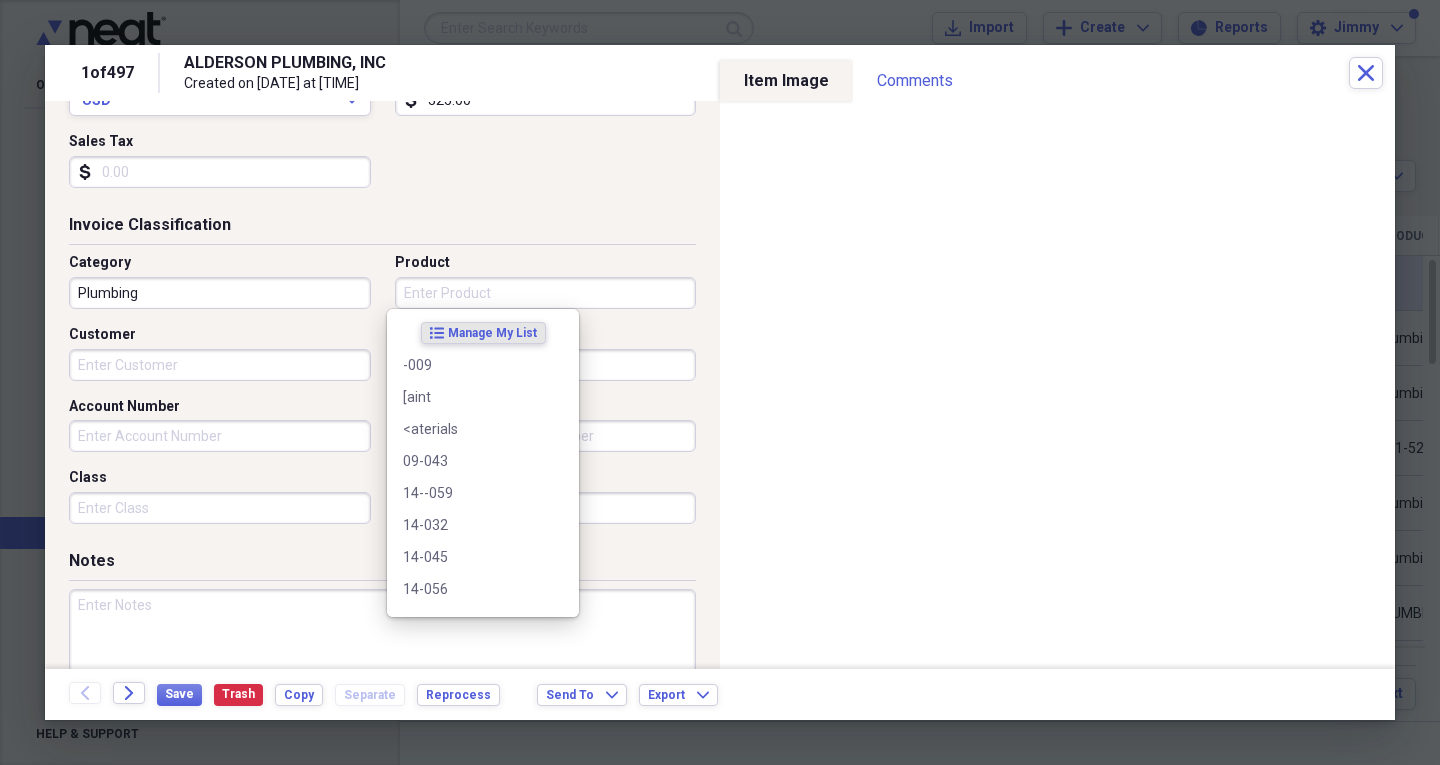 click on "Product" at bounding box center [546, 293] 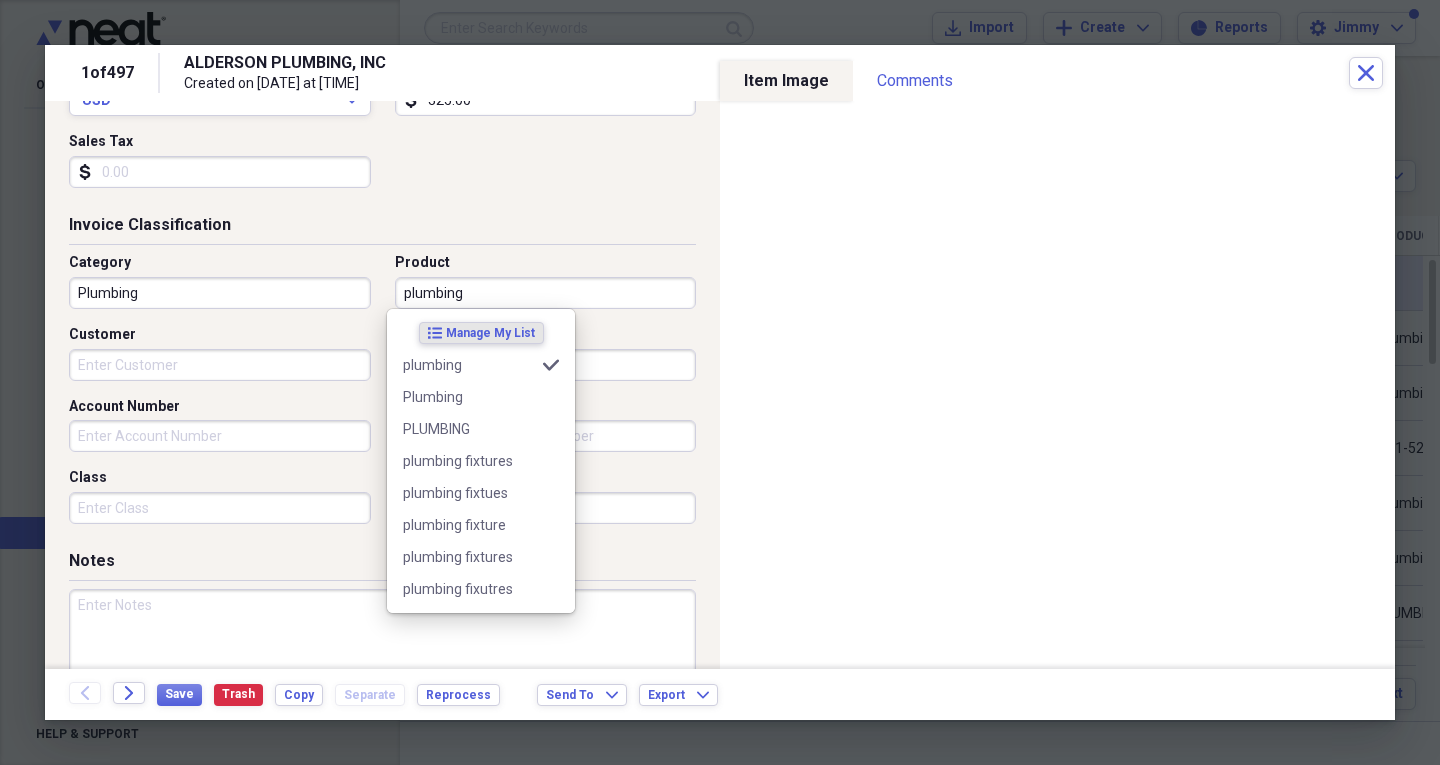 type on "plumbing" 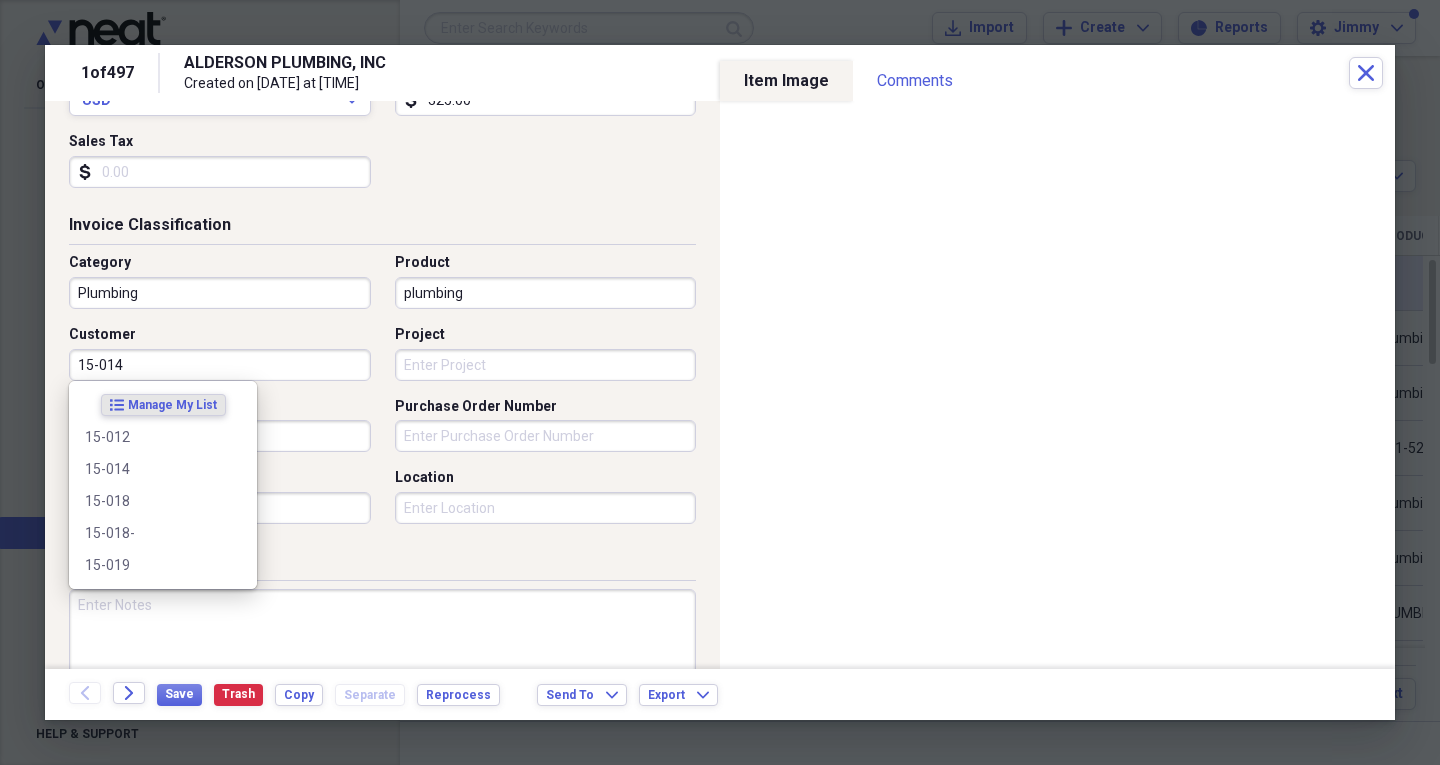 type on "15-014" 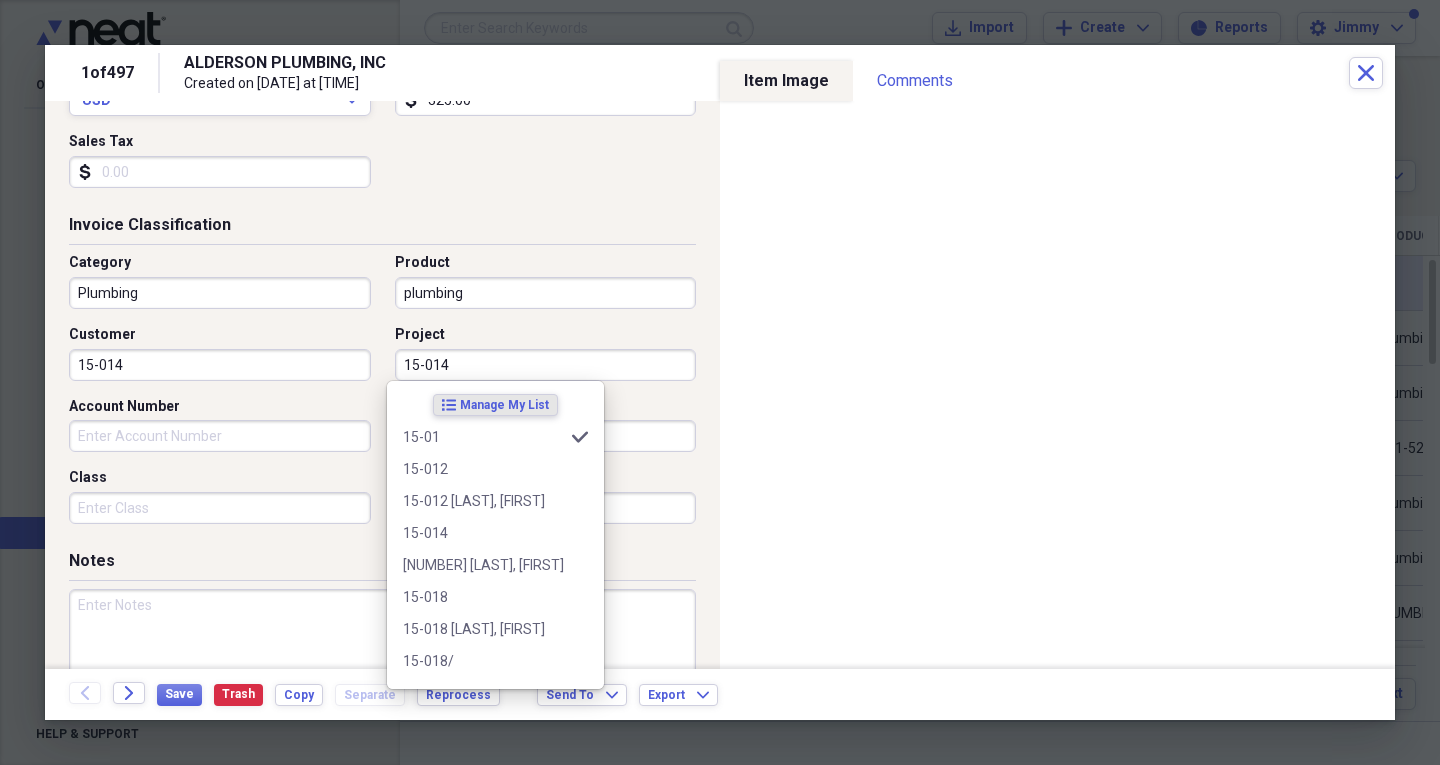 type on "15-014" 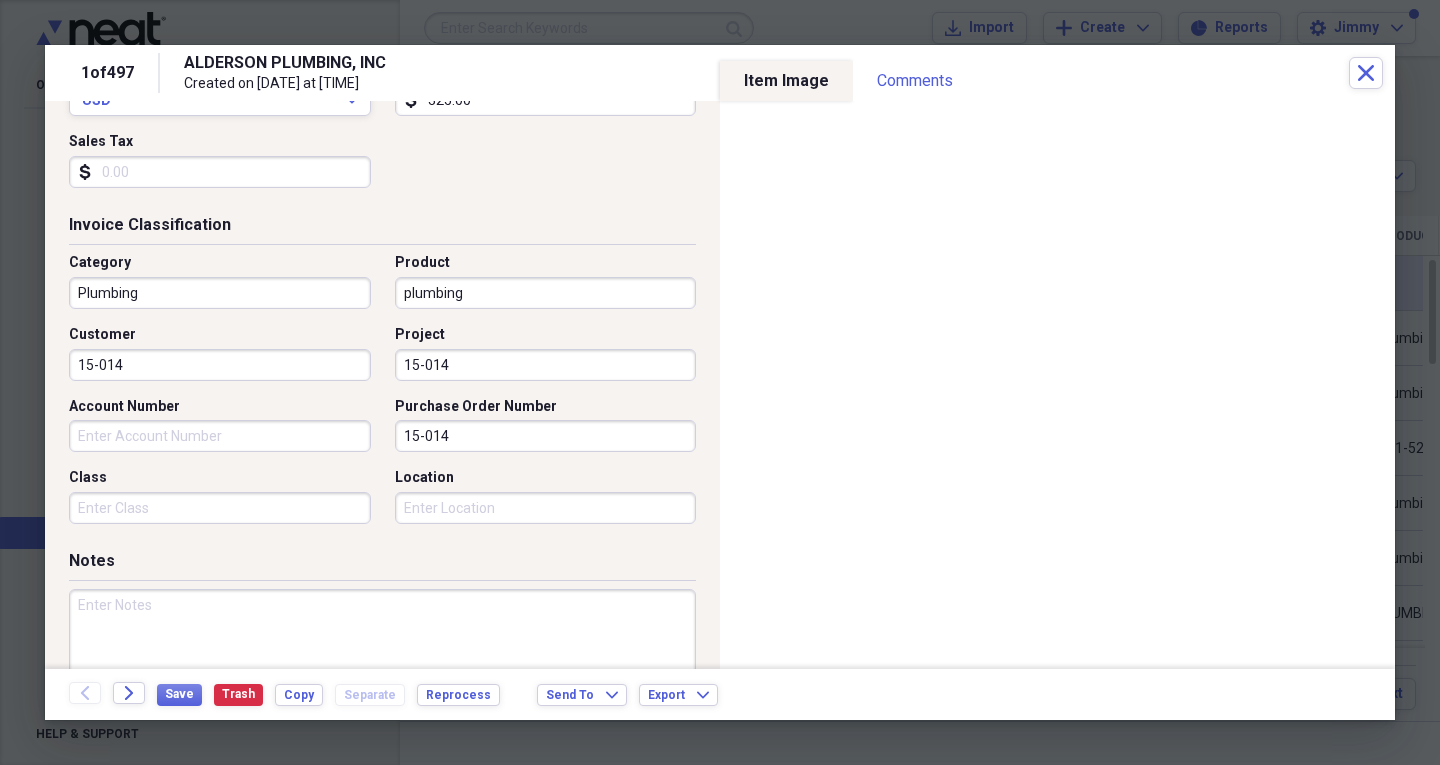 type on "15-014" 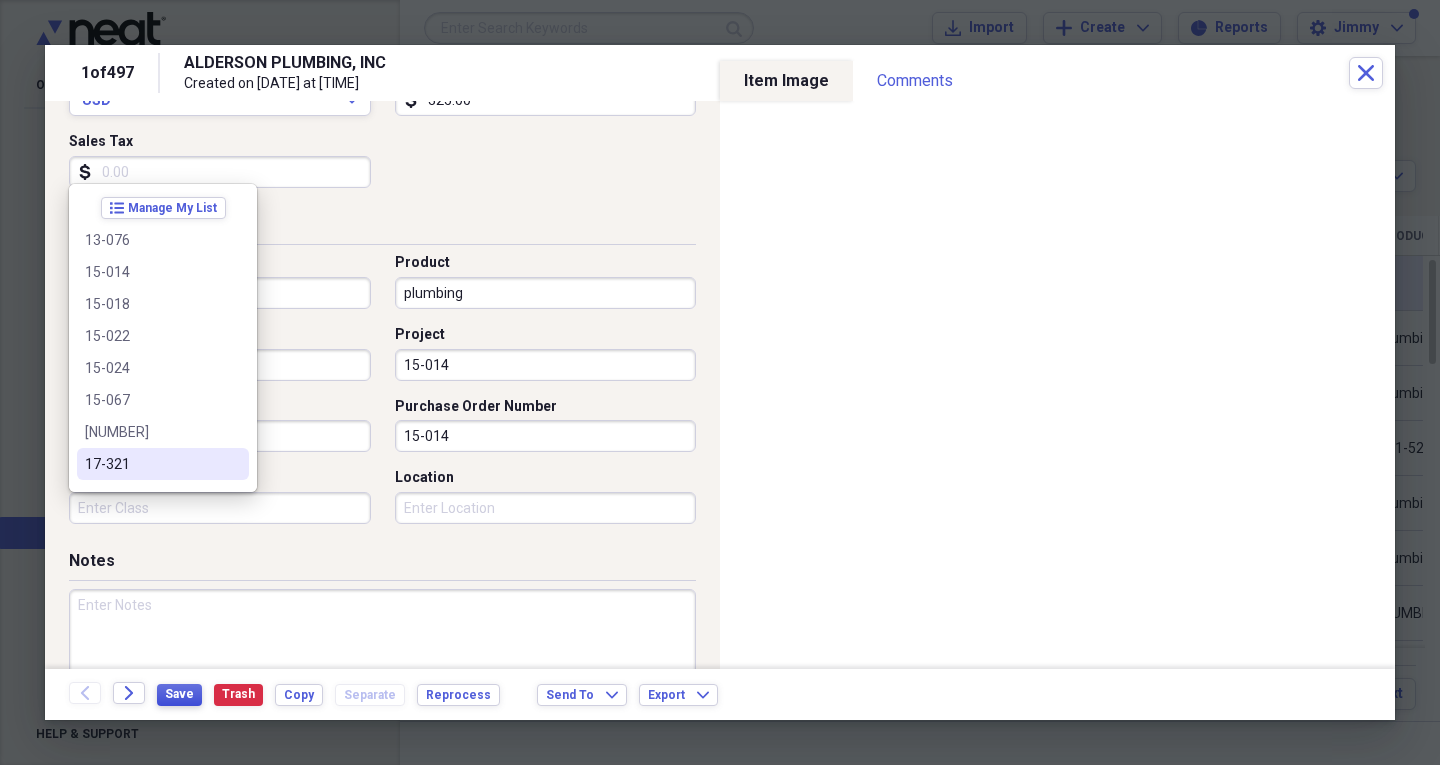 click on "Save" at bounding box center [179, 694] 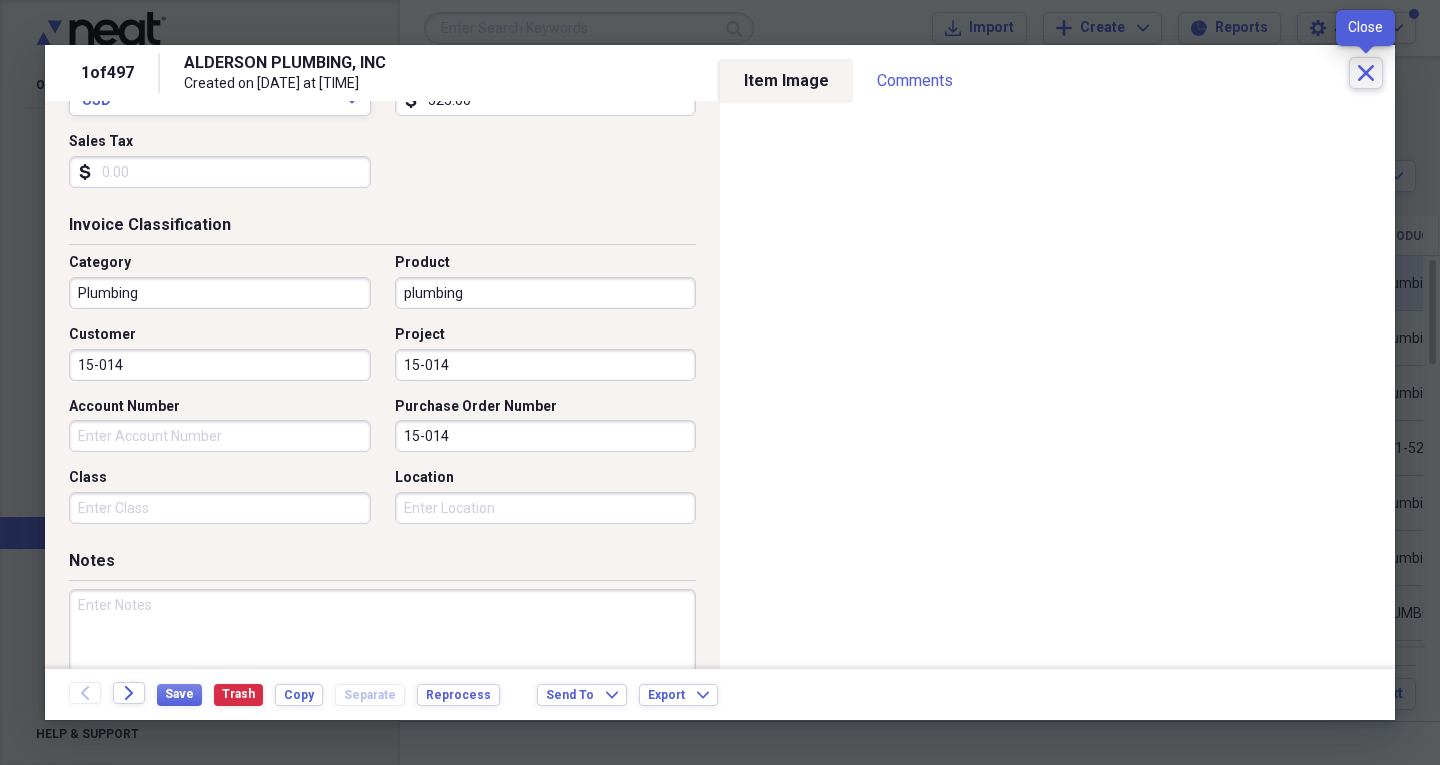 click 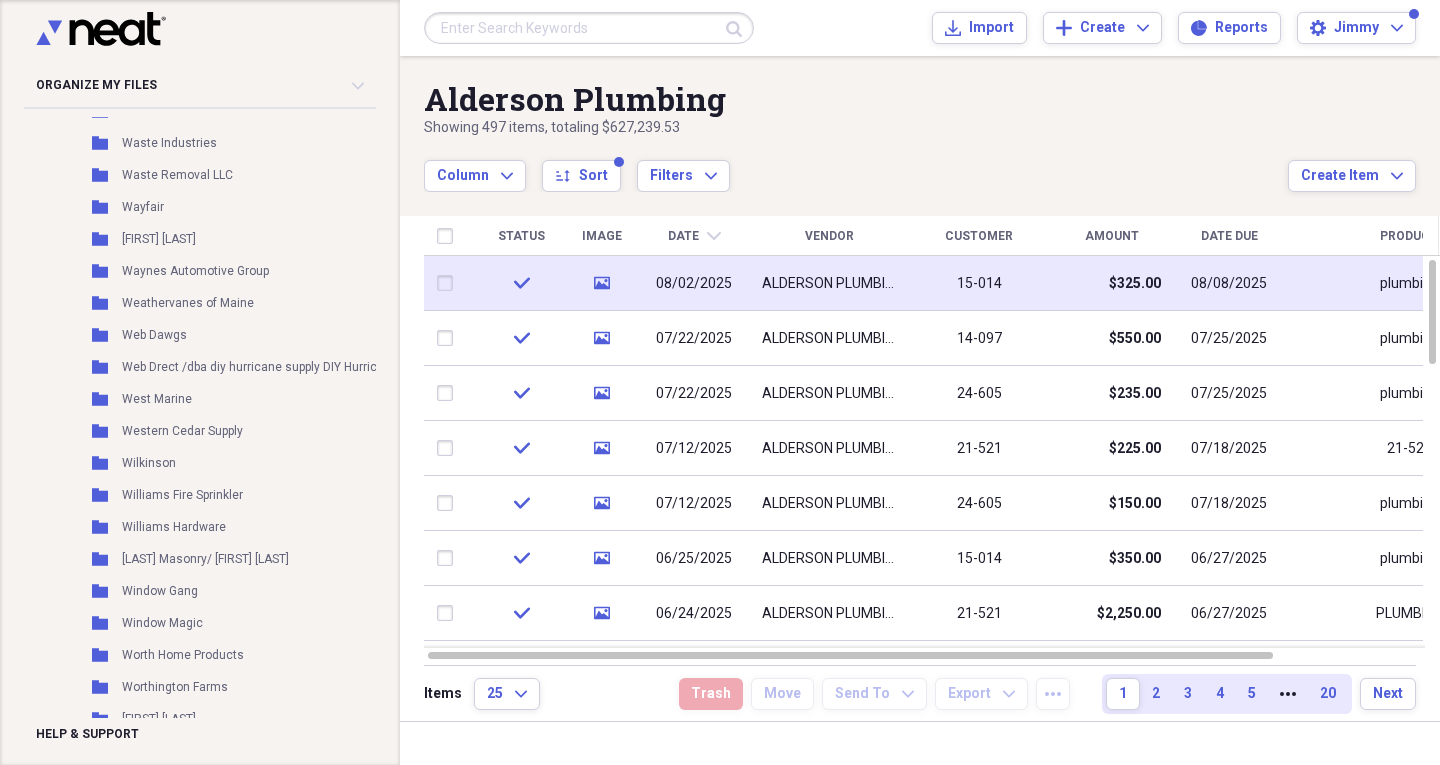 scroll, scrollTop: 18166, scrollLeft: 0, axis: vertical 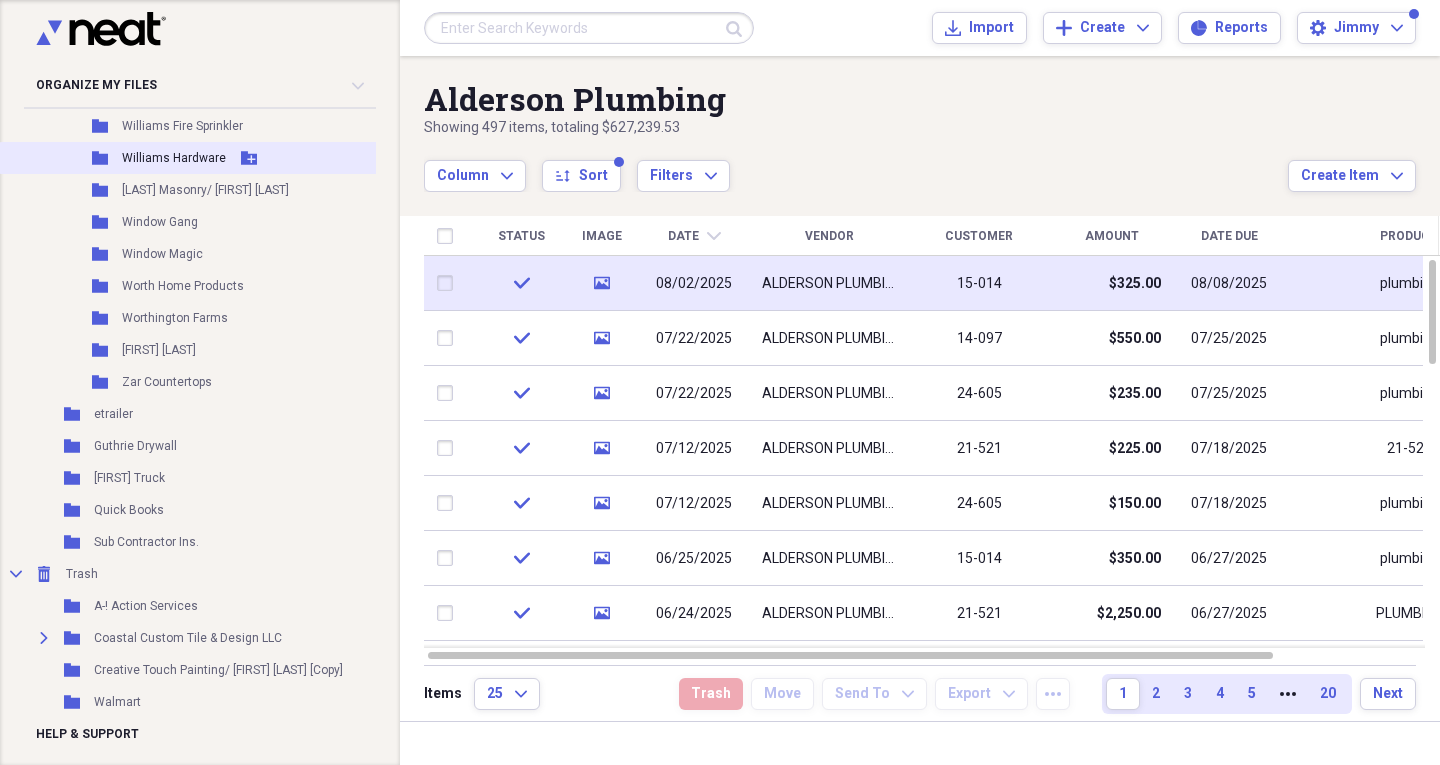 click on "Williams Hardware" at bounding box center [174, 158] 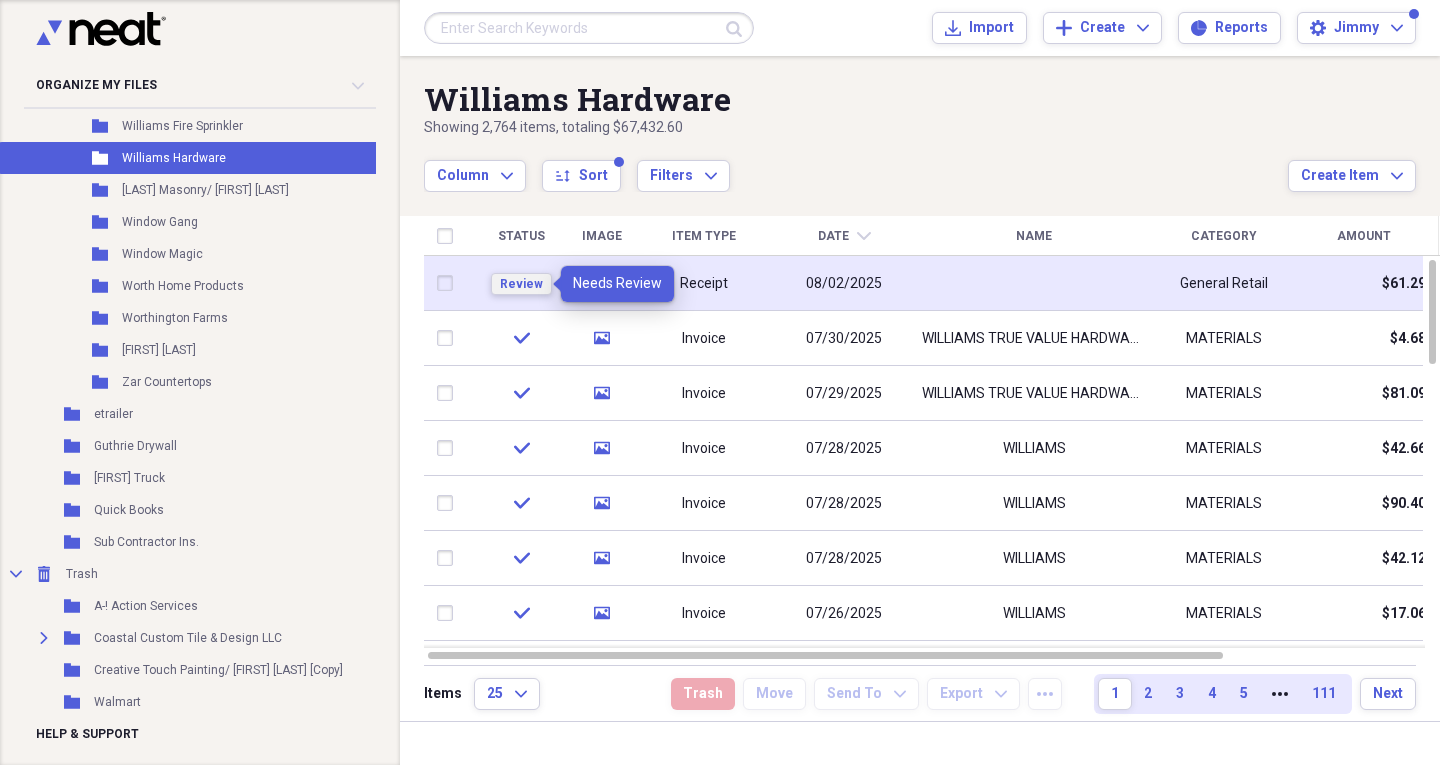 click on "Review" at bounding box center (521, 284) 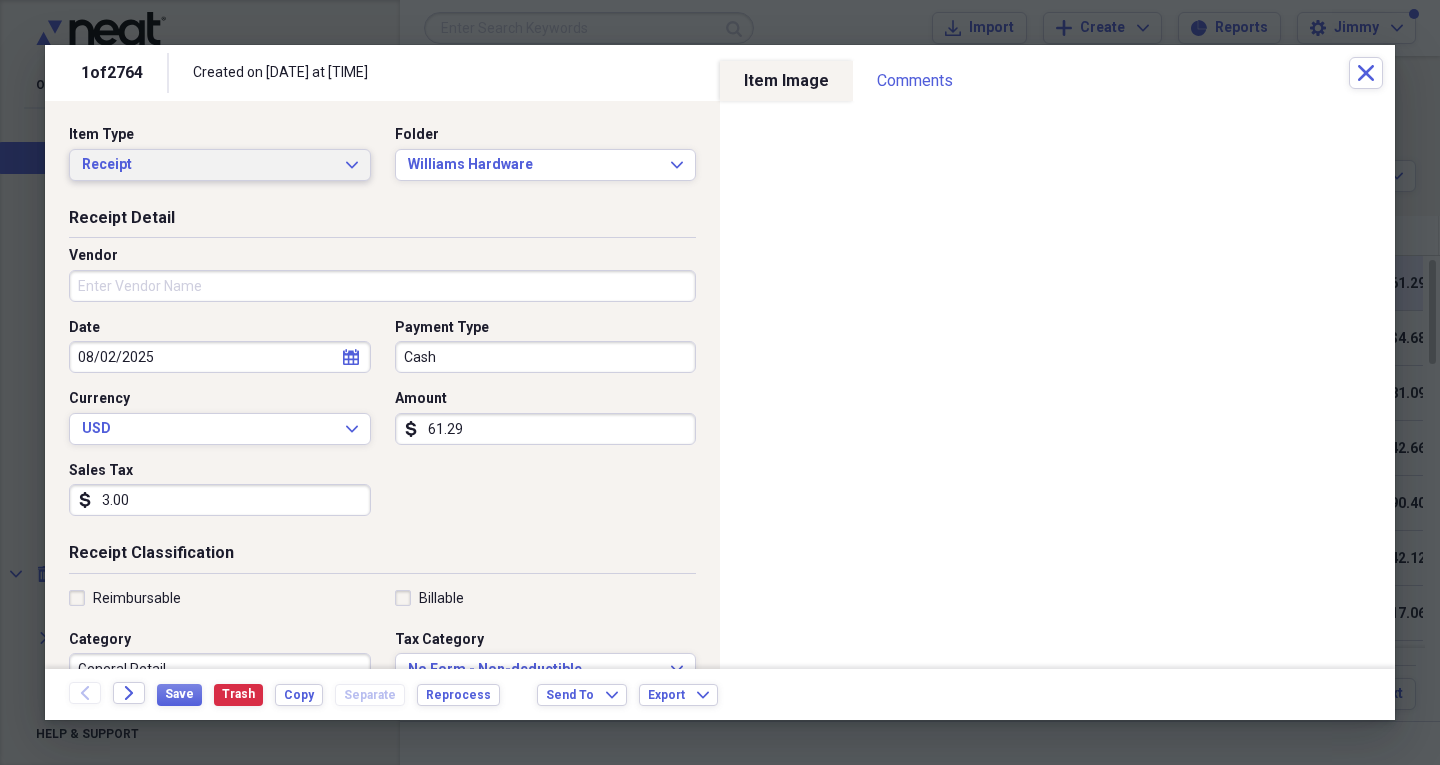 click on "Expand" 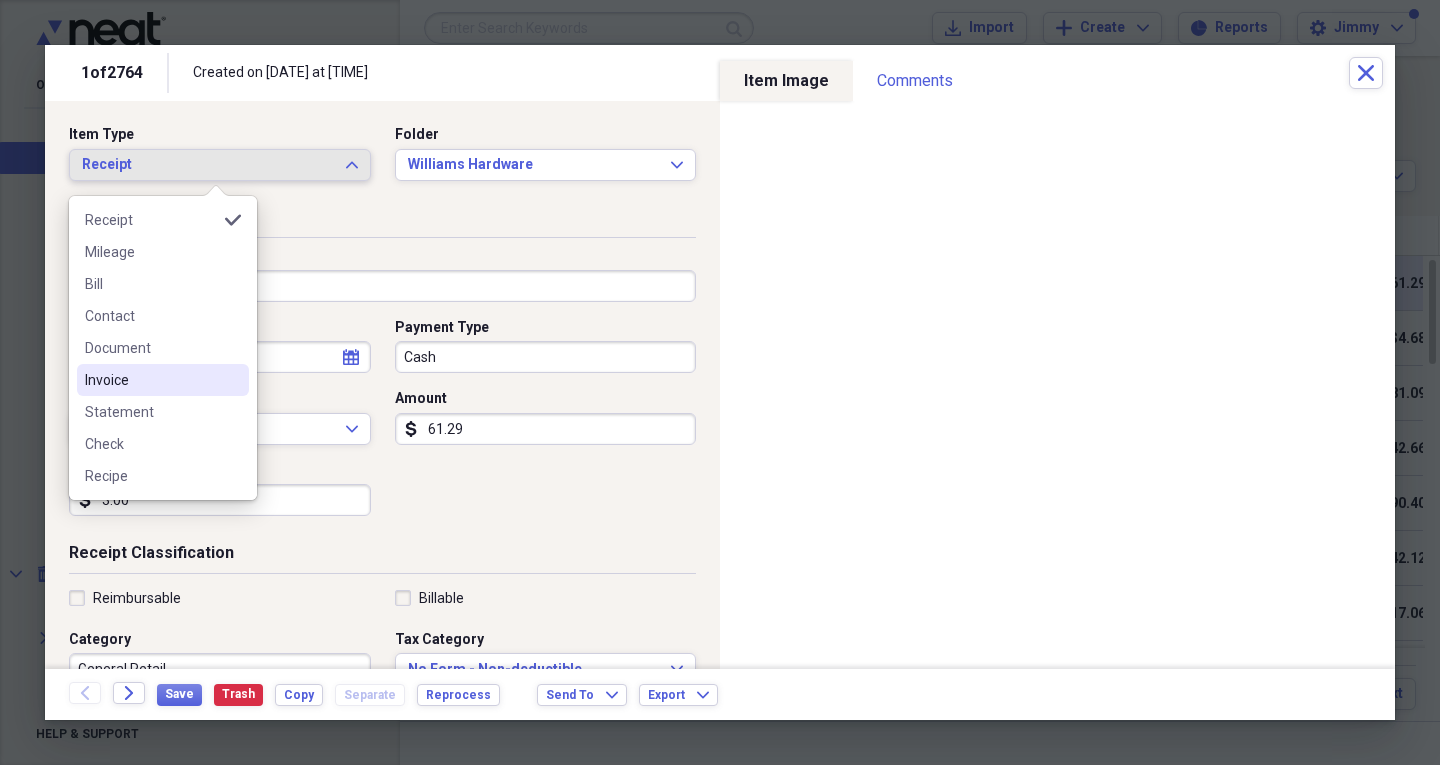 click on "Invoice" at bounding box center (151, 380) 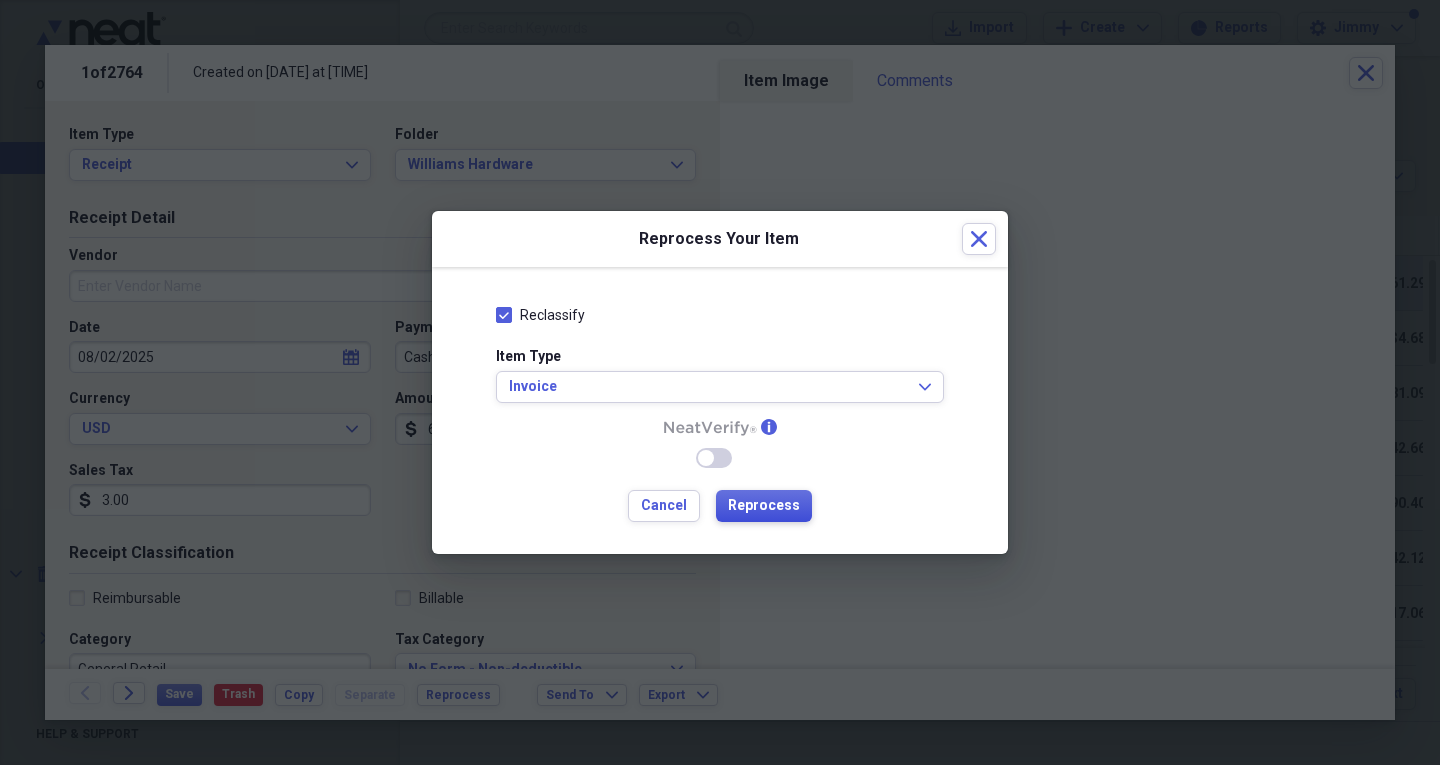 click on "Reprocess" at bounding box center (764, 506) 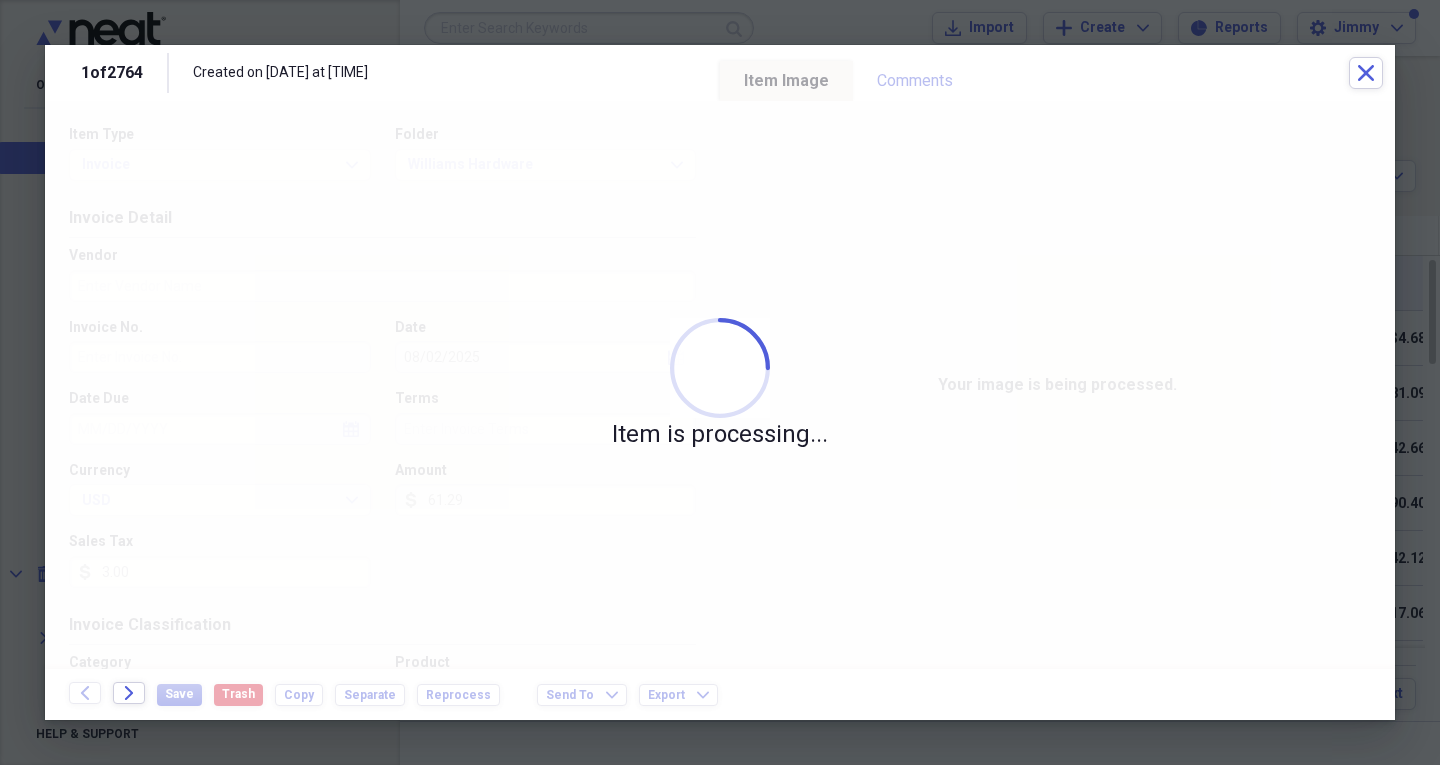 type on "A1302359" 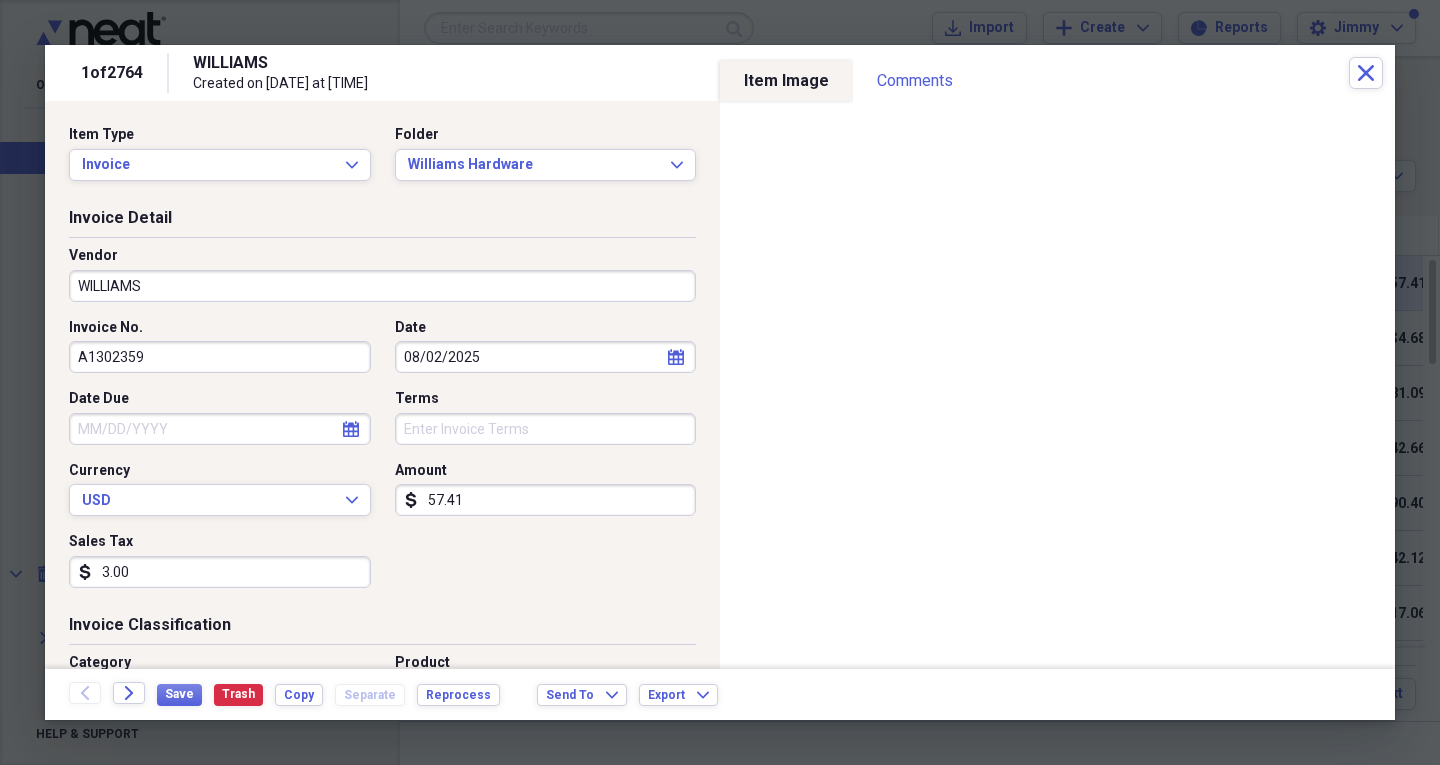 type on "WILLIAMS" 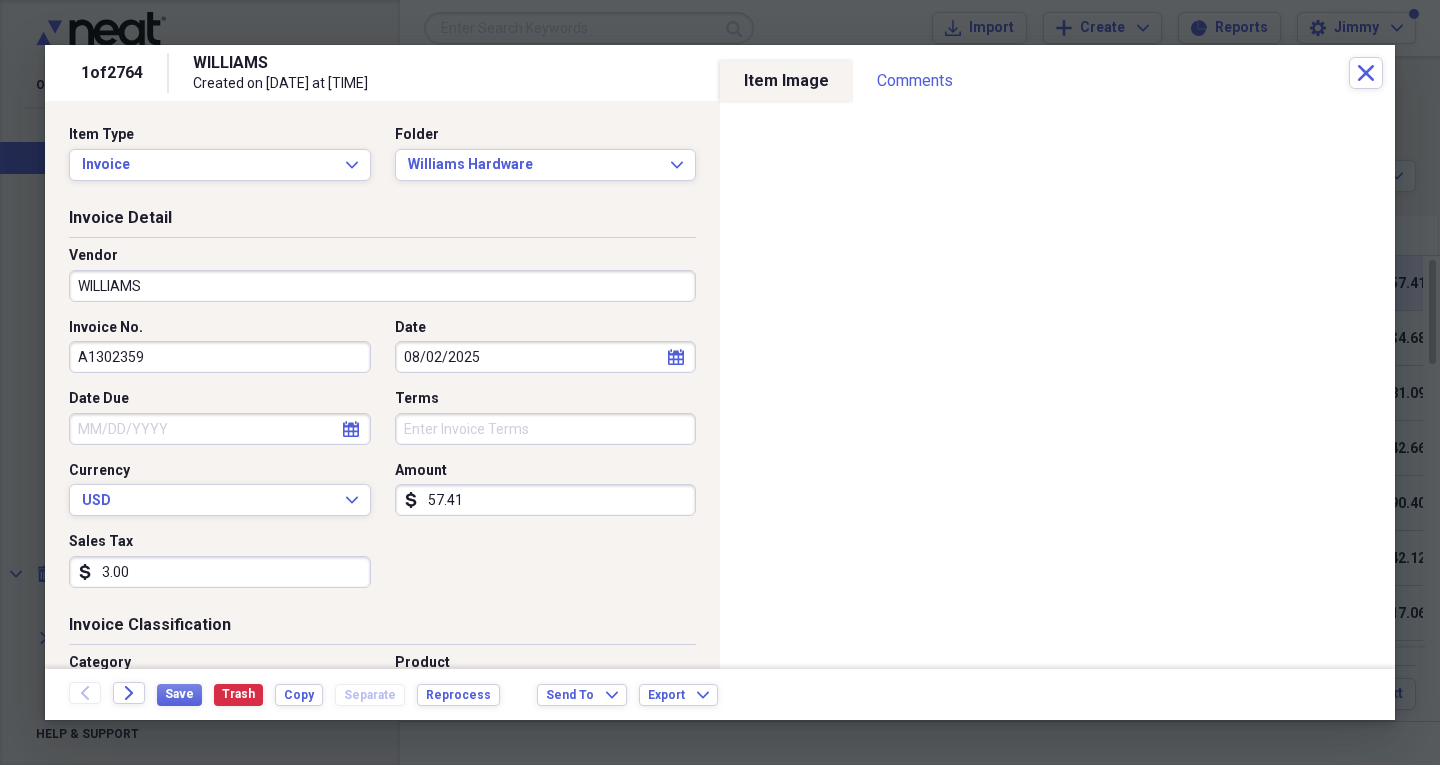 select on "7" 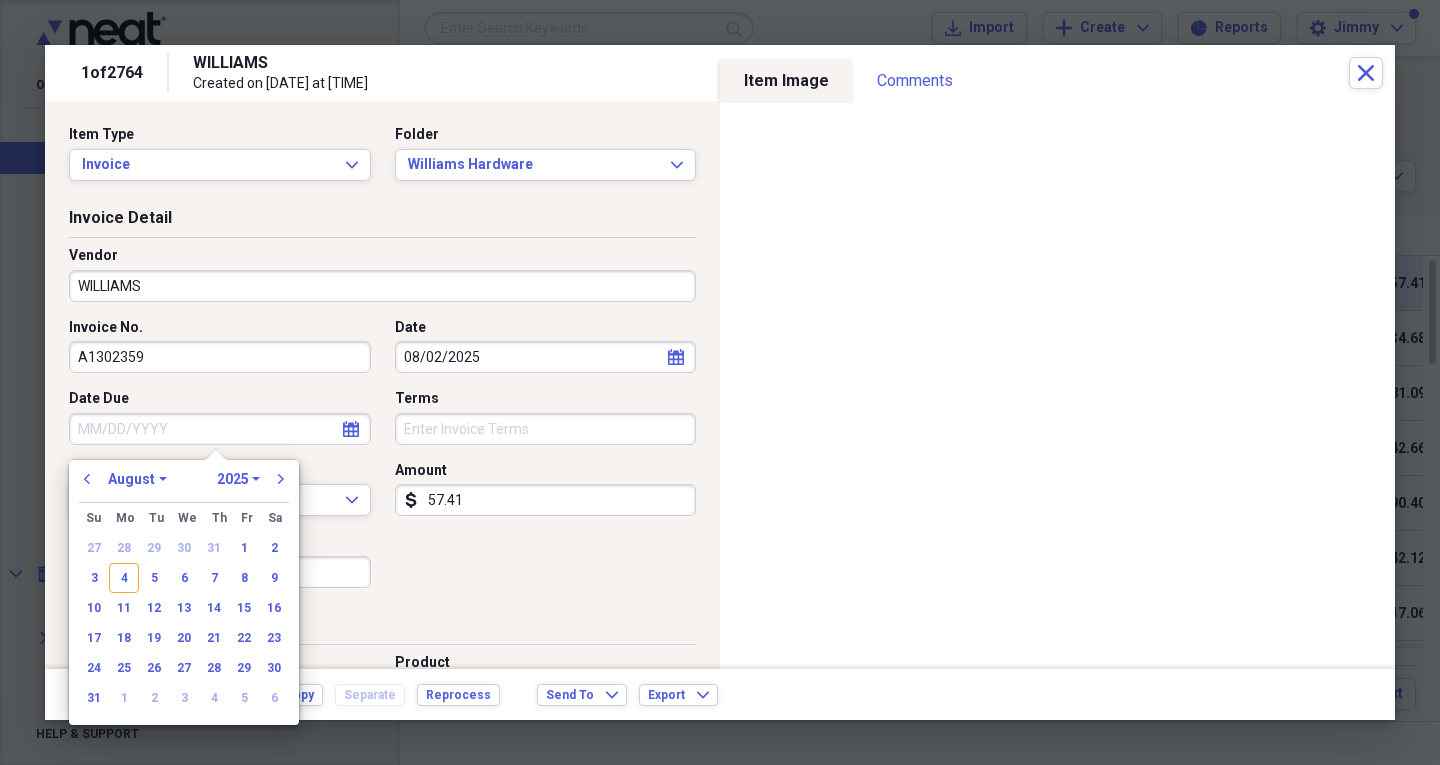 click on "Date Due" at bounding box center (220, 429) 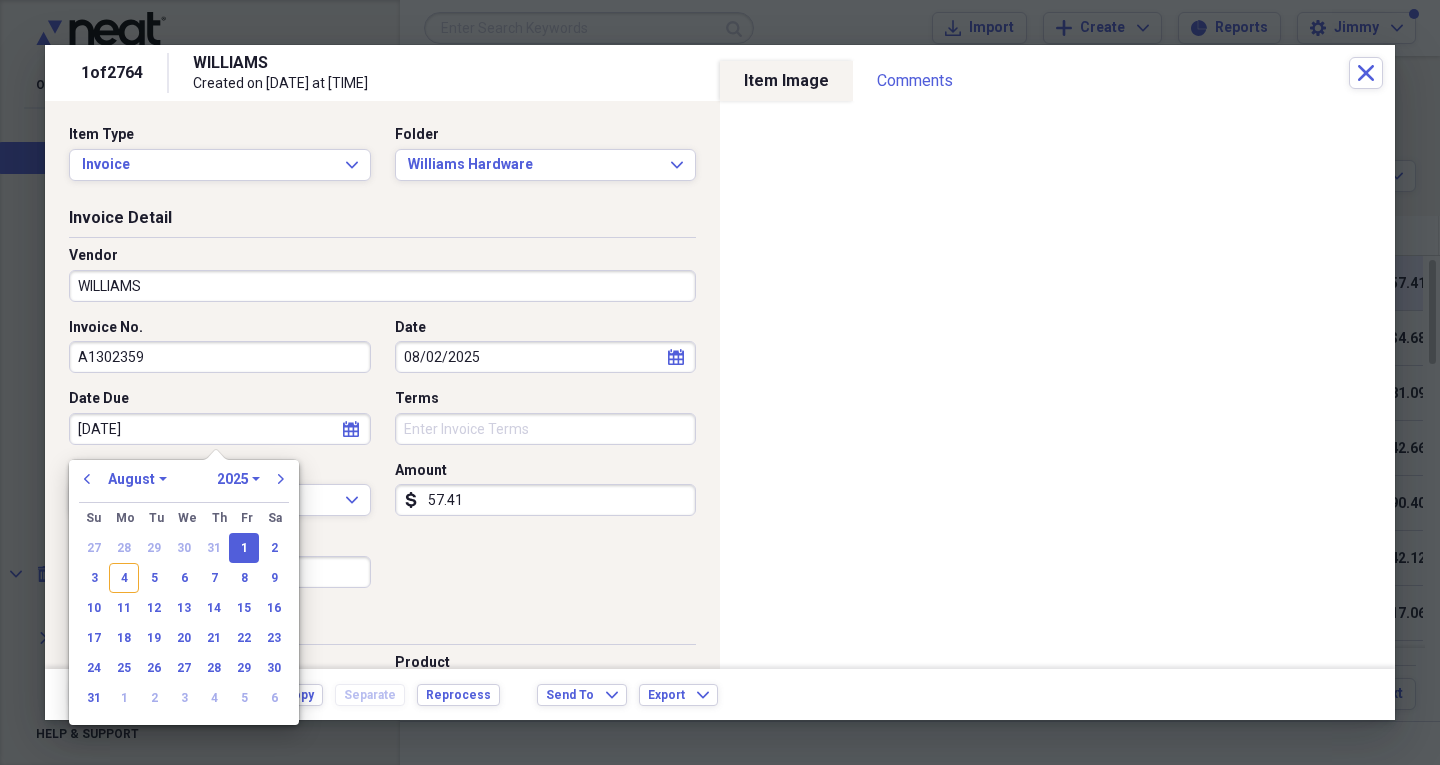 drag, startPoint x: 138, startPoint y: 422, endPoint x: 53, endPoint y: 440, distance: 86.88498 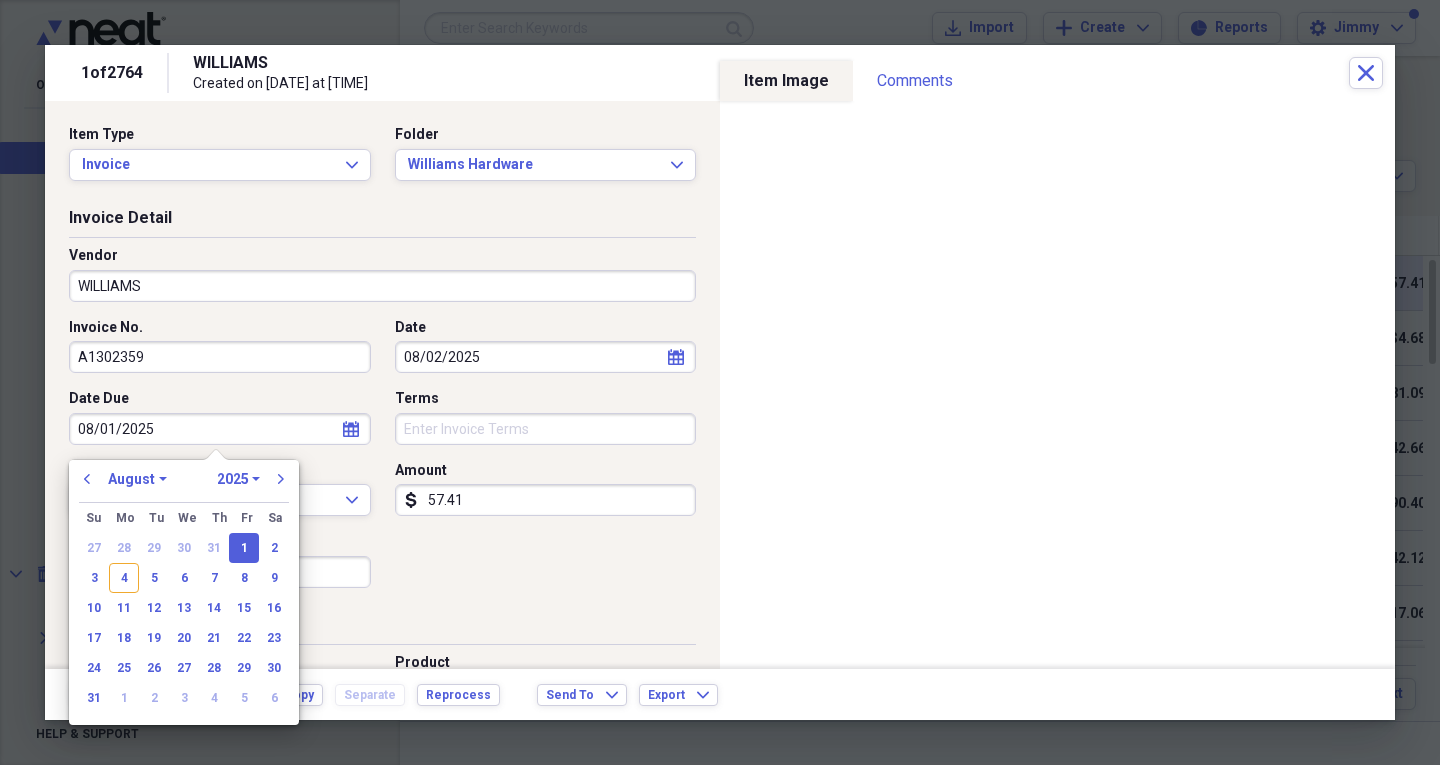 click on "Invoice No. A1302359 Date 08/02/2025 calendar Calendar Date Due 08/01/2025 calendar Calendar Terms Currency USD Expand Amount dollar-sign 57.41 Sales Tax dollar-sign 3.00" at bounding box center [382, 461] 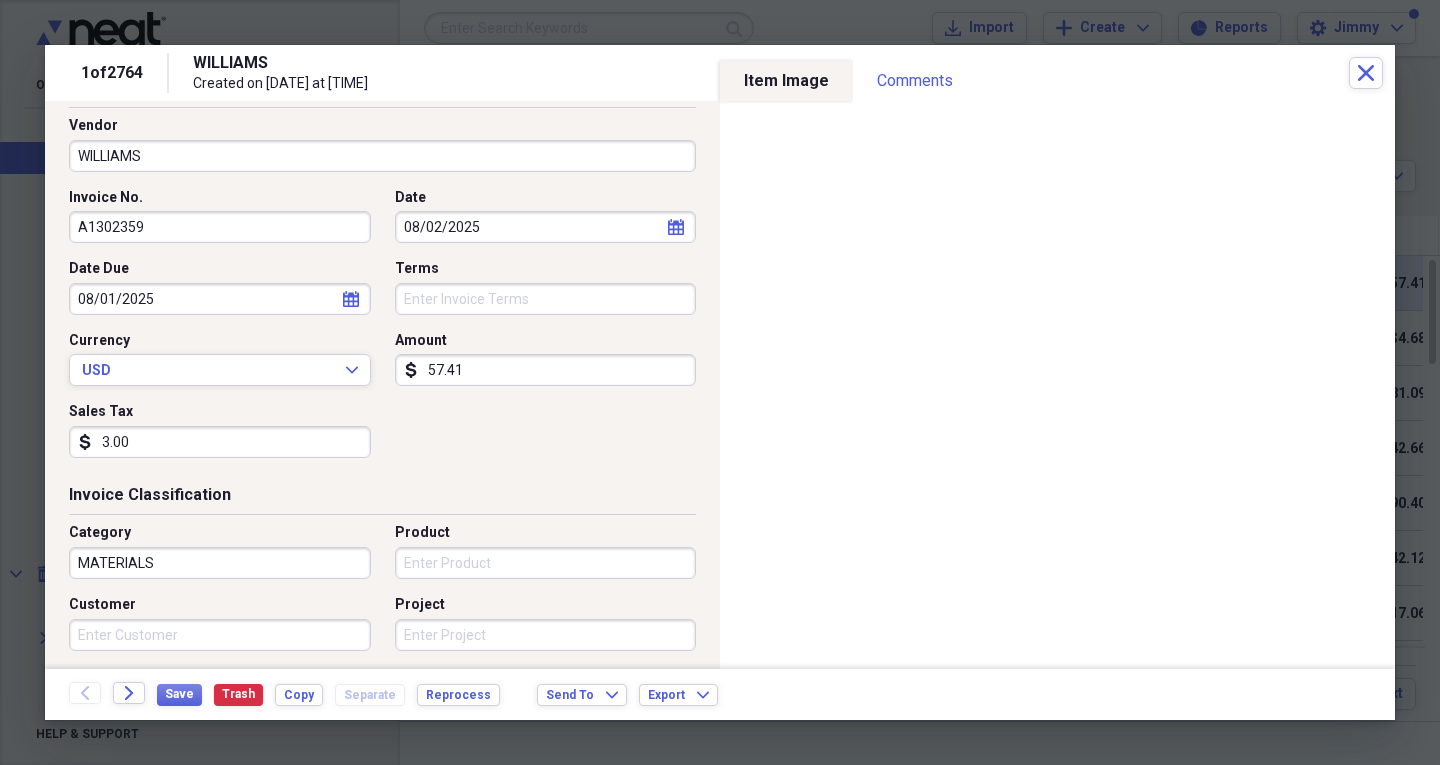 scroll, scrollTop: 300, scrollLeft: 0, axis: vertical 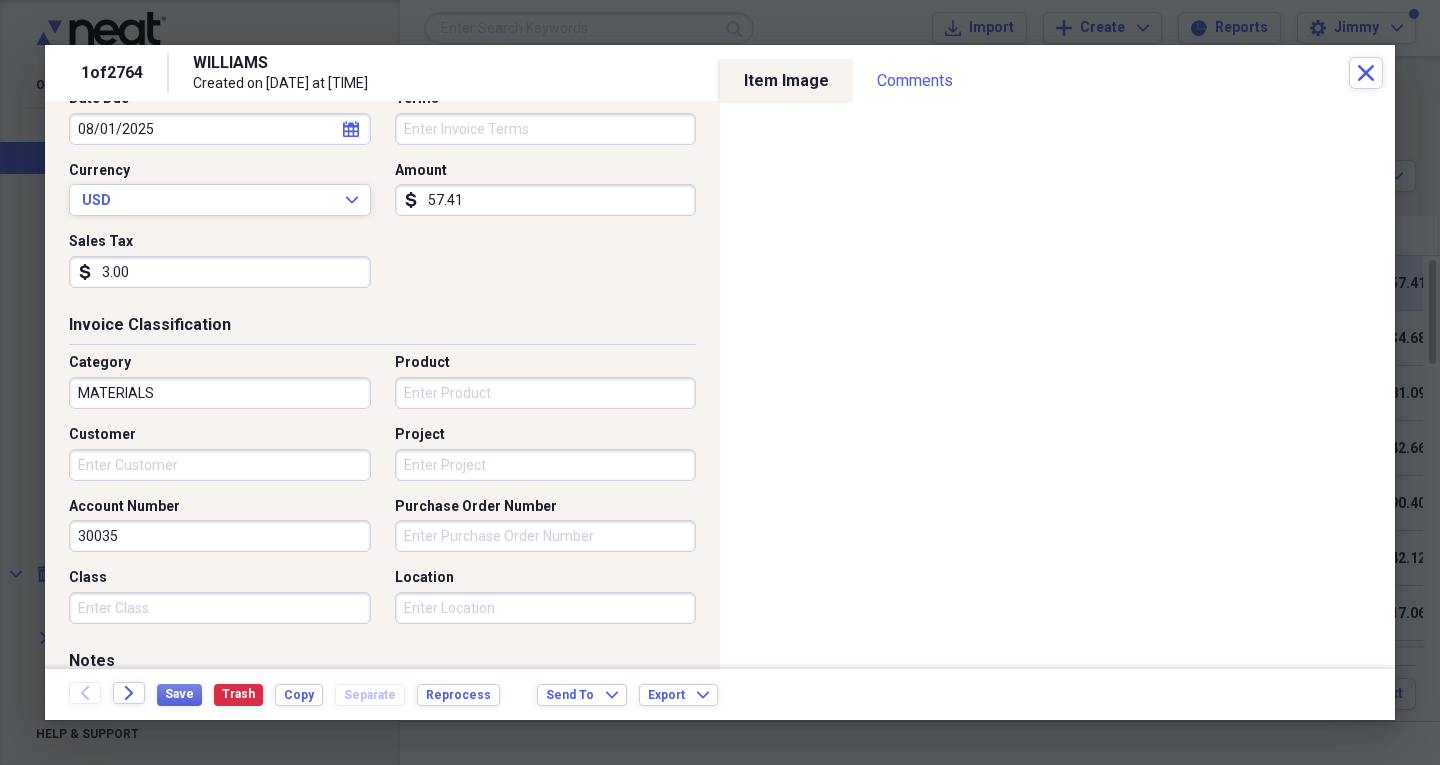 click on "Product" at bounding box center (546, 393) 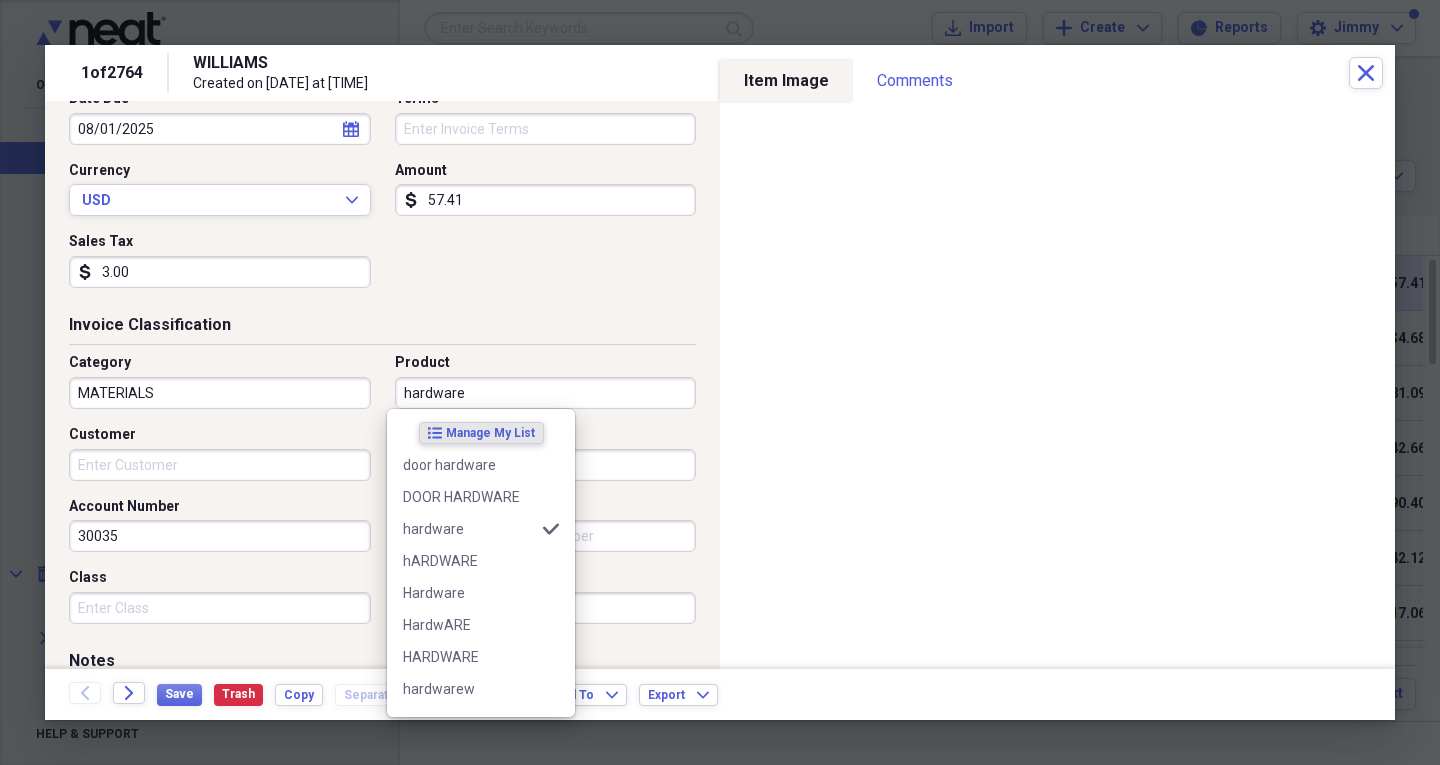 type on "hardware" 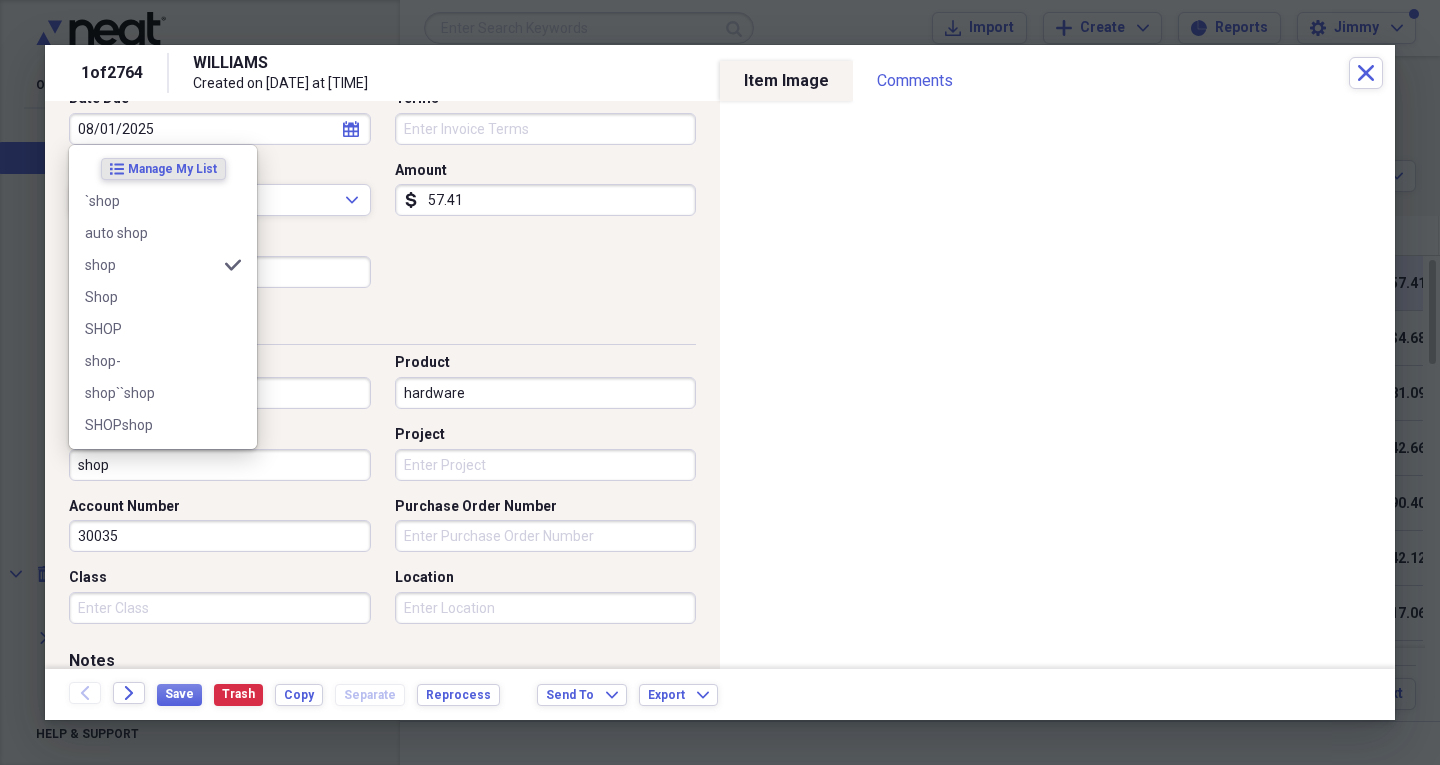 type on "shop" 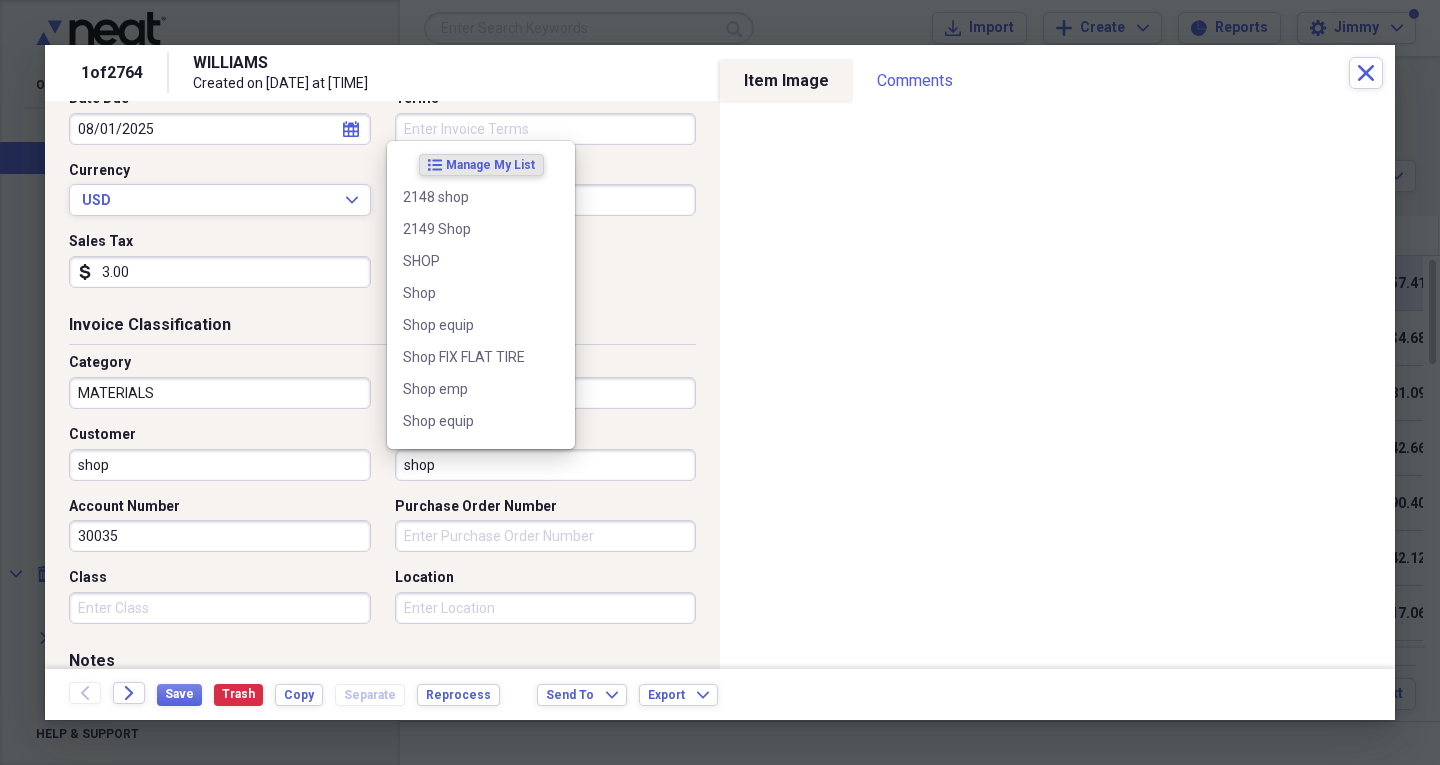 type on "shop" 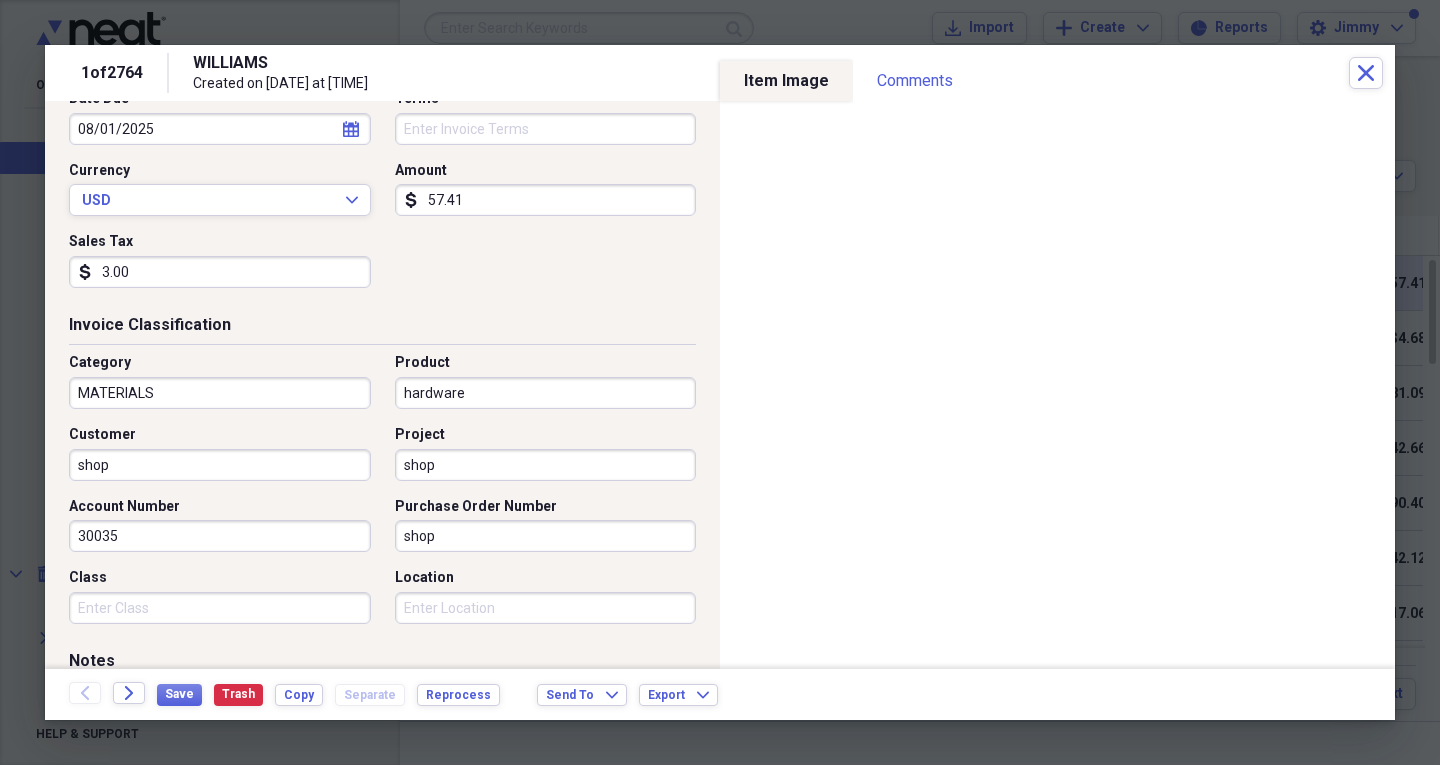 type on "shop" 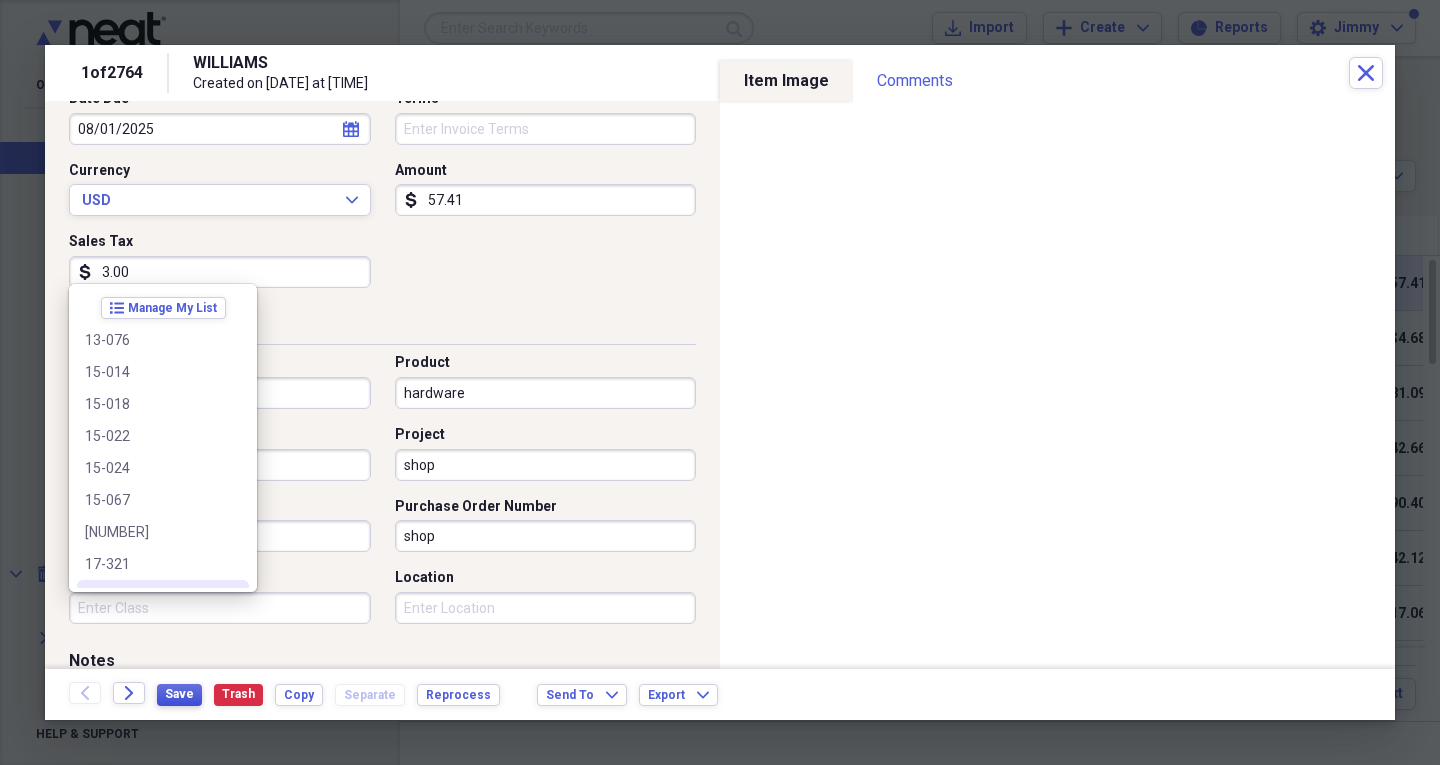 click on "Save" at bounding box center (179, 694) 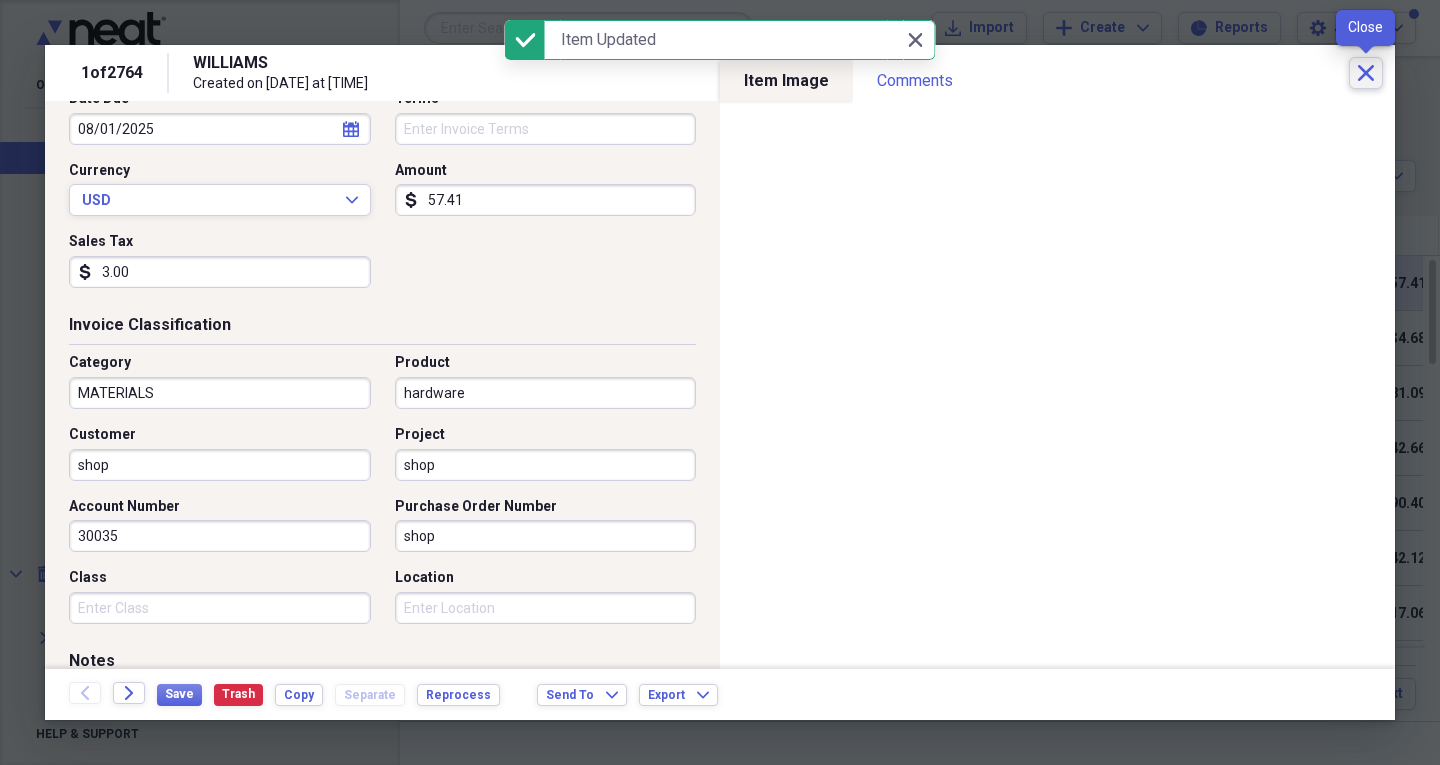 click 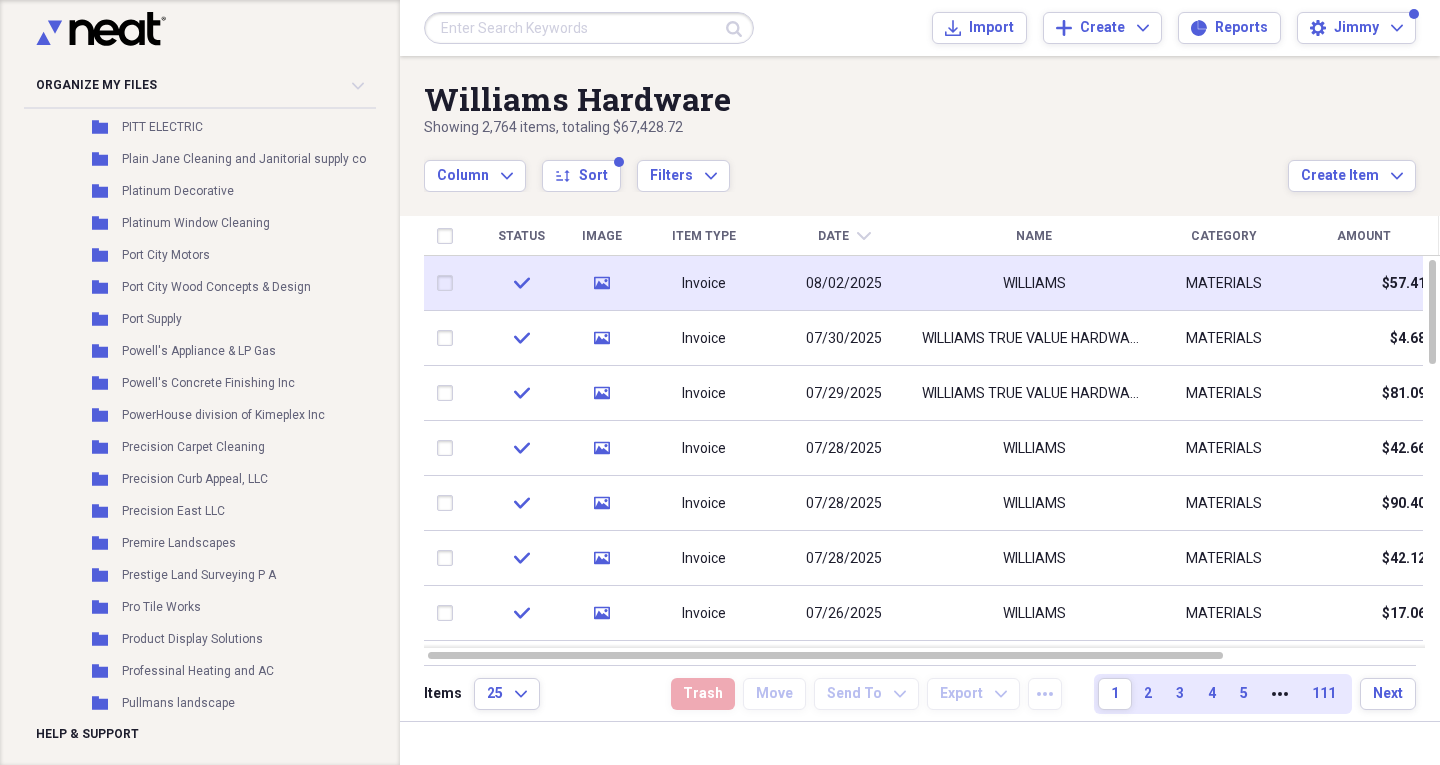 scroll, scrollTop: 12766, scrollLeft: 0, axis: vertical 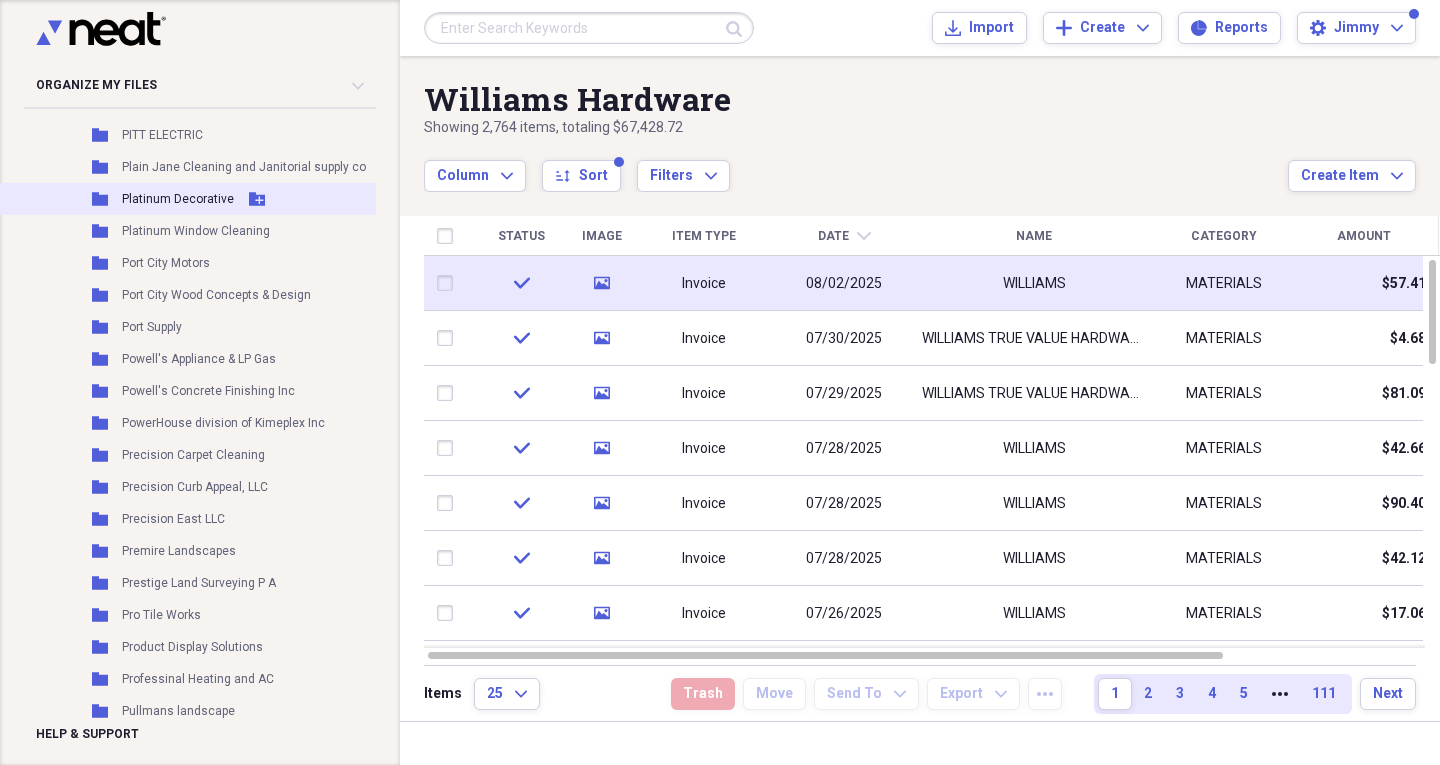 click on "Platinum Decorative" at bounding box center [178, 199] 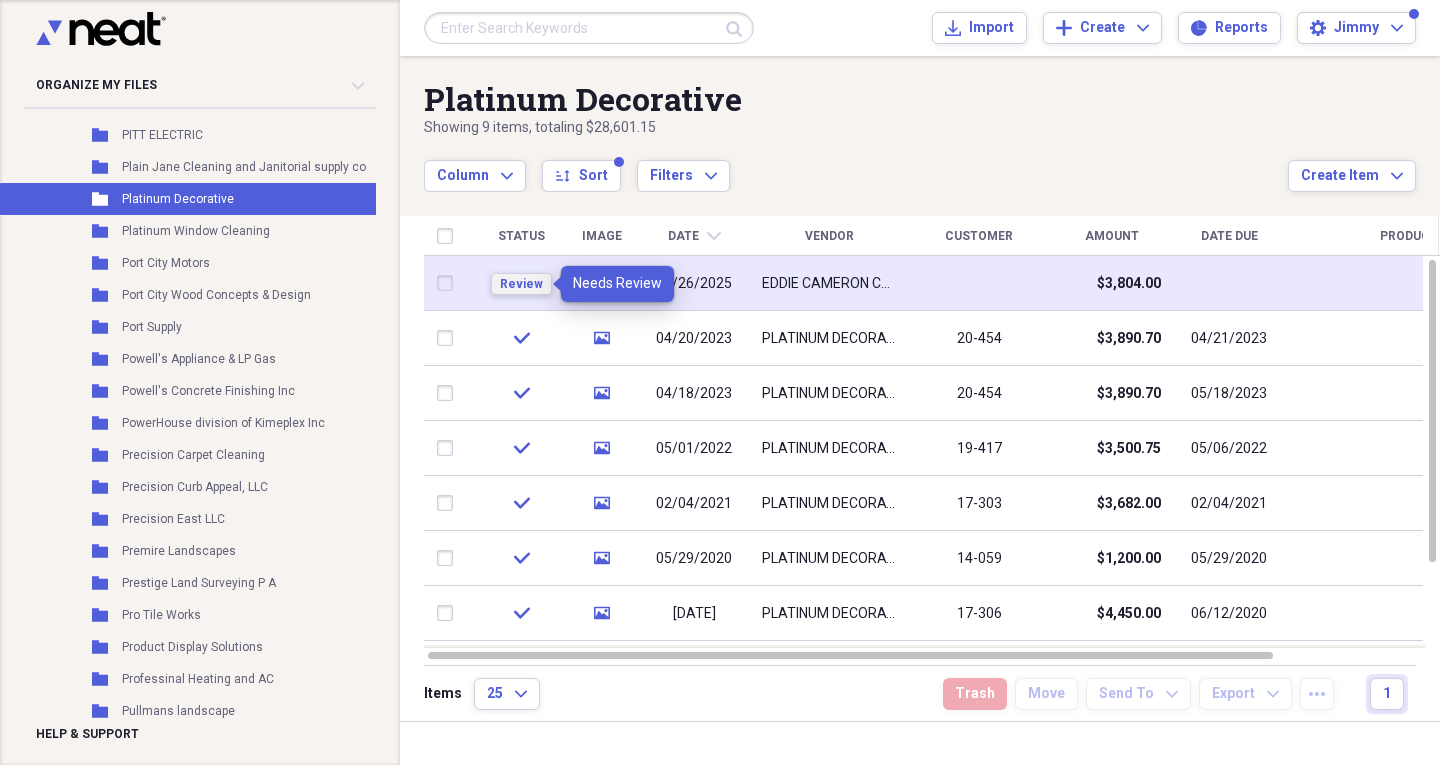 click on "Review" at bounding box center (521, 284) 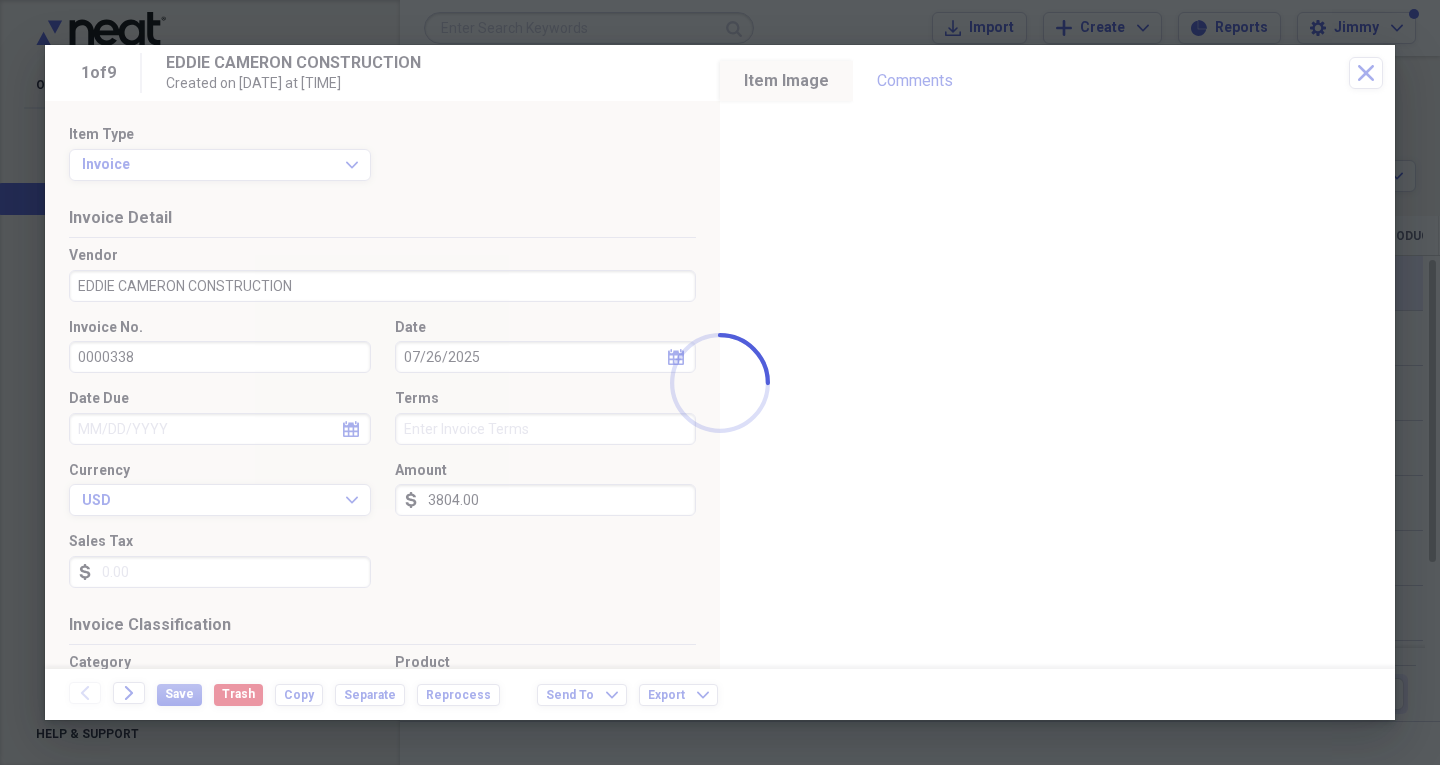 click on "Organize My Files 99+ Collapse Unfiled Needs Review 99+ Unfiled All Files Unfiled Unfiled Unfiled Saved Reports Collapse My Cabinet Neat Desk office Add Folder Collapse Open Folder Business Add Folder Folder A & B Masonry Add Folder Folder A & H Roofing Add Folder Folder A D Roofing Add Folder Folder A S K Welding & Fabricatiom LLC Add Folder Folder A-1 Action Add Folder Folder A&H Forensic Roofing Add Folder Folder Aaron's Electrical Solutions Add Folder Folder Ace Hardware - Atlantic Beach Add Folder Folder Ace Hardware - Beaufort Add Folder Folder Ace Marine  Rigging Add Folder Folder Ace of Beaufort Add Folder Folder Acme Movers and Storage co. inc Add Folder Folder ACS Computer Services Inc Add Folder Folder Adam Pearson/Pearson Custom Tile Add Folder Folder Adams Products Add Folder Folder Advance Auto Parts Add Folder Folder Advanced Portable Toilets Add Folder Folder Advanced Water Systems, Inc. Add Folder Folder Al Simpson Plumbing Add Folder Folder Alderson Plumbing Add Folder Folder Add Folder Belk" at bounding box center (720, 382) 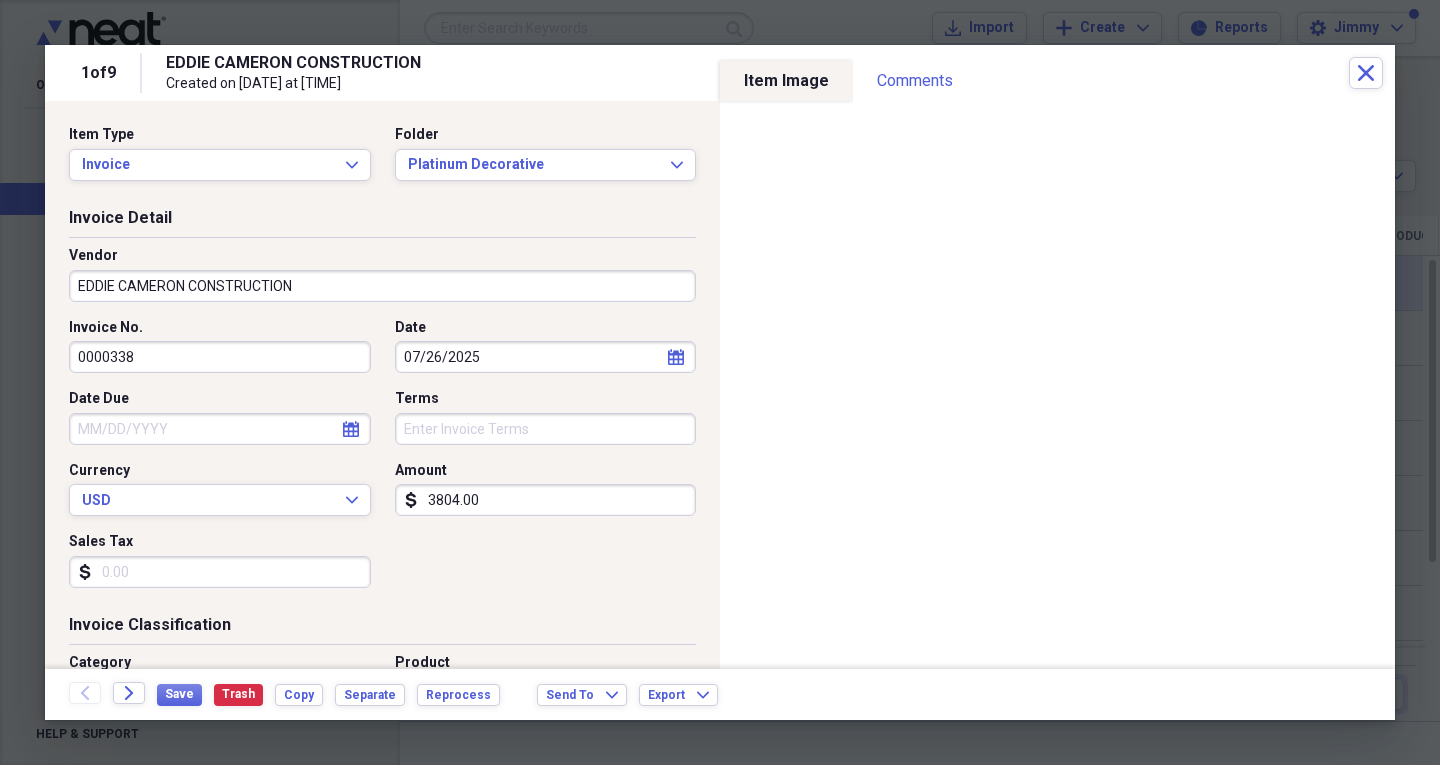 select on "7" 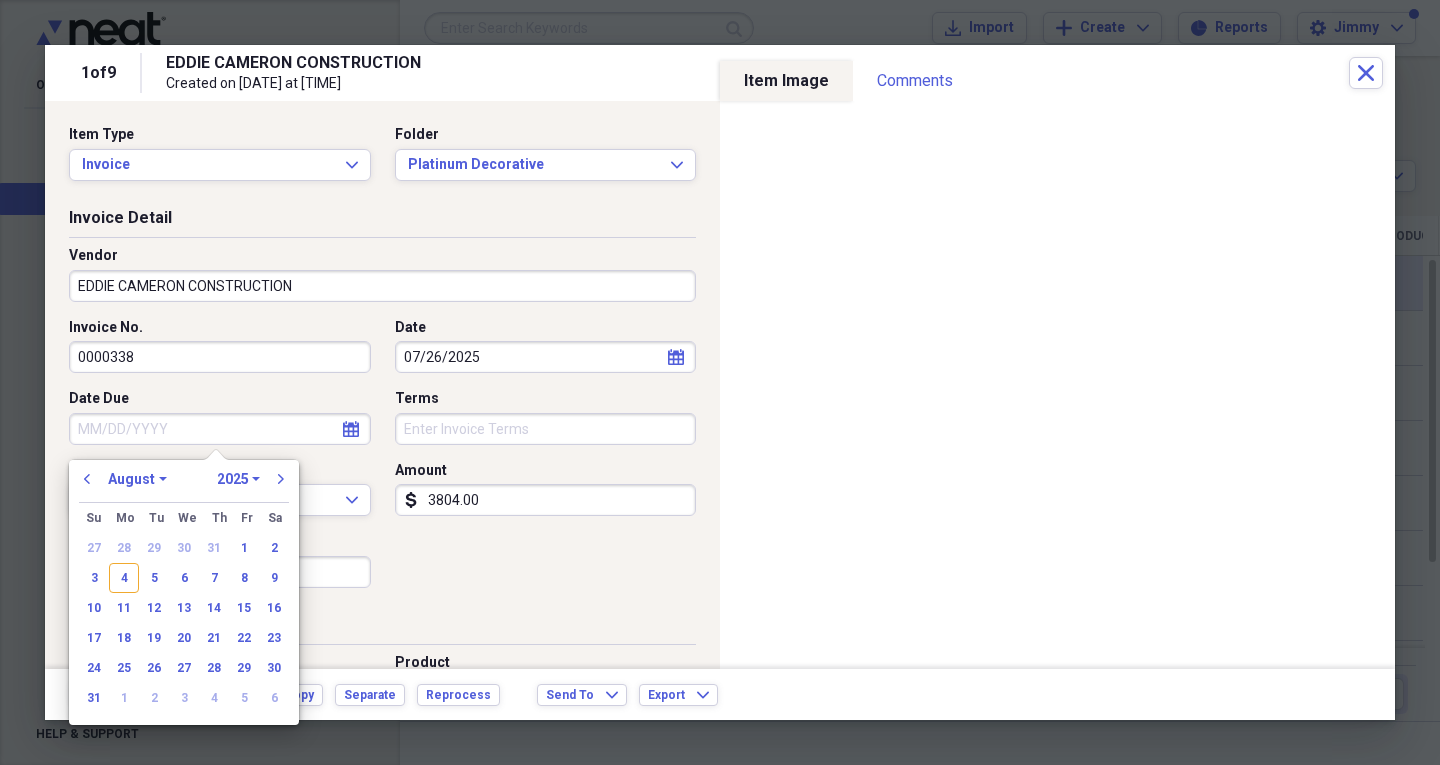 click on "Date Due" at bounding box center (220, 429) 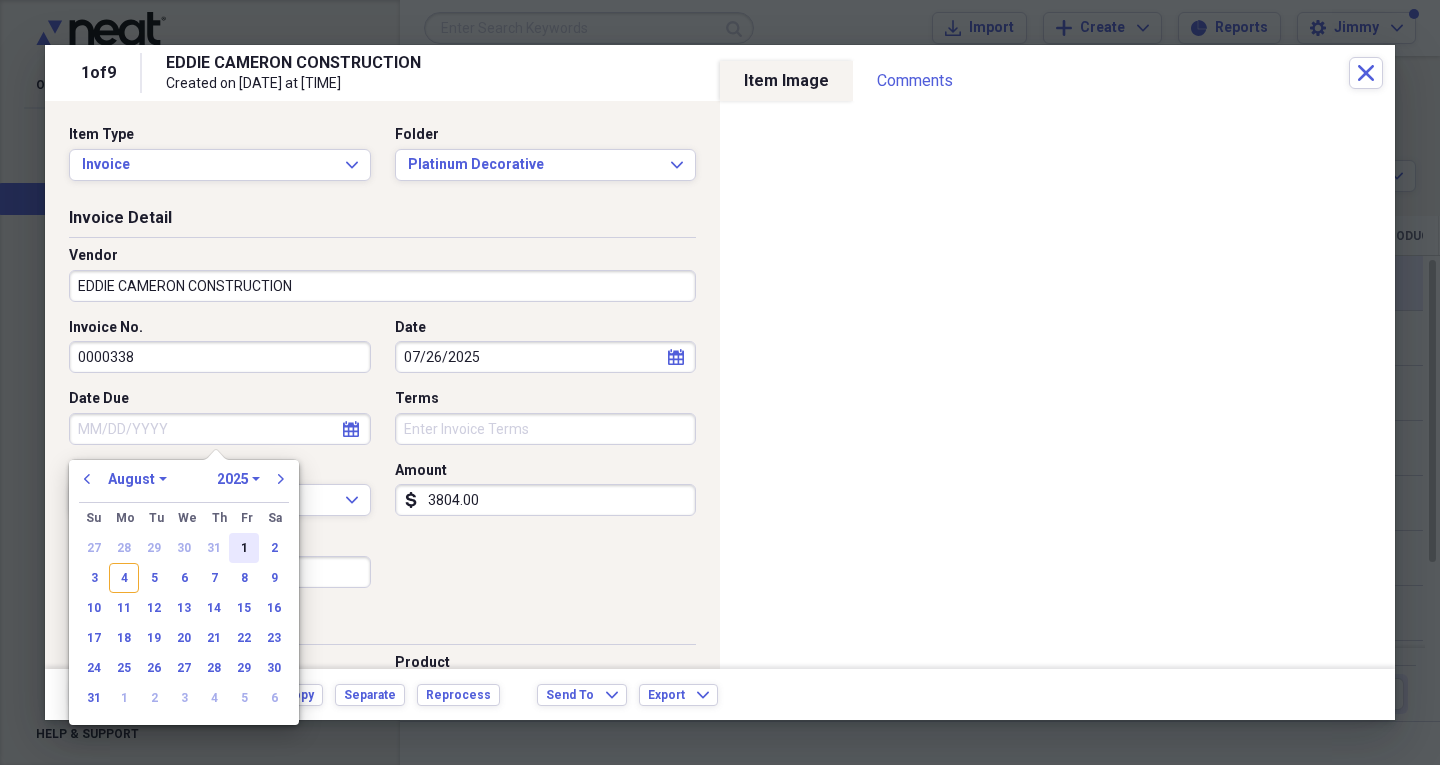 click on "1" at bounding box center (244, 548) 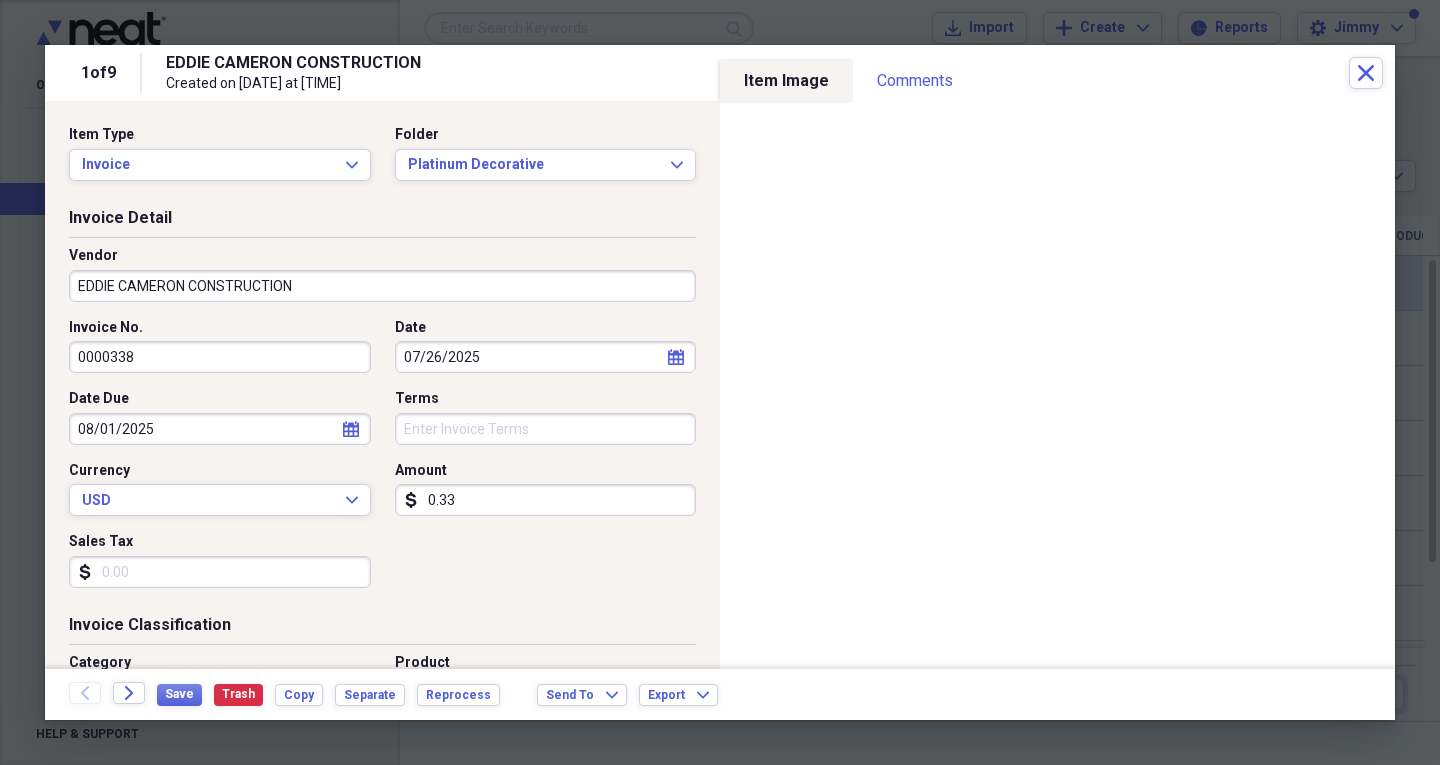 type on "0.03" 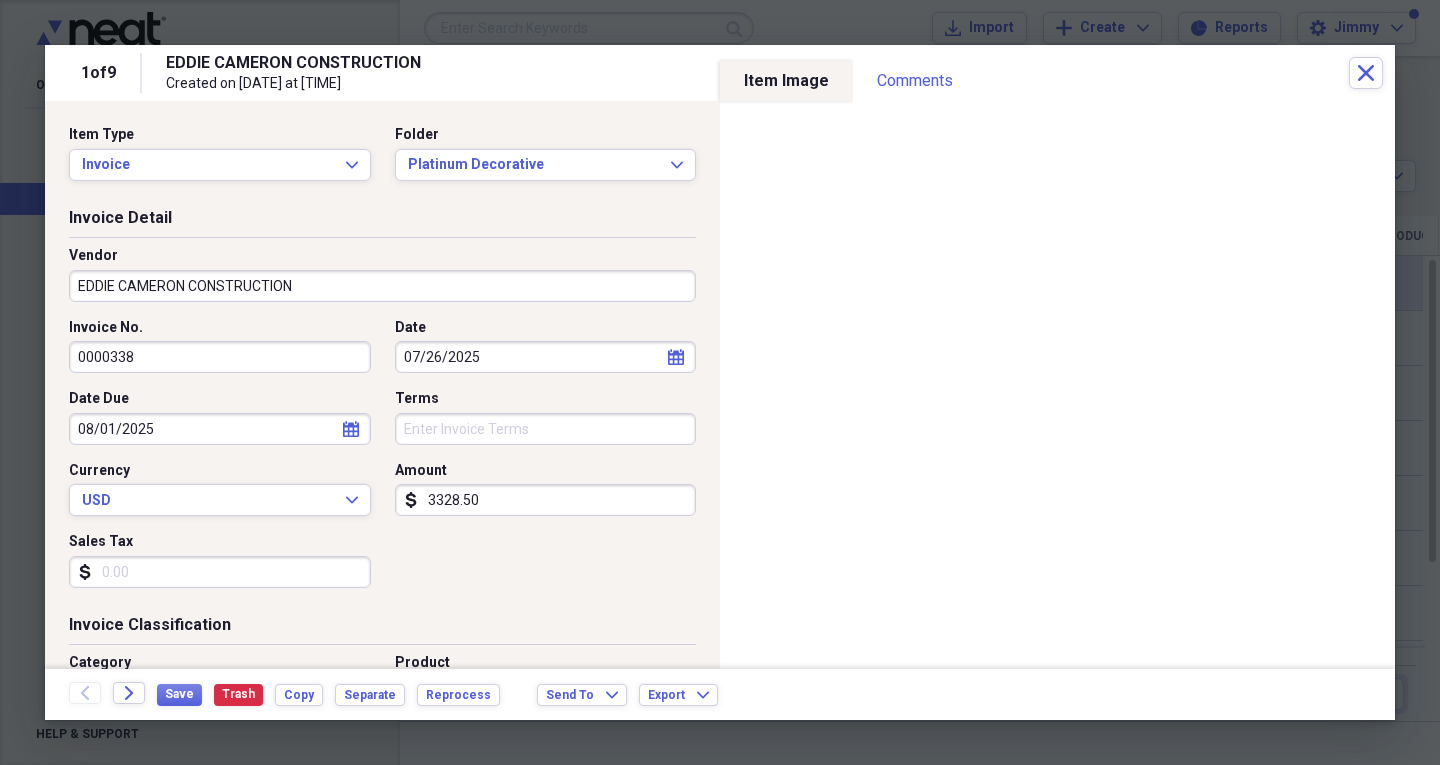 drag, startPoint x: 483, startPoint y: 505, endPoint x: 296, endPoint y: 526, distance: 188.17545 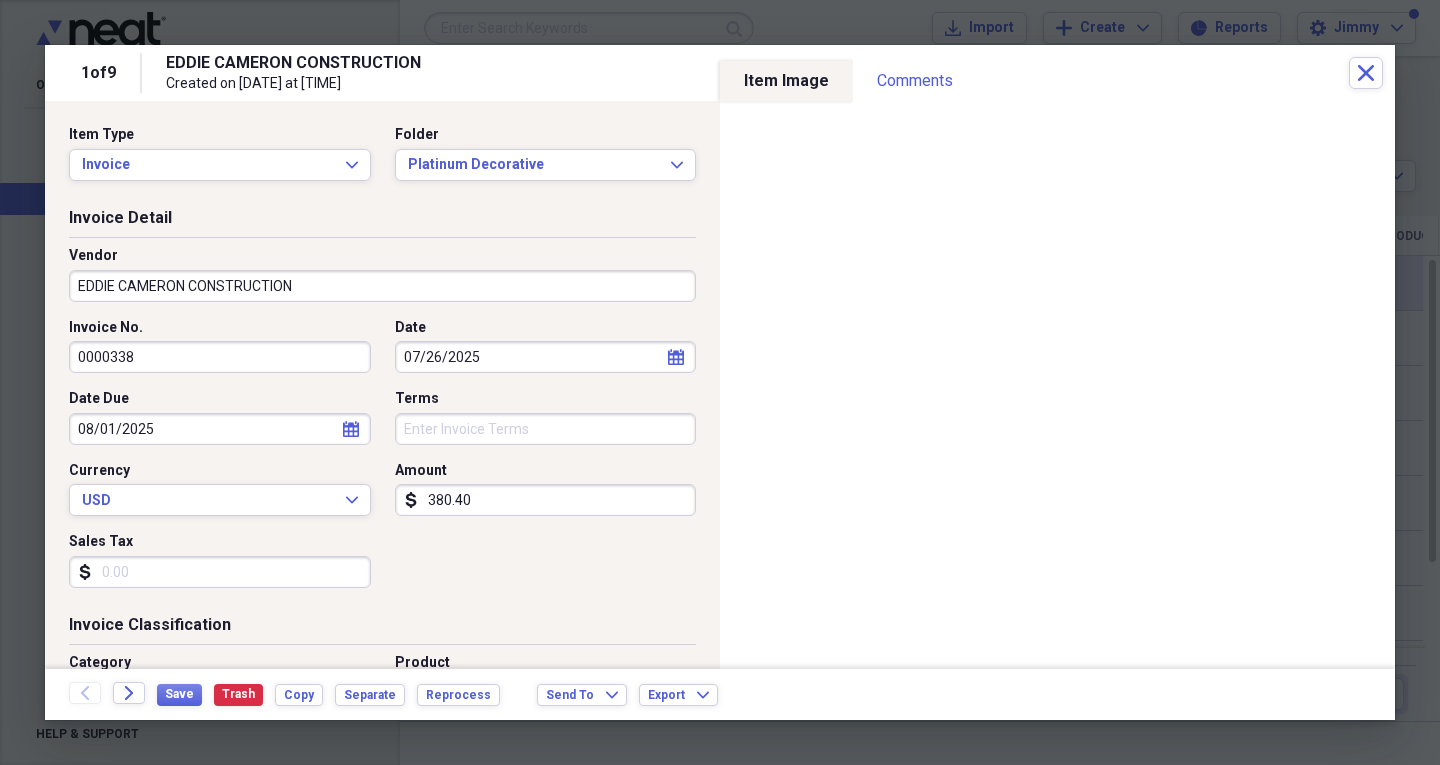 type on "3804.00" 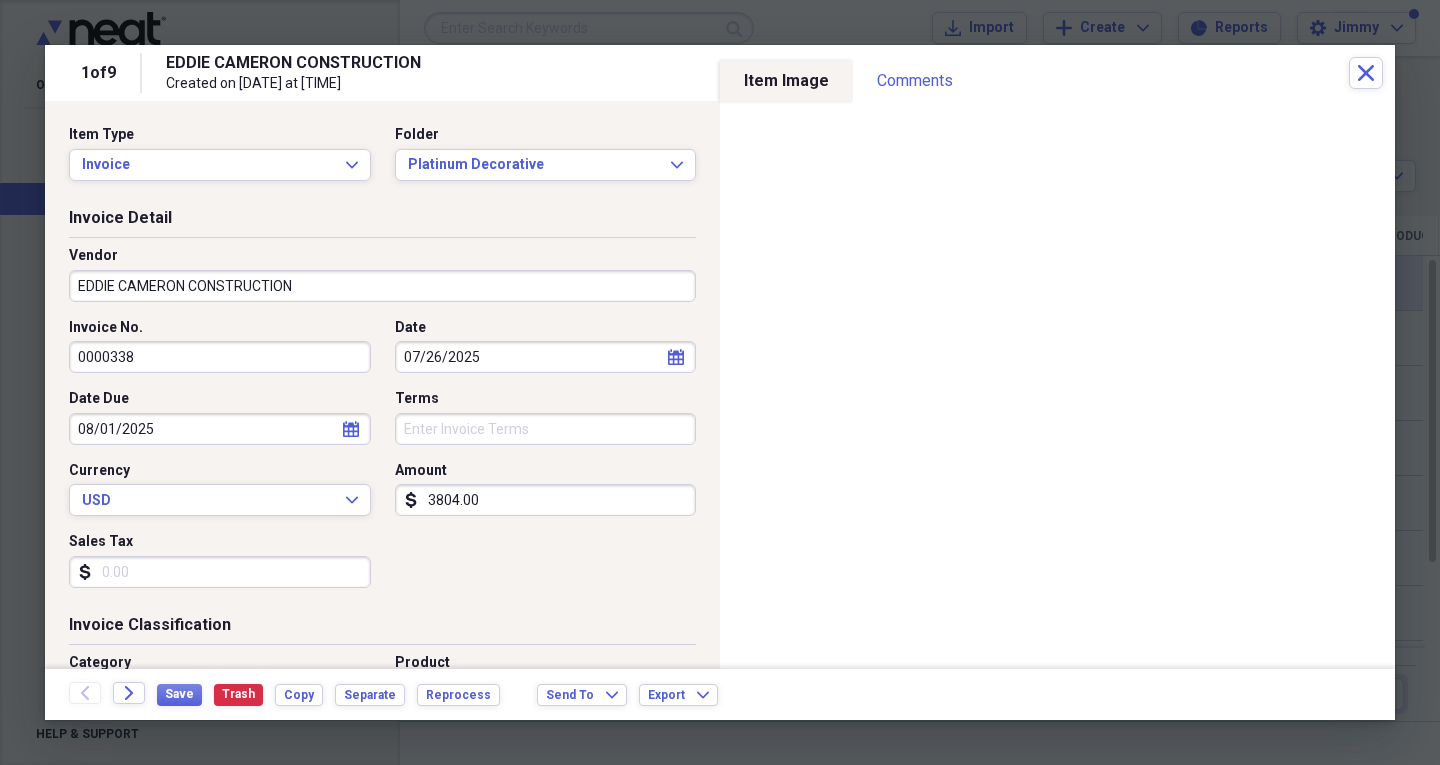 click on "Invoice No. 0000338 Date 07/26/2025 calendar Calendar Date Due 08/01/2025 calendar Calendar Terms Currency USD Expand Amount dollar-sign 3804.00 Sales Tax dollar-sign" at bounding box center (382, 461) 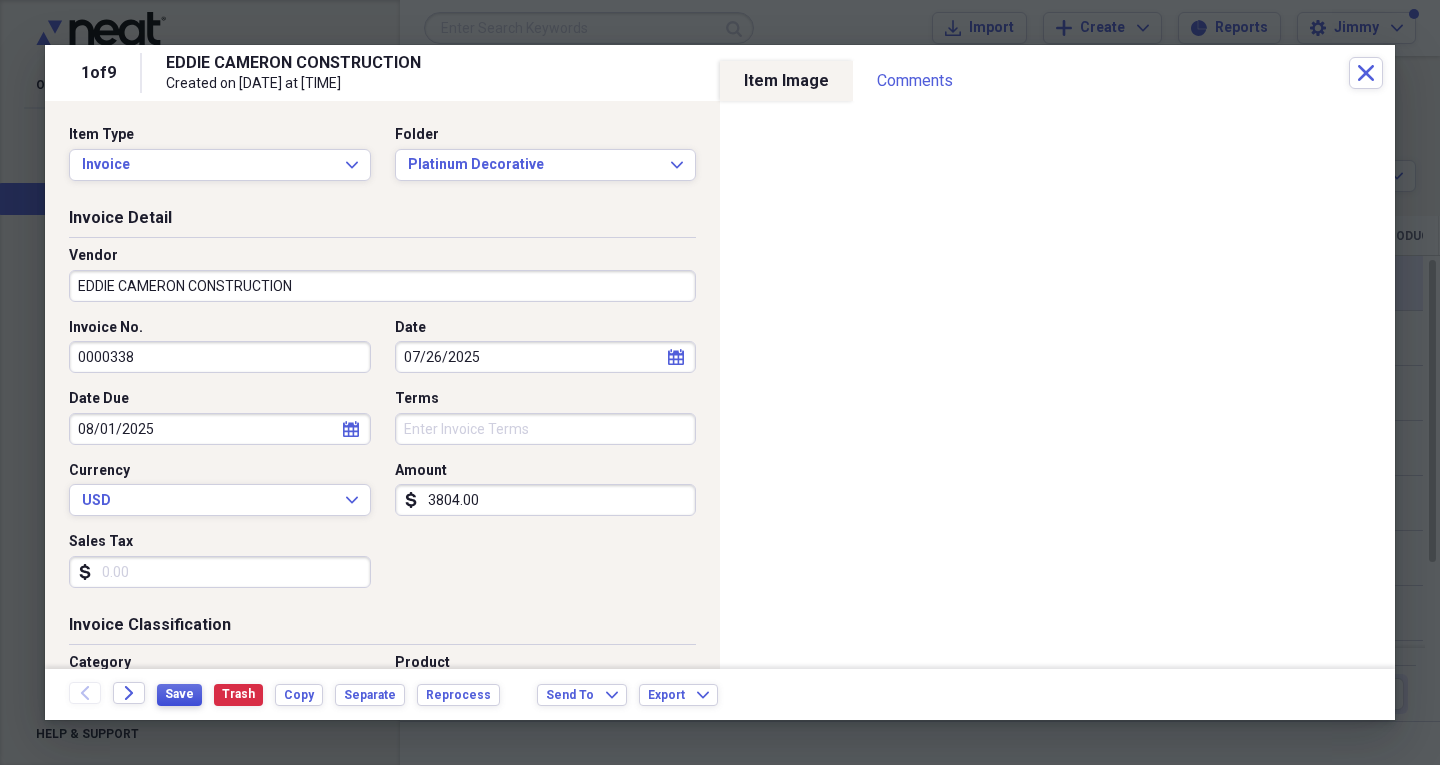 click on "Save" at bounding box center [179, 694] 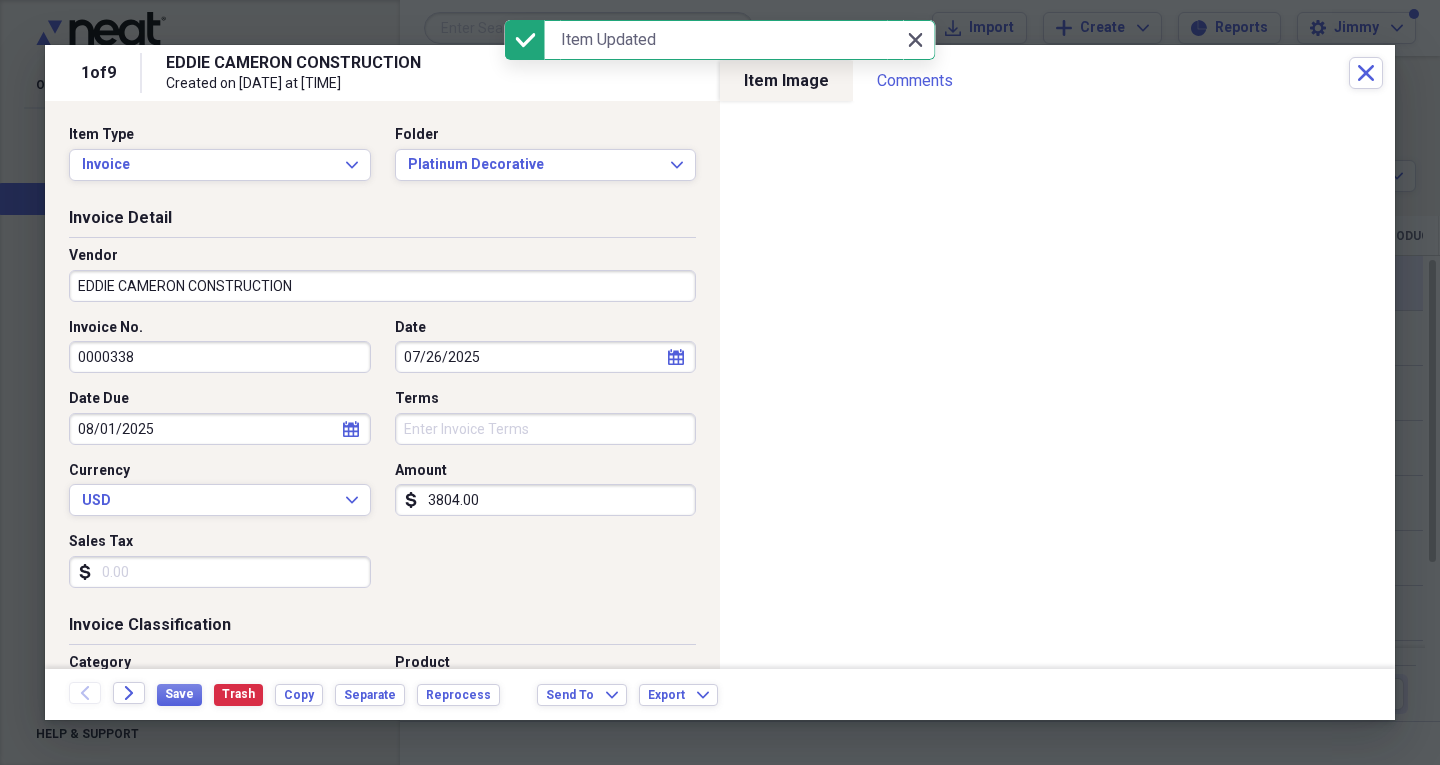 click on "Close Close" at bounding box center [915, 40] 